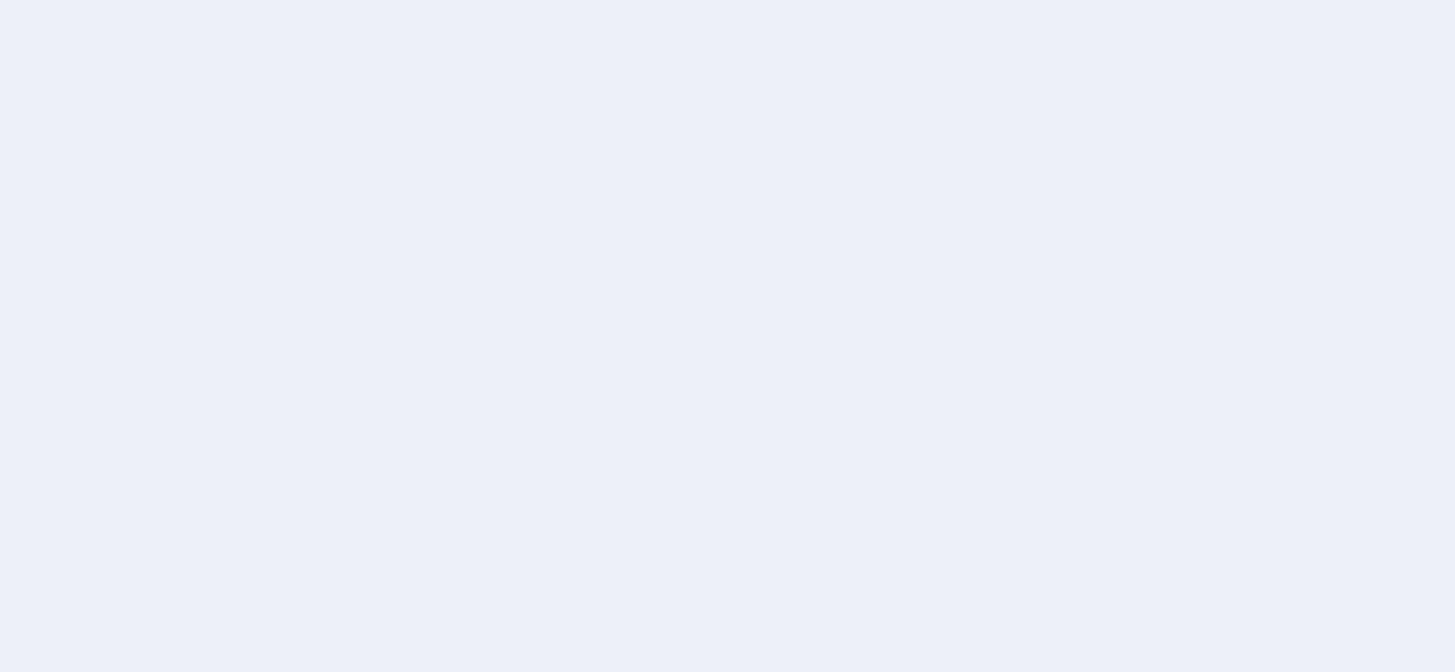 scroll, scrollTop: 0, scrollLeft: 0, axis: both 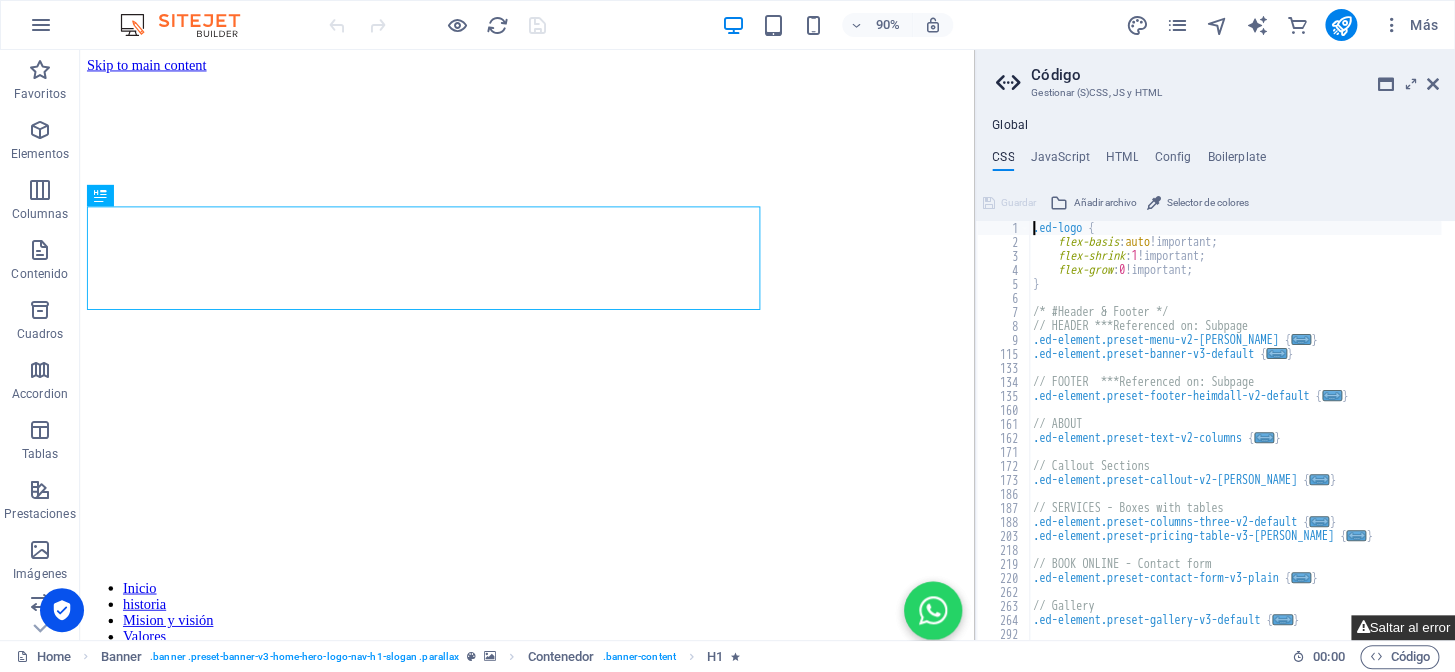 click on "Saltar al error" at bounding box center [1403, 627] 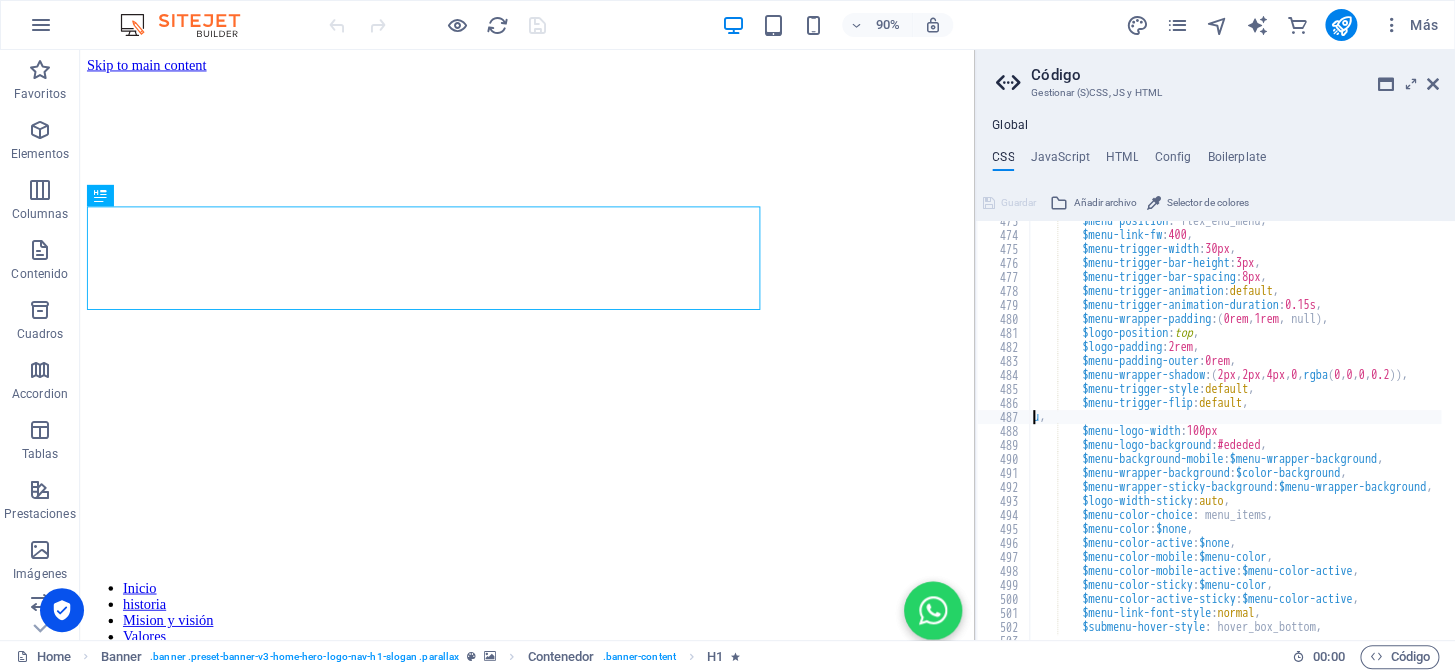 type on "," 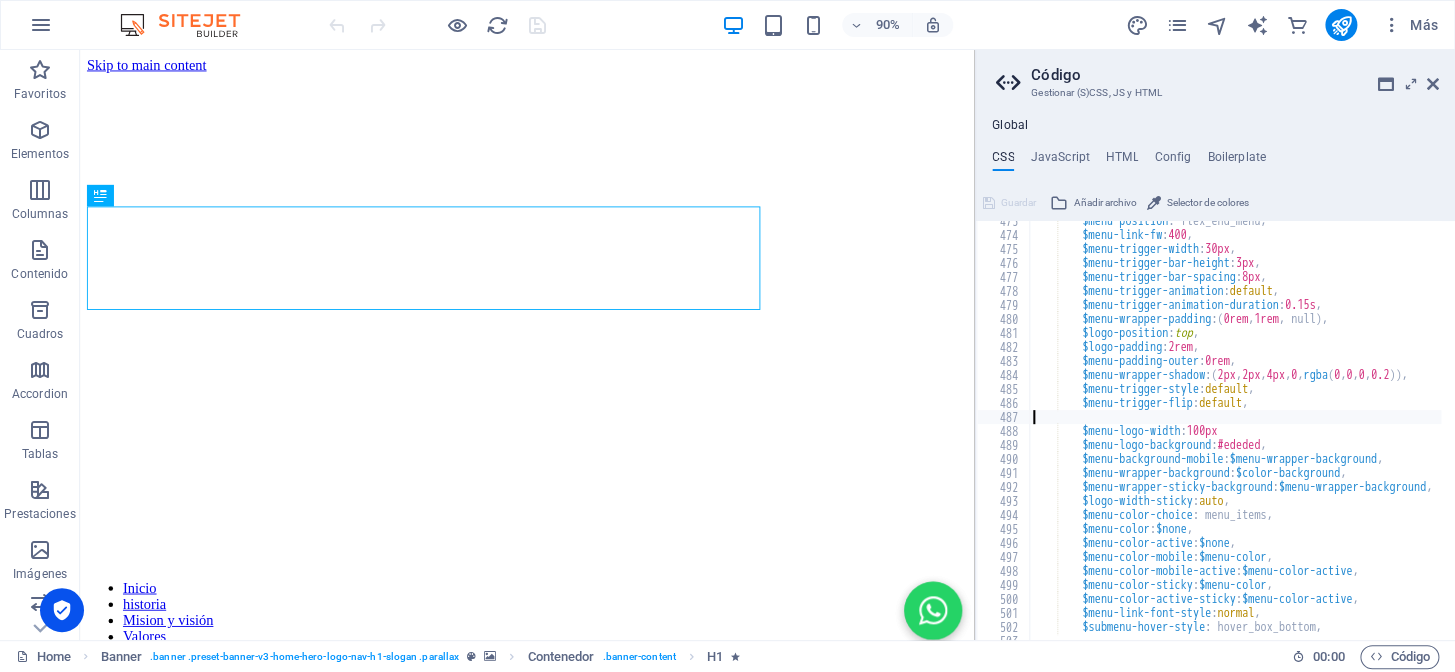 type 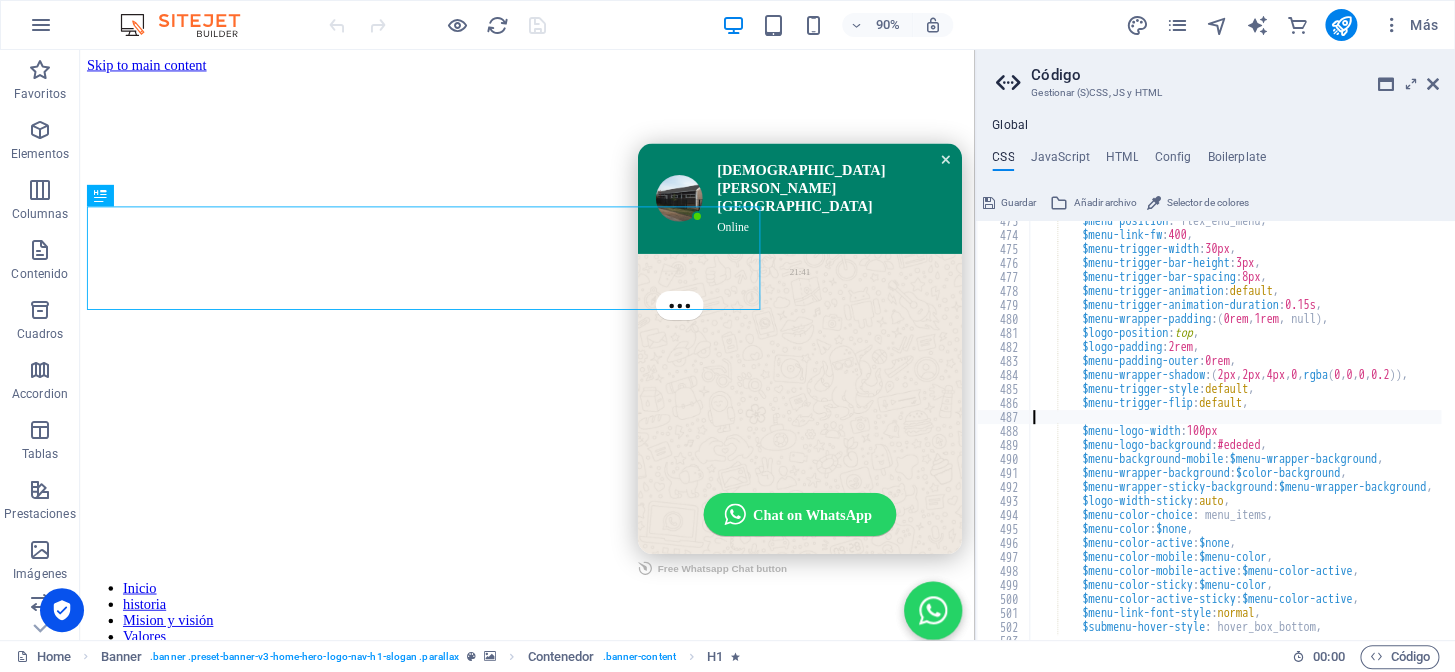 click at bounding box center (1042, 172) 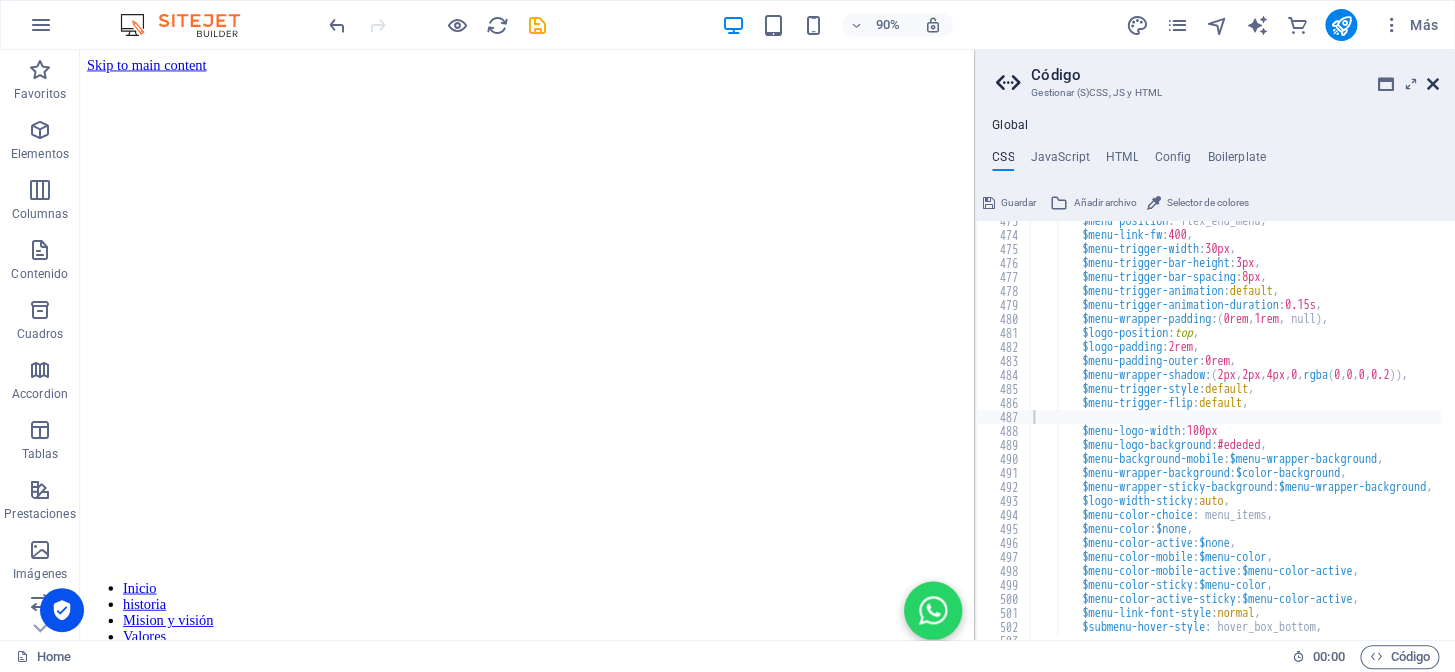click at bounding box center (1433, 84) 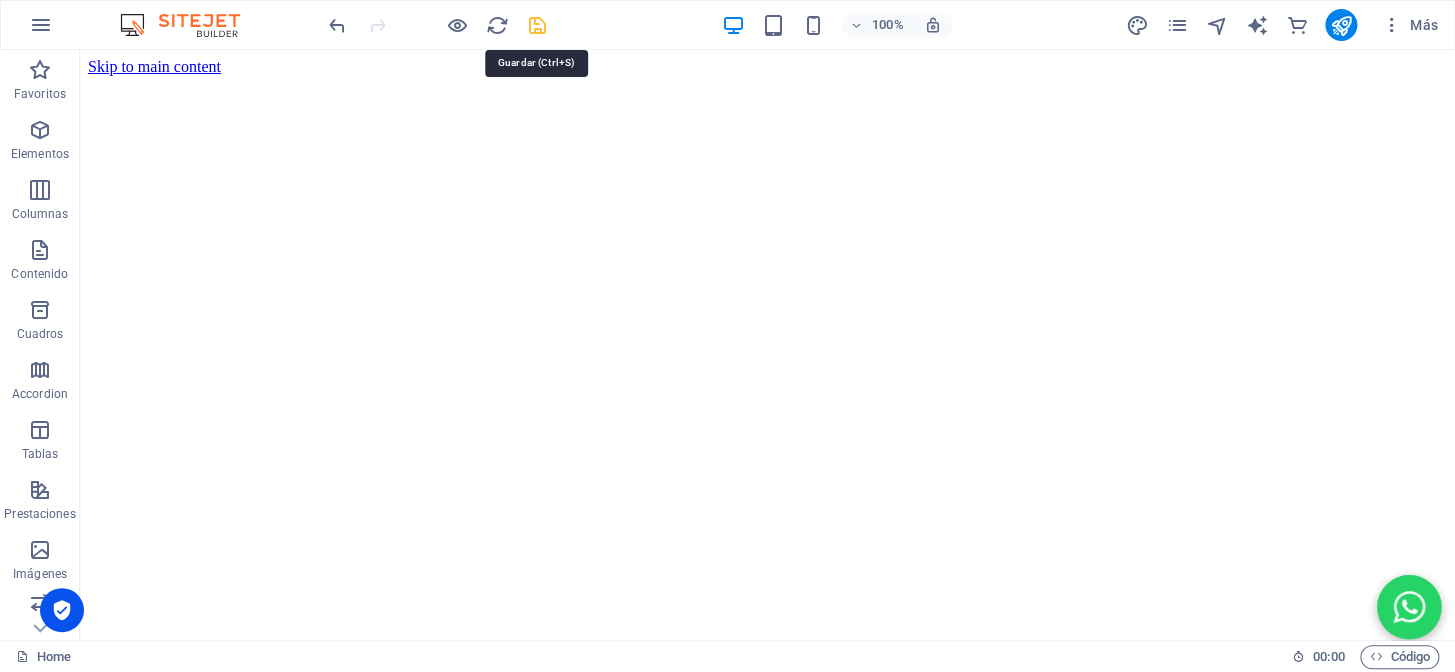 click at bounding box center (537, 25) 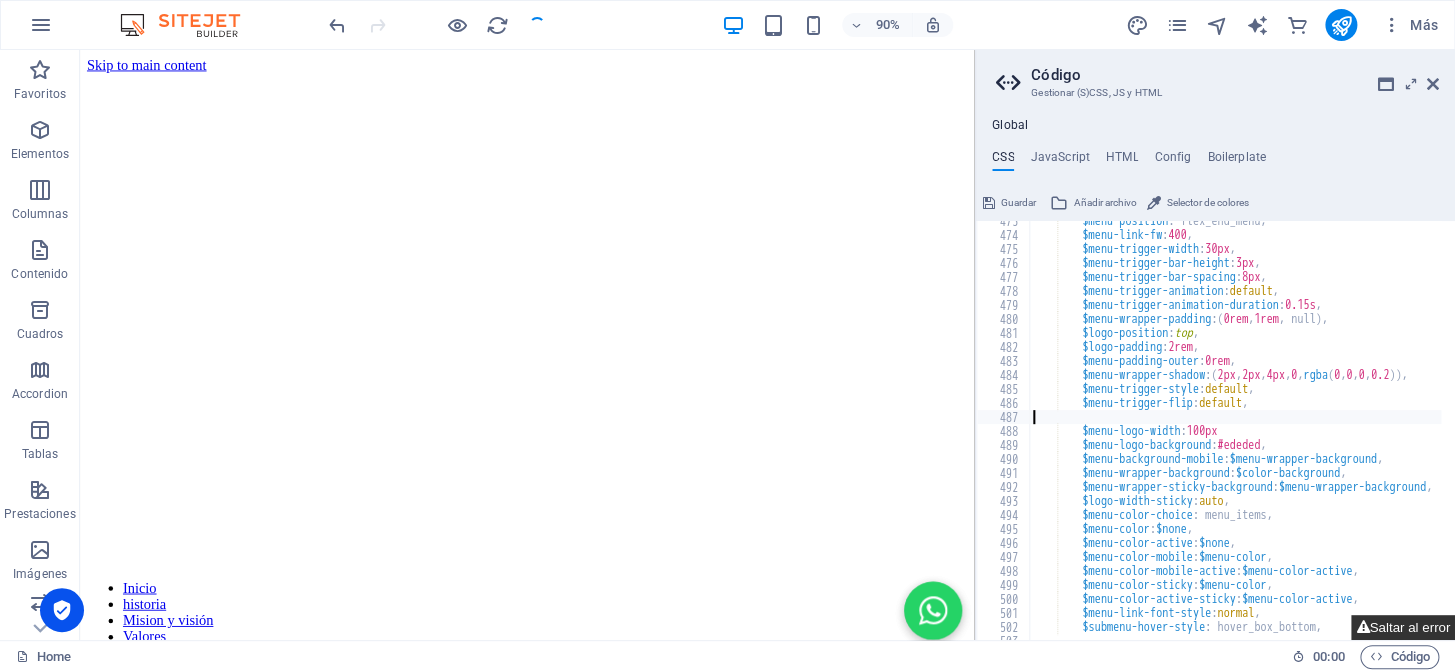 click on "Saltar al error" at bounding box center [1403, 627] 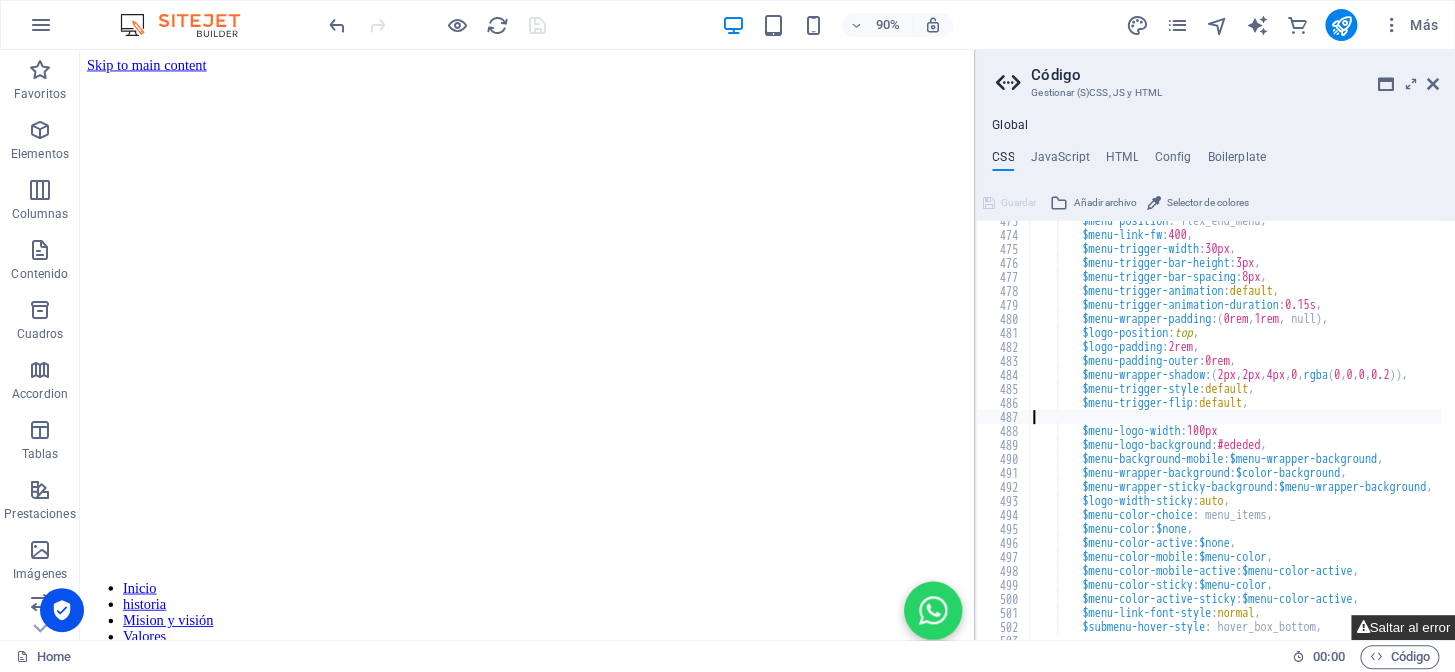 type on "$menu-logo-width: 100px" 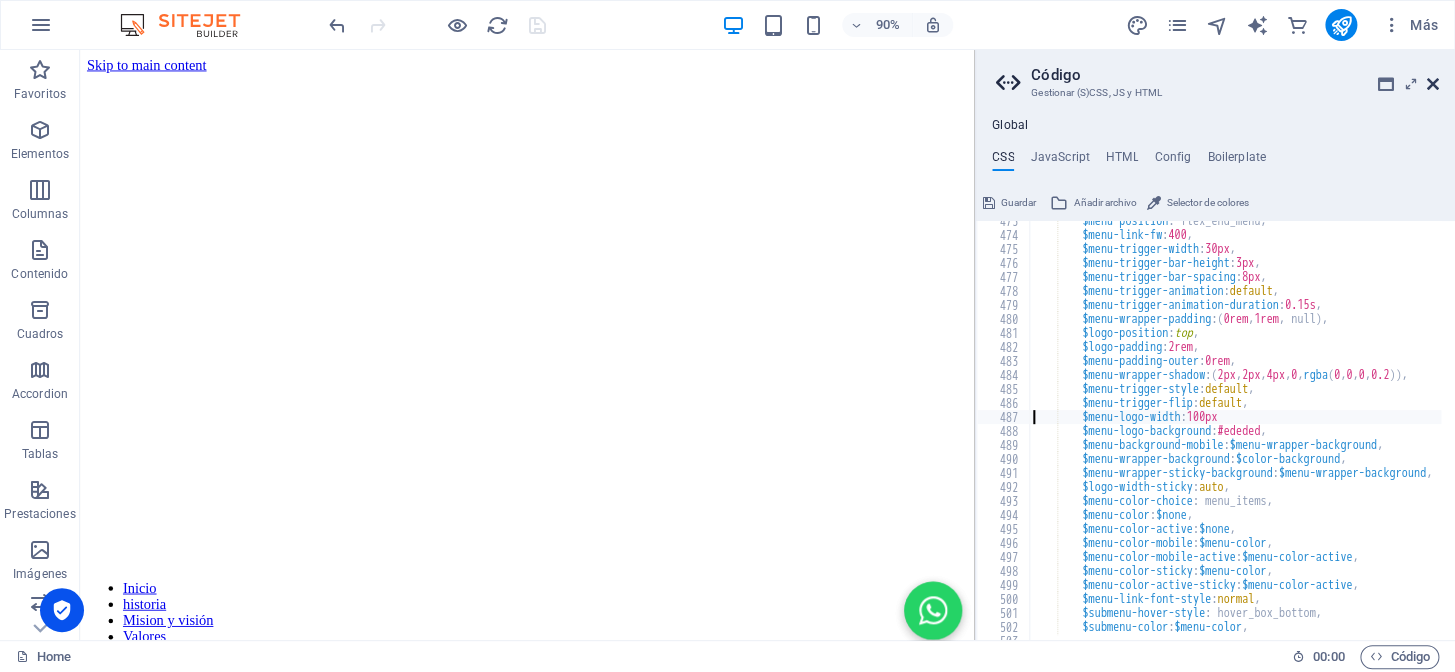 click at bounding box center [1433, 84] 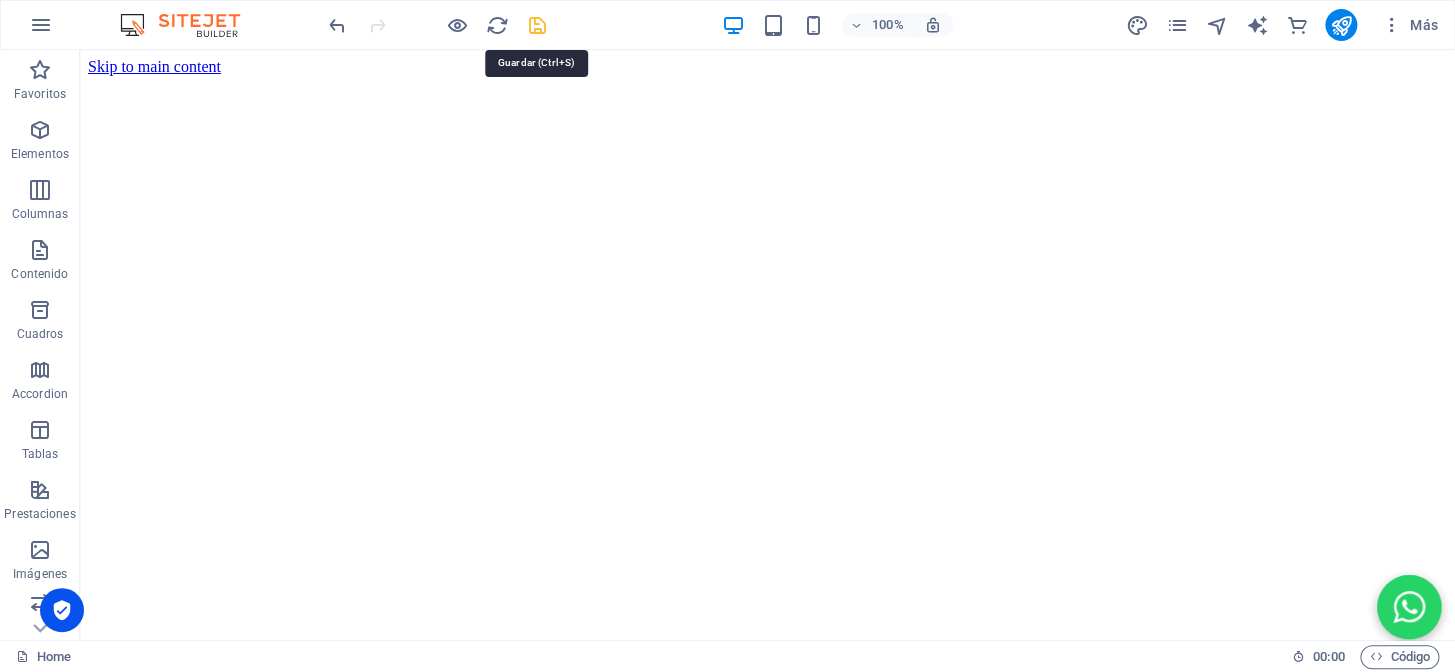 click at bounding box center [537, 25] 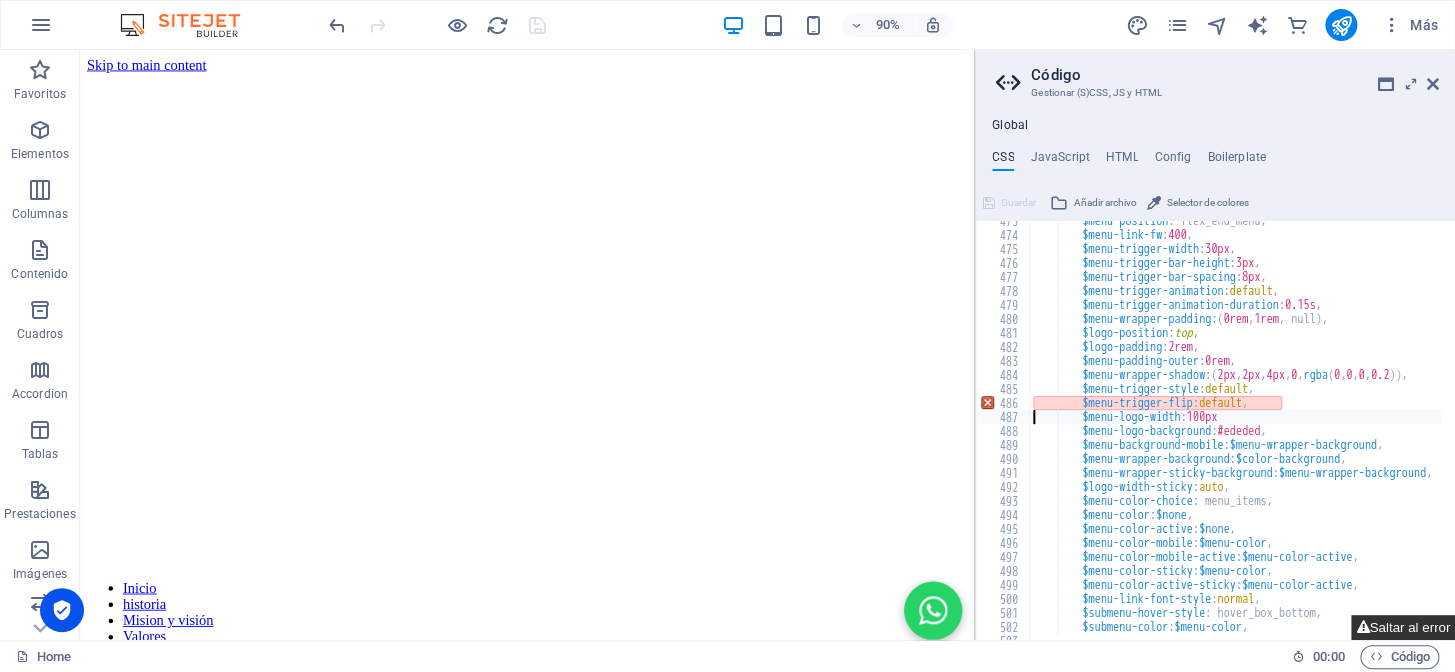 click on "Saltar al error" at bounding box center [1403, 627] 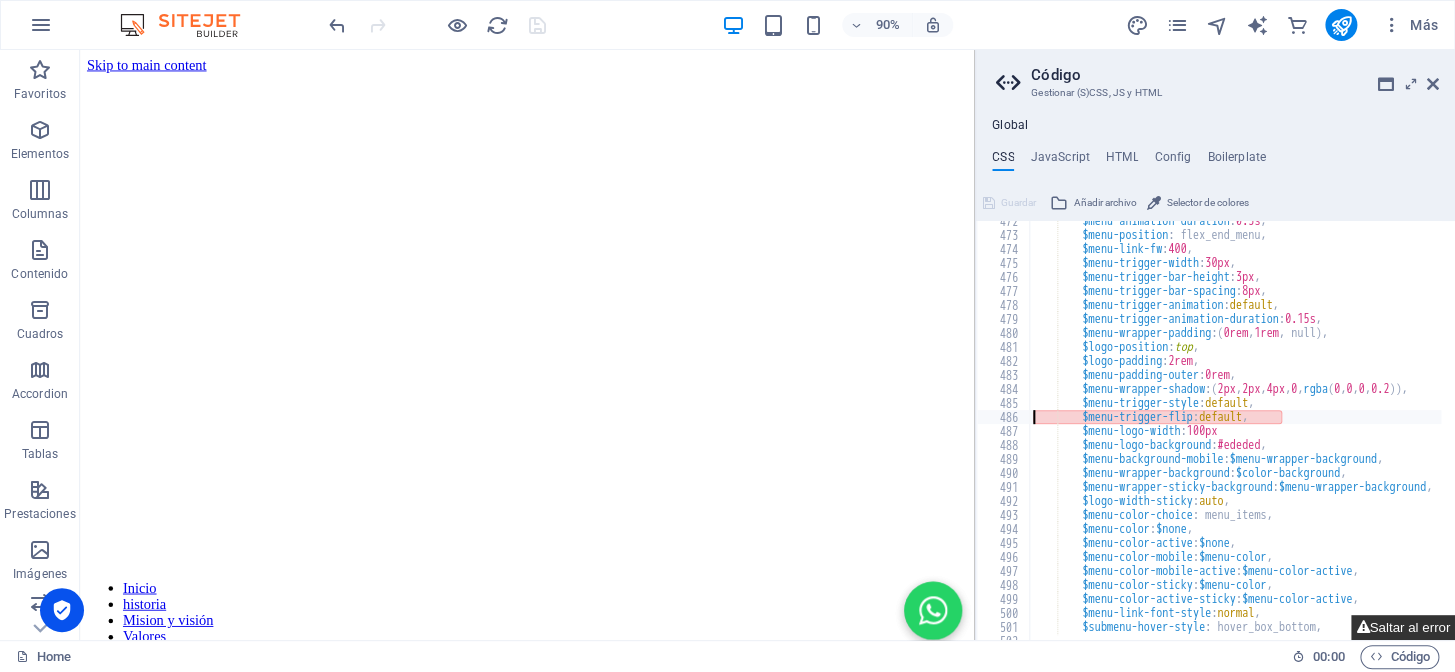 scroll, scrollTop: 875, scrollLeft: 0, axis: vertical 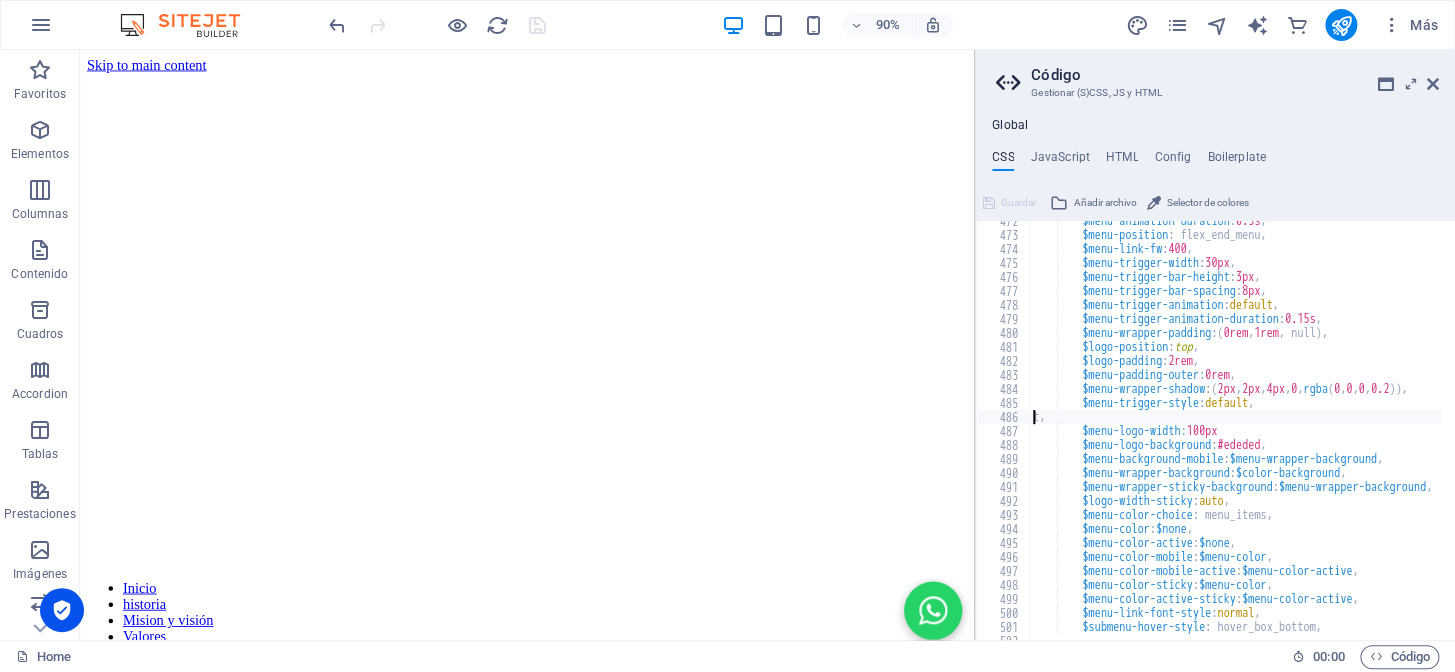 type on "," 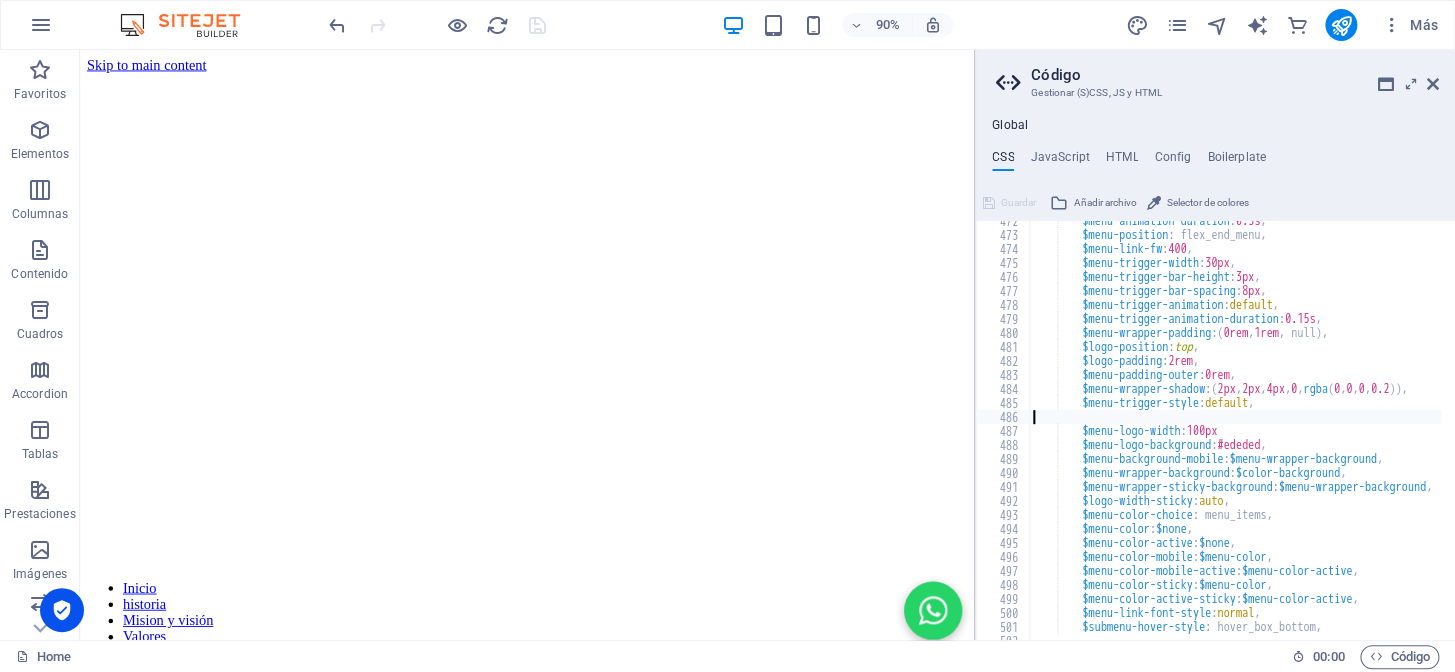 type on "$menu-logo-width: 100px" 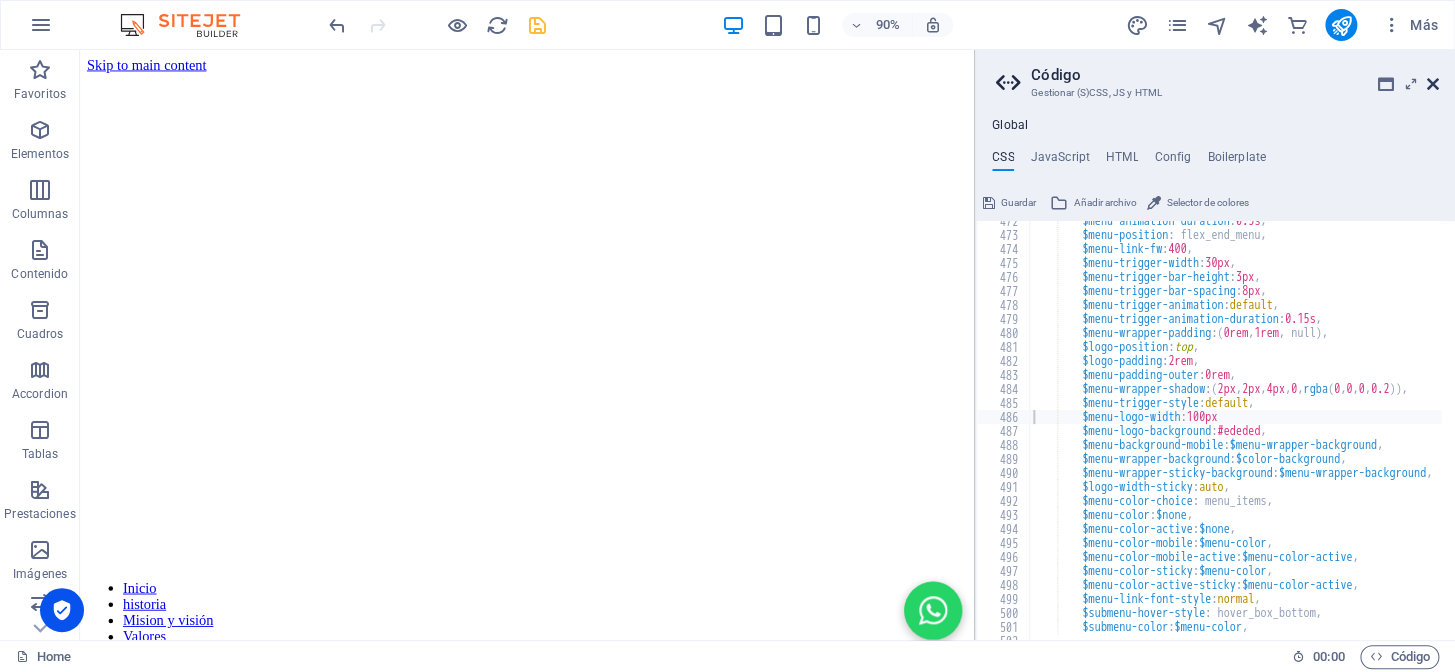 click at bounding box center [1433, 84] 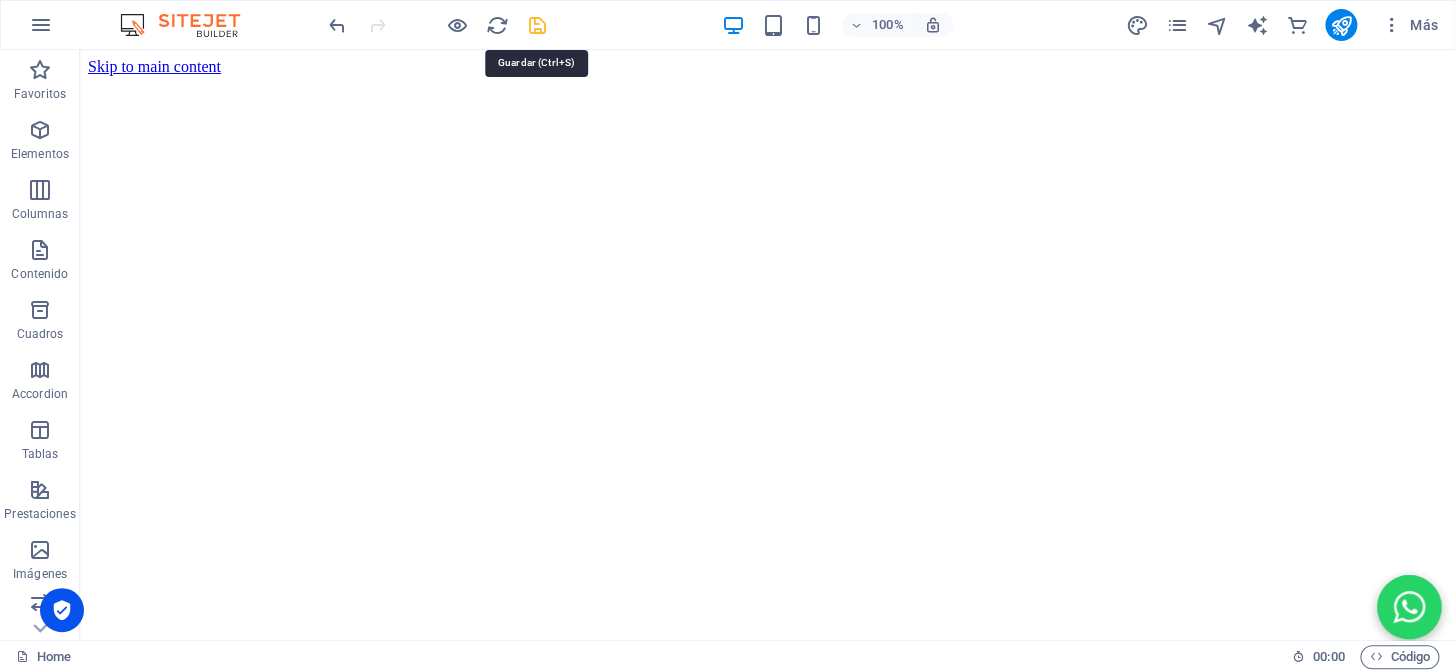 click at bounding box center (537, 25) 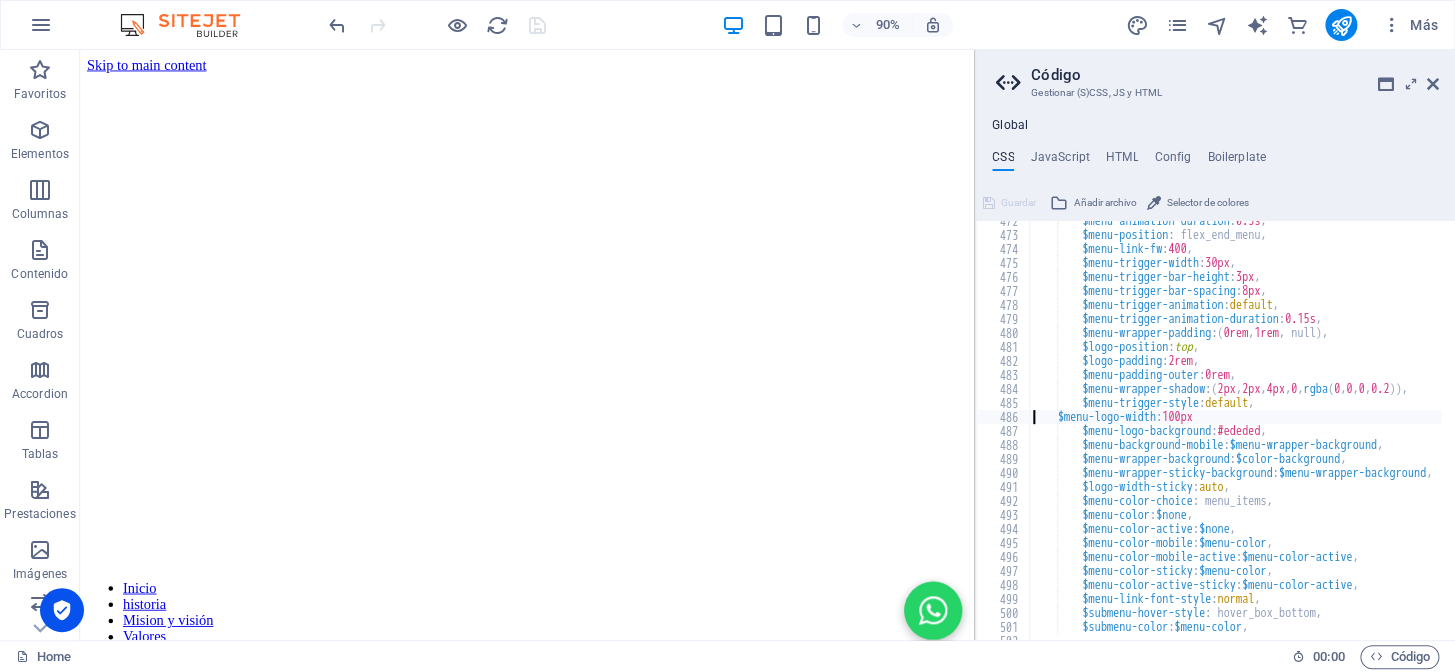 scroll, scrollTop: 875, scrollLeft: 0, axis: vertical 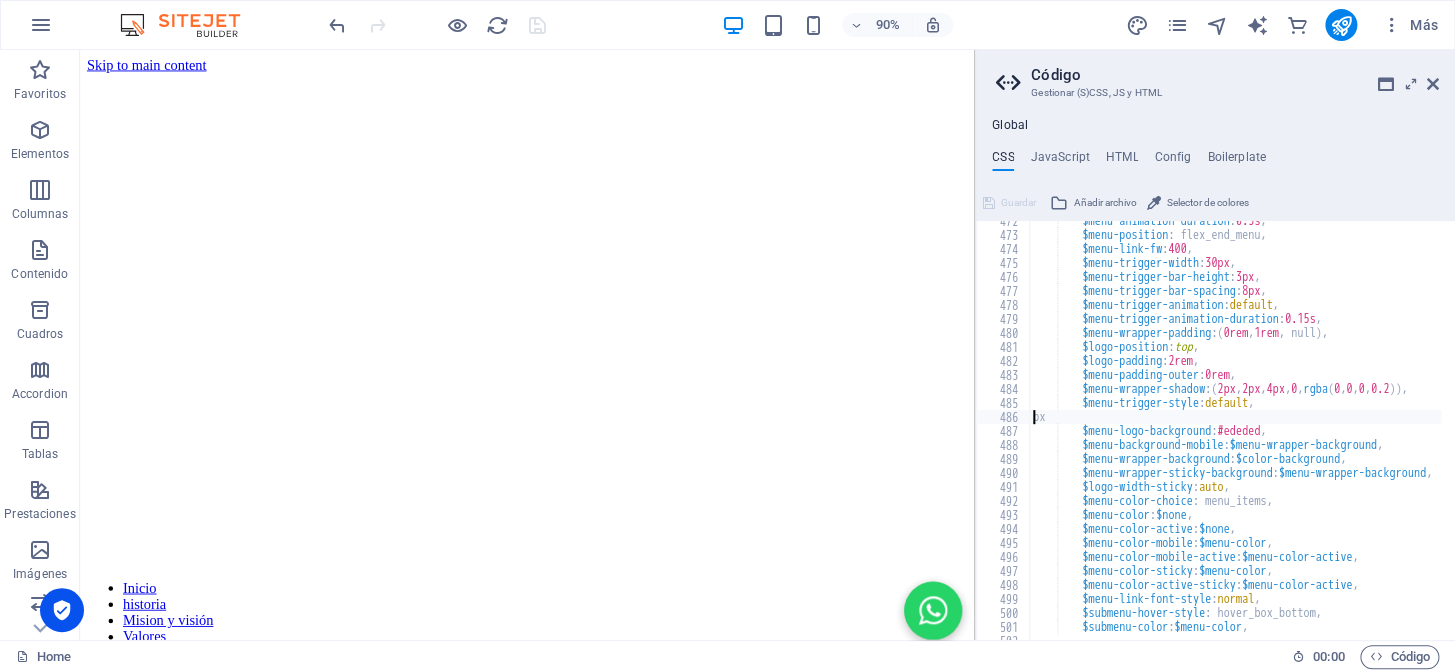 type on "x" 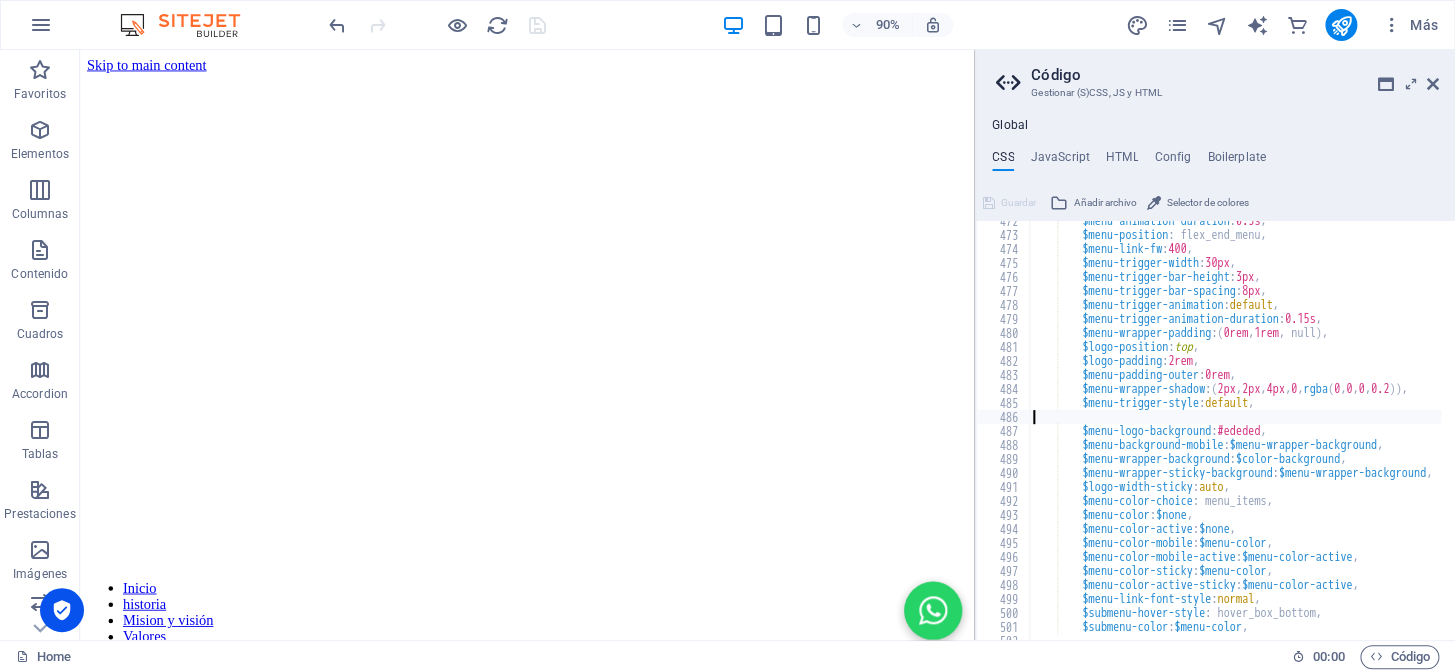 type on "$menu-logo-background: #ededed," 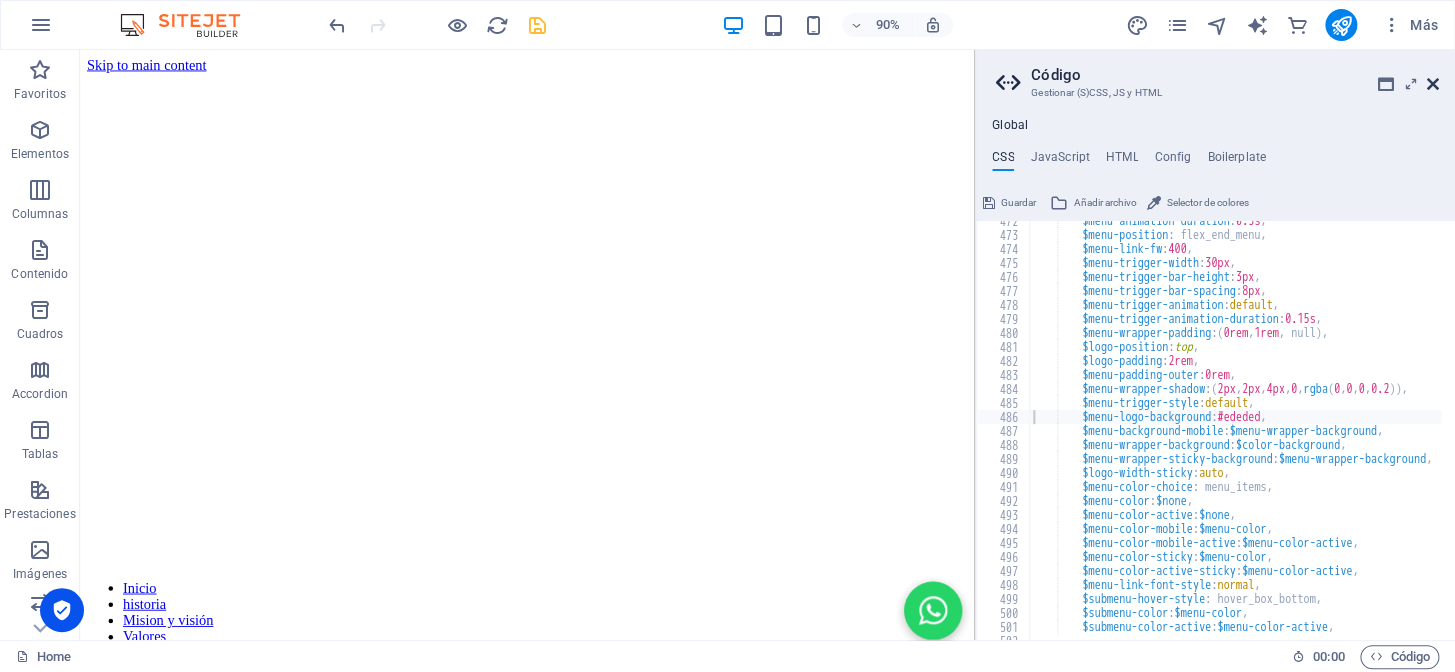 drag, startPoint x: 1432, startPoint y: 85, endPoint x: 828, endPoint y: 57, distance: 604.6487 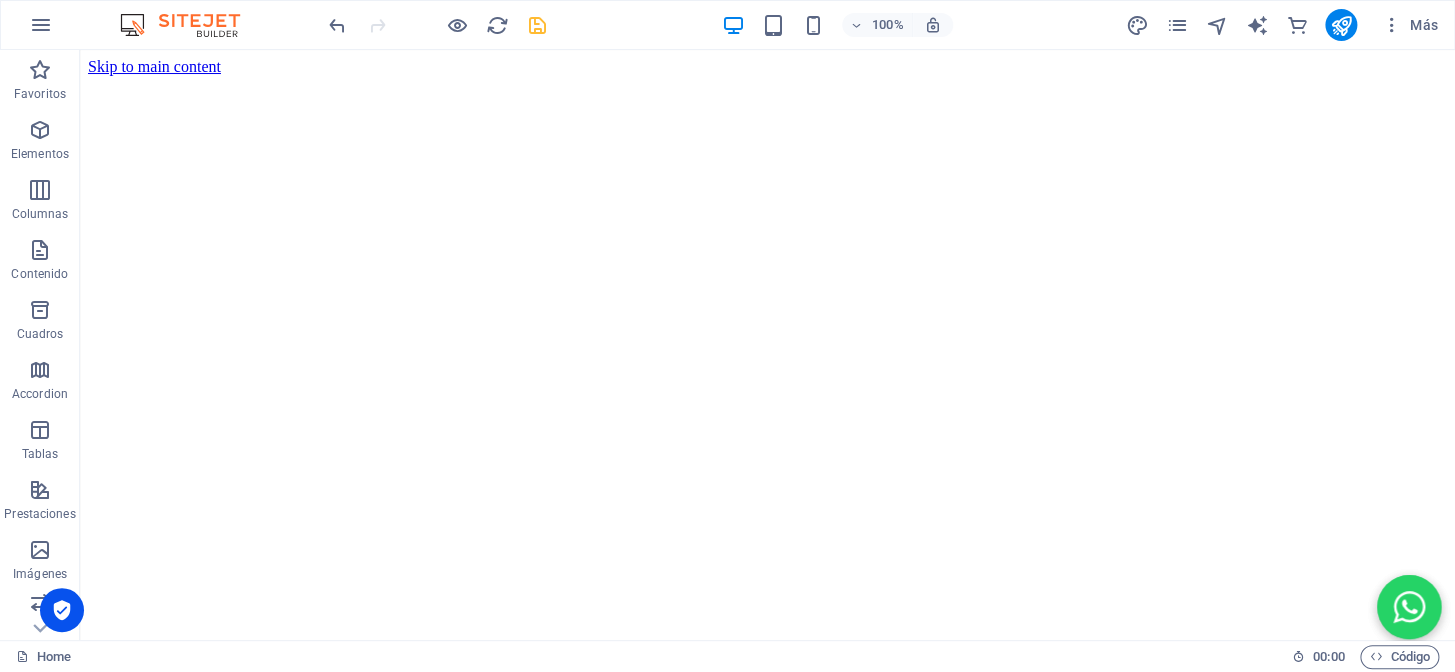 click on "100% Más" at bounding box center (885, 25) 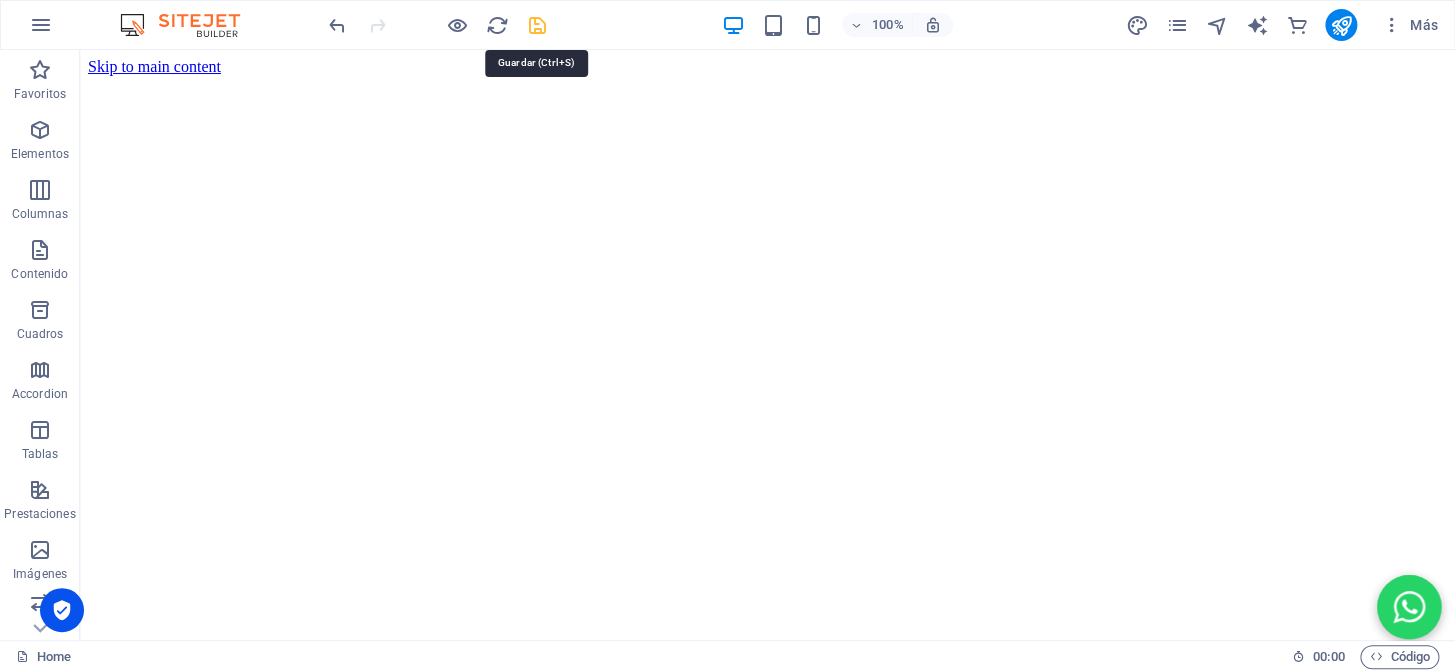 click at bounding box center [537, 25] 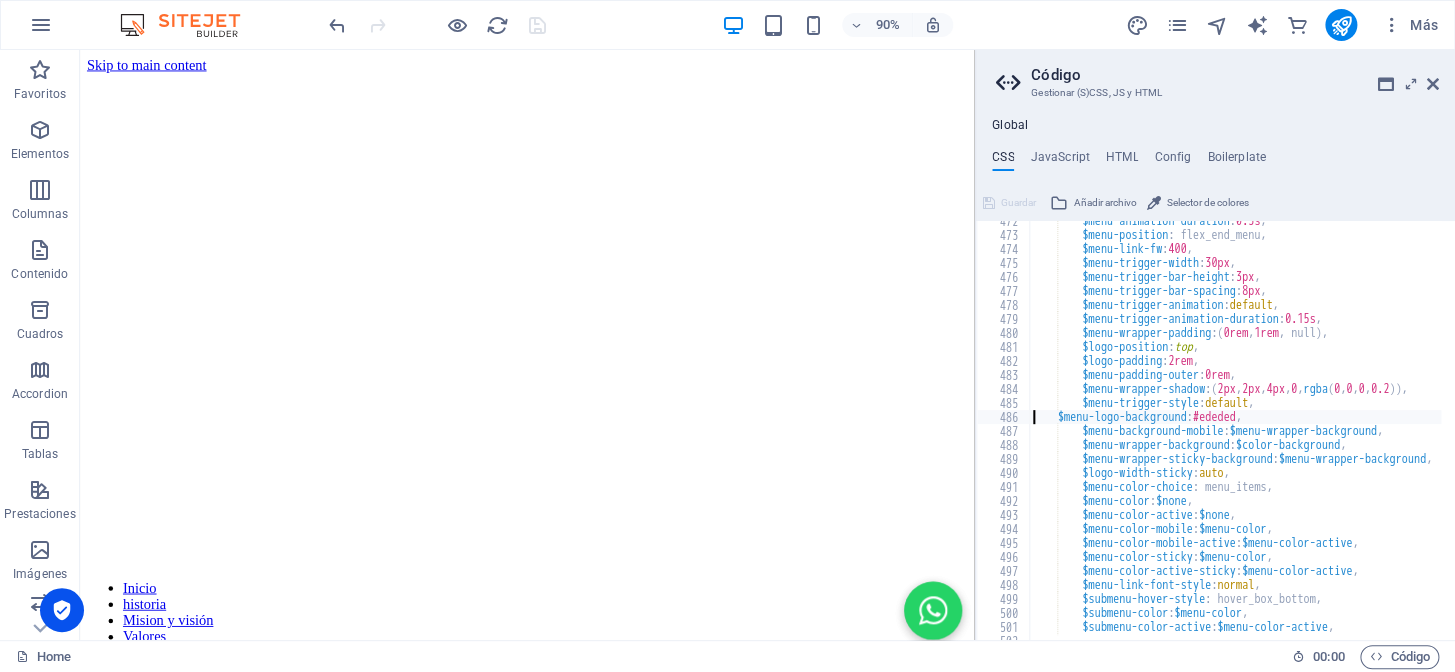 scroll, scrollTop: 875, scrollLeft: 0, axis: vertical 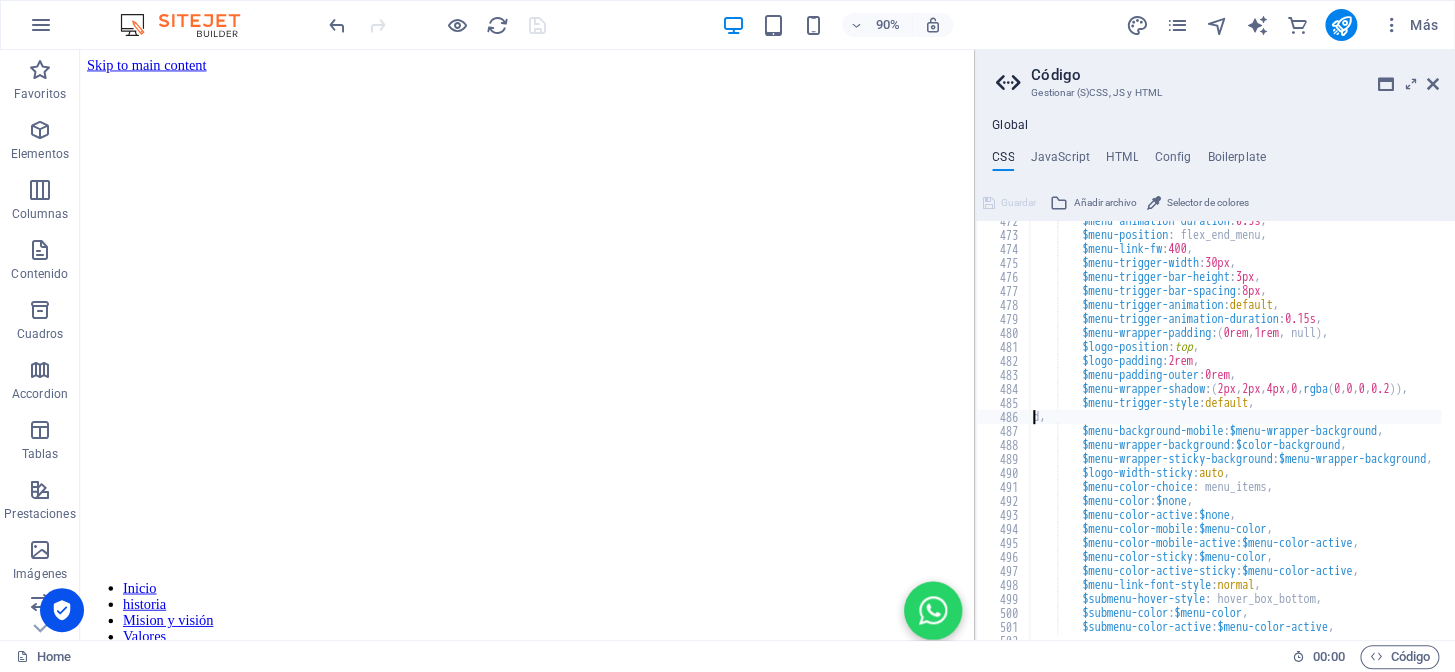 type on "," 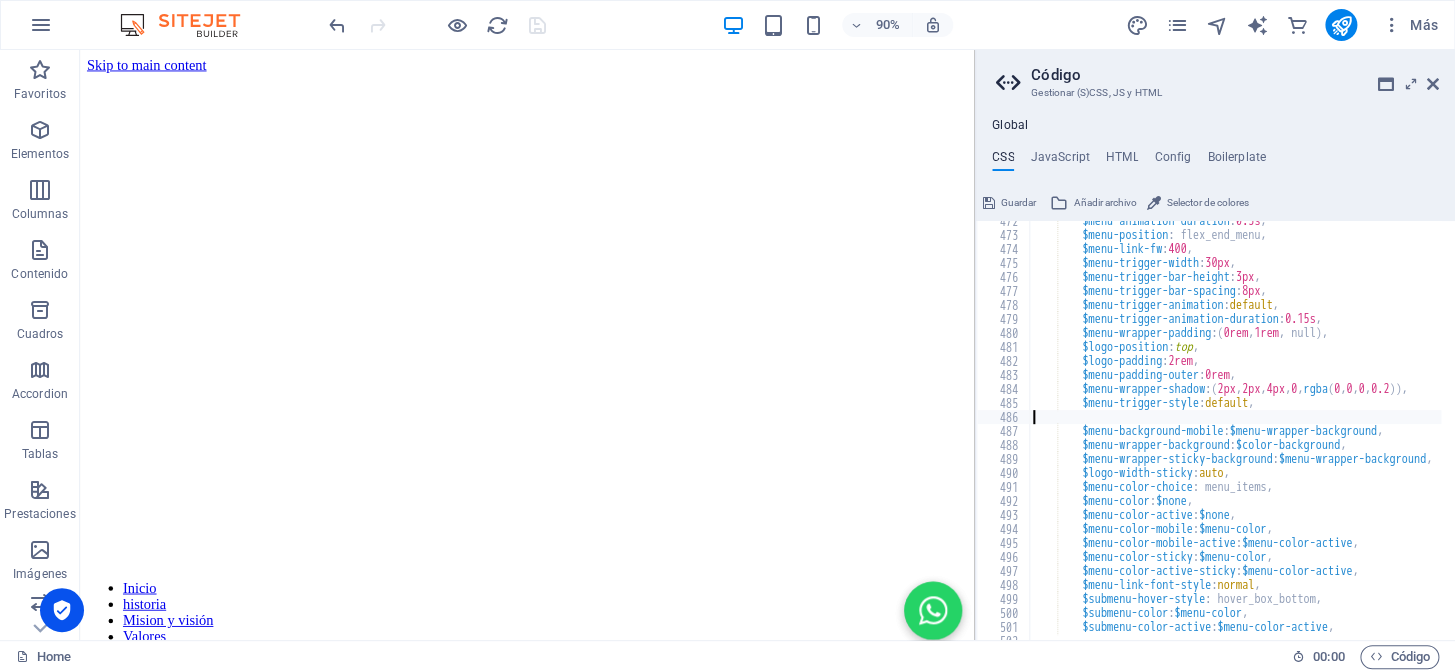type on "$menu-background-mobile: $menu-wrapper-background," 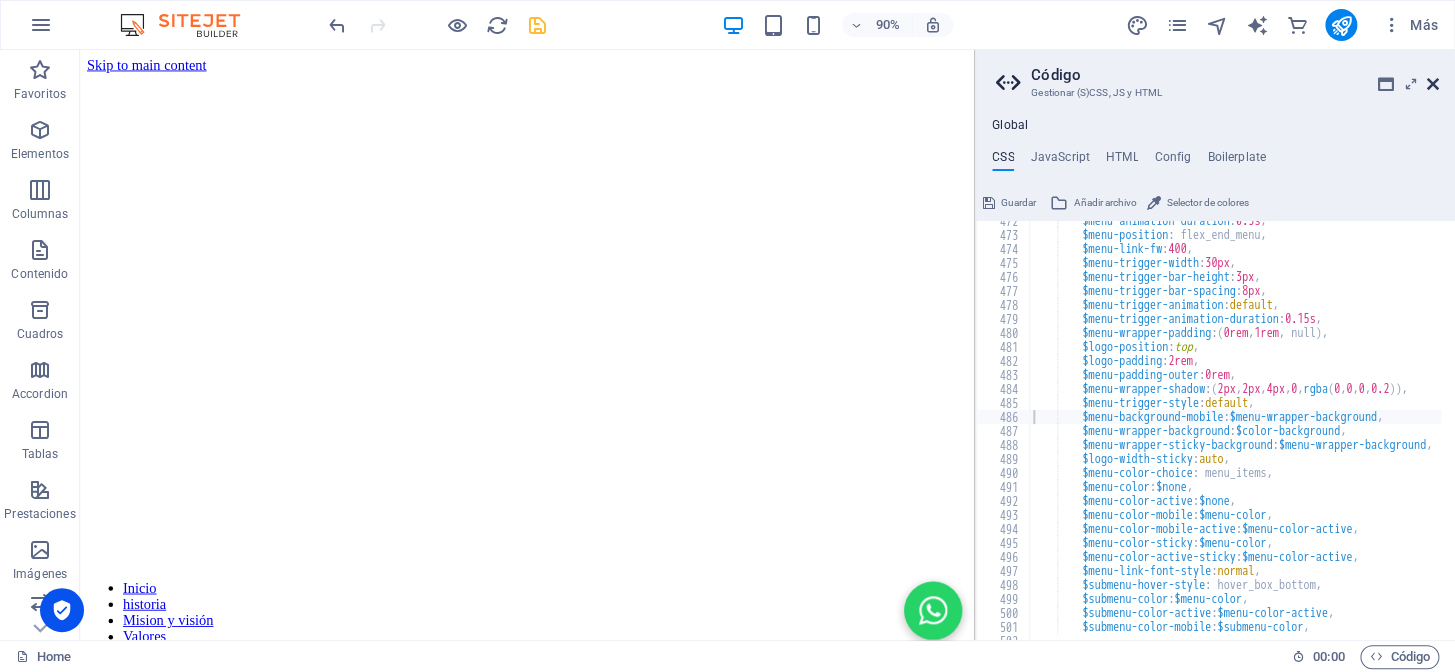 click at bounding box center (1433, 84) 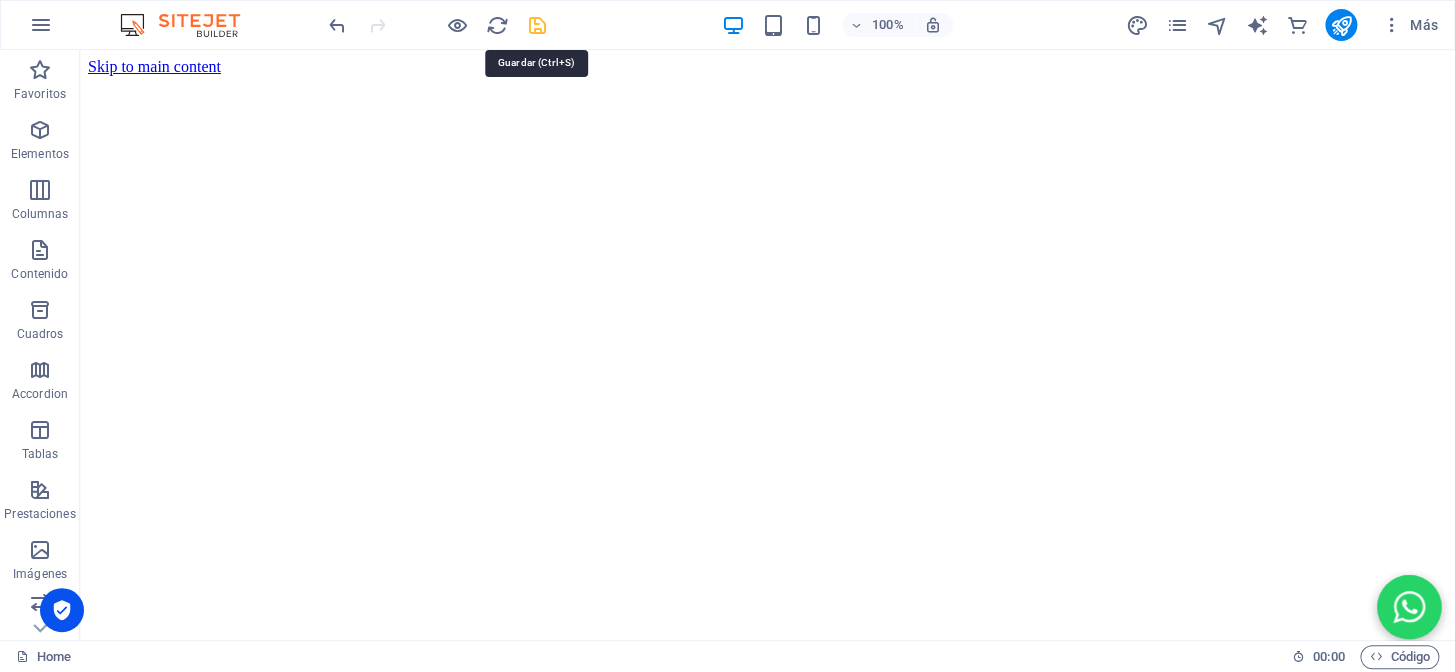 click at bounding box center [537, 25] 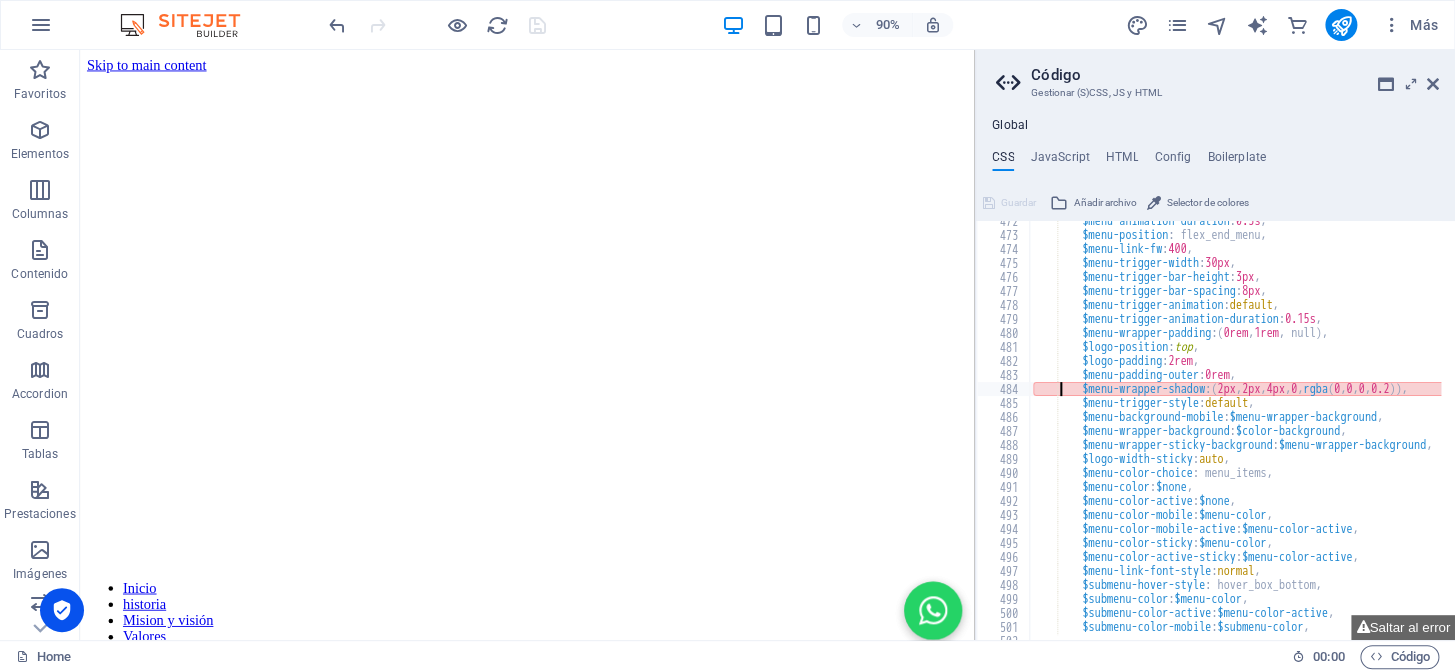 click on "$menu-animation-duration :  0.3s ,            $menu-position : flex_end_menu,            $menu-link-fw :  400 ,            $menu-trigger-width :  30px ,            $menu-trigger-bar-height :  3px ,            $menu-trigger-bar-spacing :  8px ,            $menu-trigger-animation :  default ,            $menu-trigger-animation-duration :  0.15s ,            $menu-wrapper-padding :  ( 0rem ,  1rem , null ) ,            $logo-position :  top ,            $logo-padding :  2rem ,            $menu-padding-outer :  0rem ,            $menu-wrapper-shadow :  ( 2px ,  2px ,  4px ,  0 ,  rgba ( 0 ,  0 ,  0 ,  0.2 )) ,            $menu-trigger-style :  default ,            $menu-background-mobile :  $menu-wrapper-background ,            $menu-wrapper-background :  $color-background ,            $menu-wrapper-sticky-background :  $menu-wrapper-background ,            $logo-width-sticky :  auto ,            $menu-color-choice : menu_items,            $menu-color :  $none ,            $menu-color-active :  $none ," at bounding box center (1306, 430) 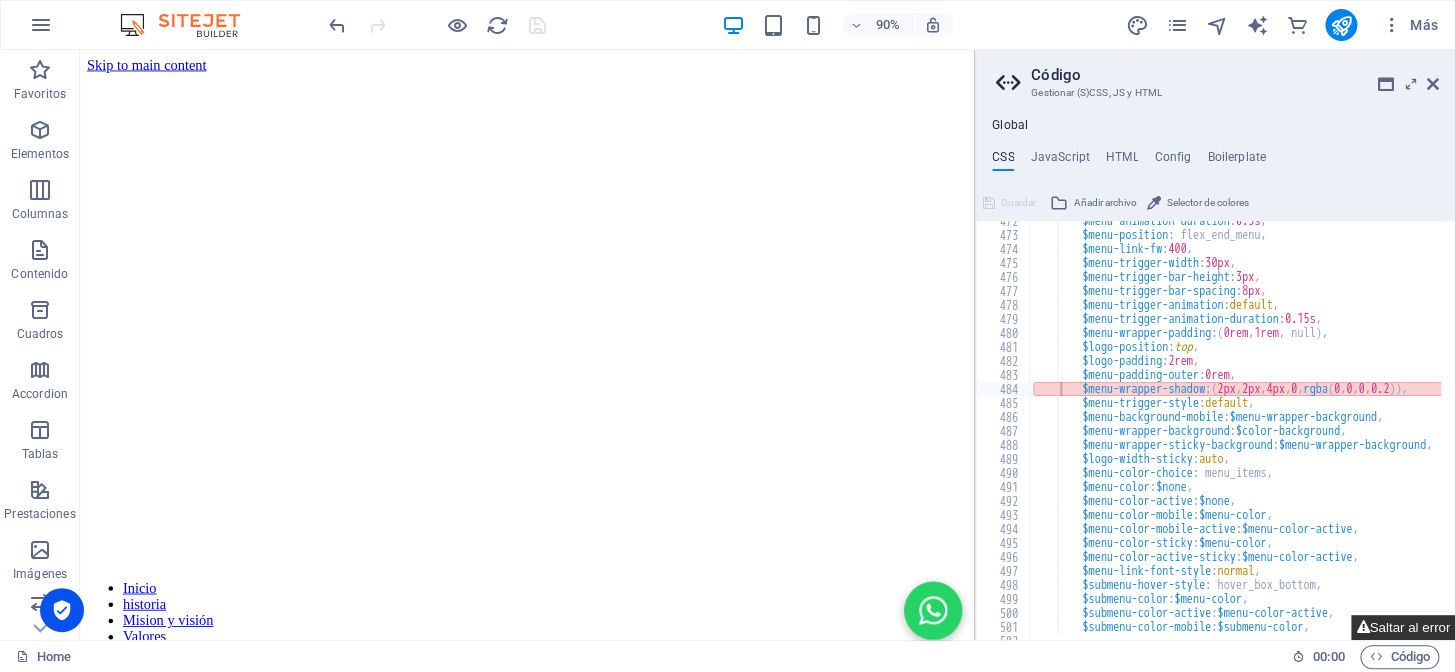 click on "Saltar al error" at bounding box center (1403, 627) 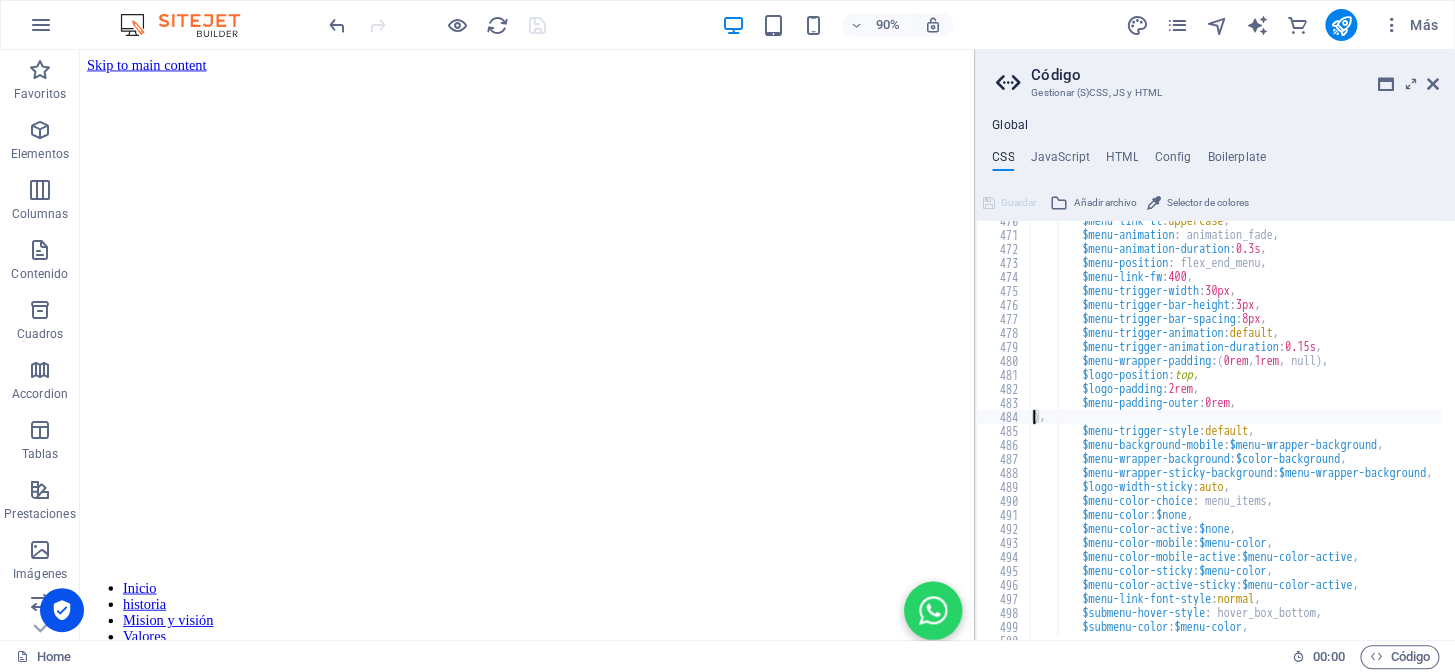 type on "," 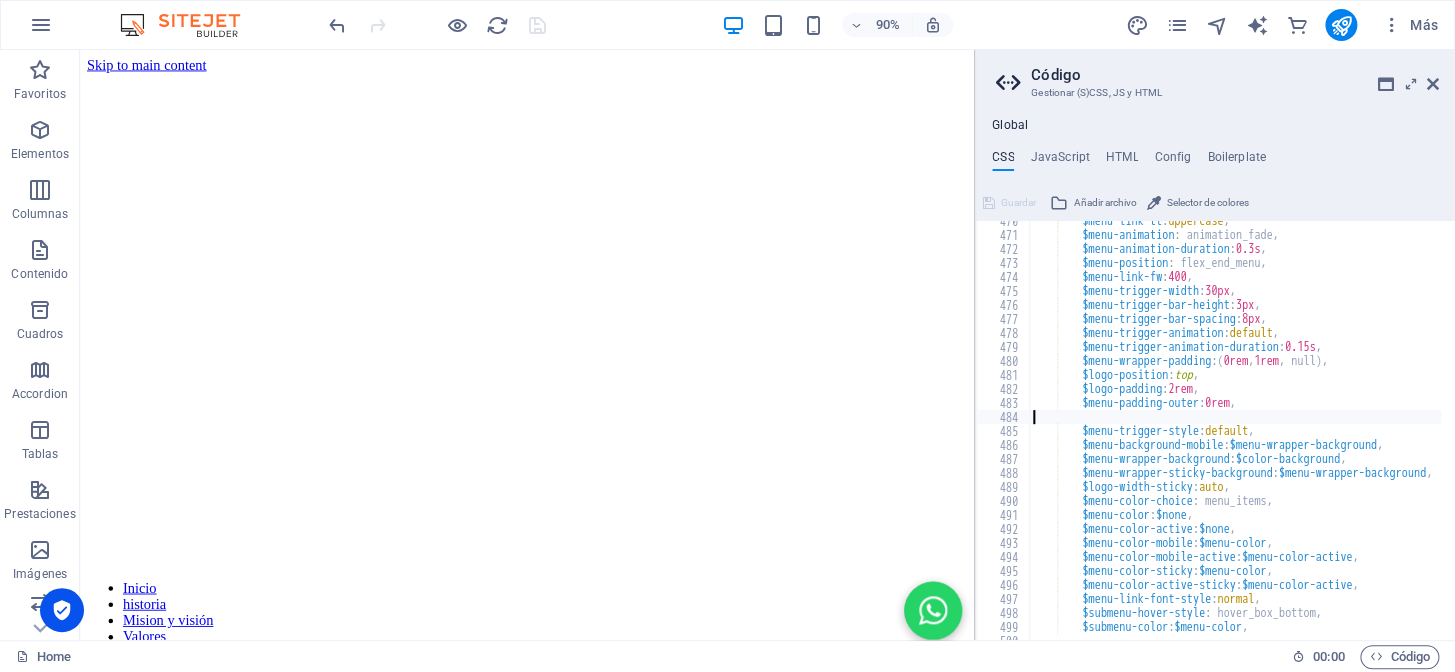 type on "$menu-trigger-style: default," 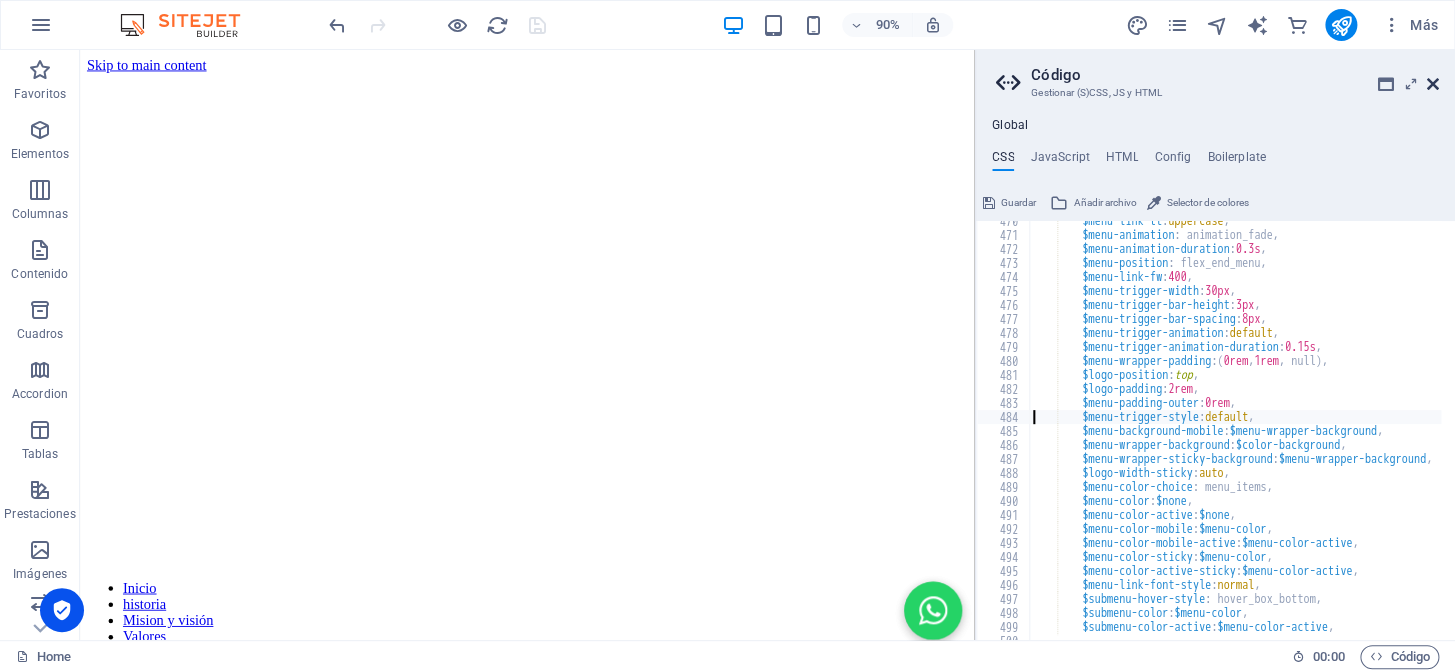 click at bounding box center [1433, 84] 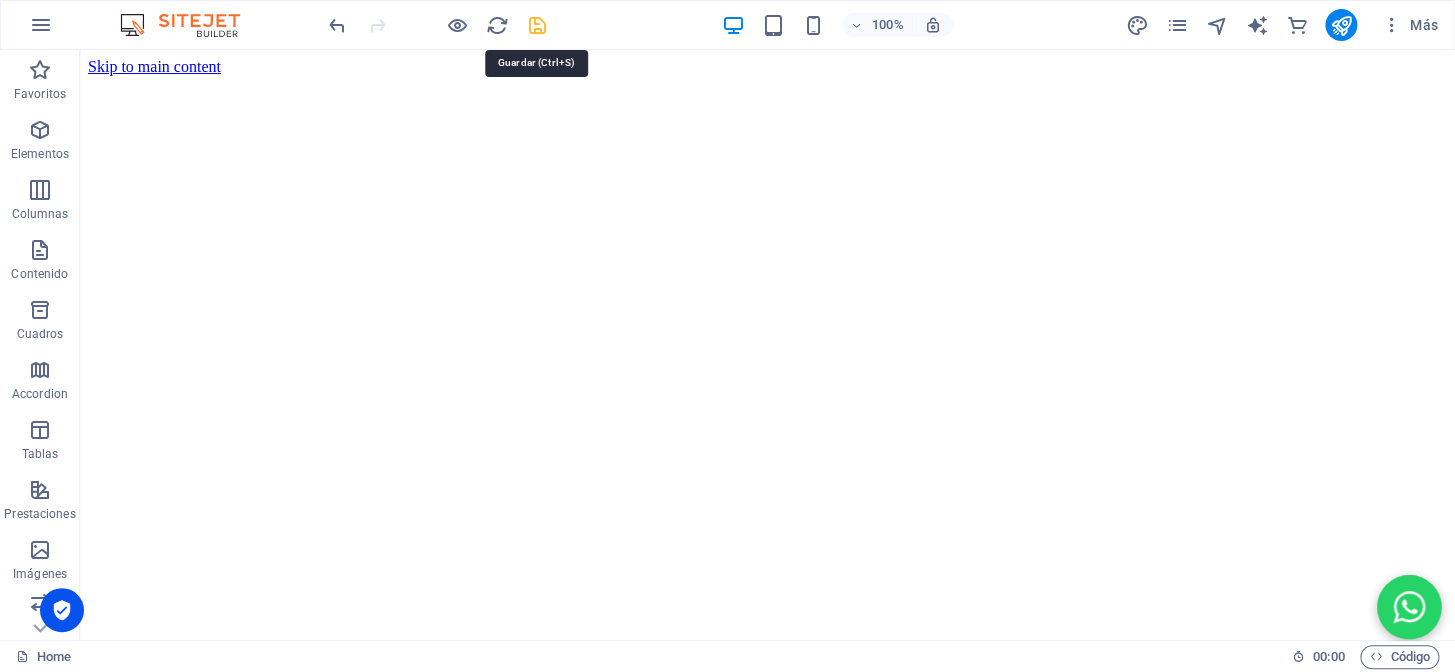 click at bounding box center [537, 25] 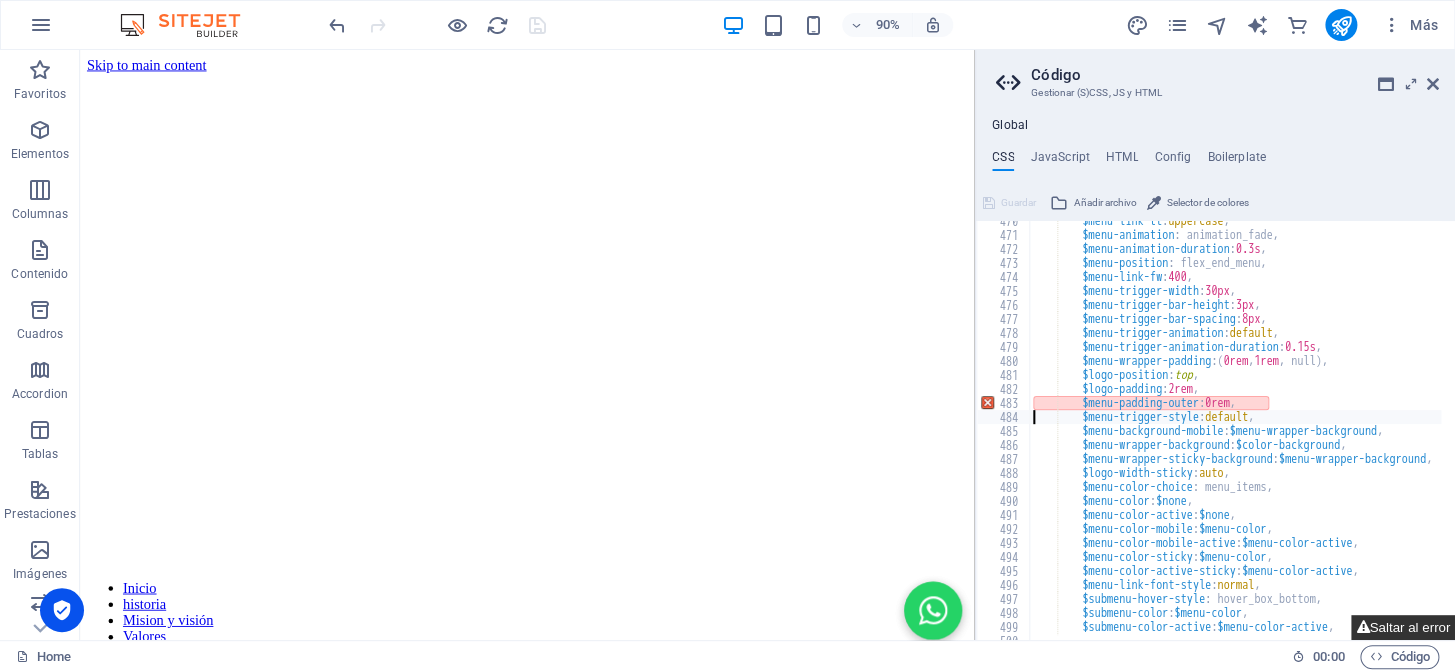 click on "Saltar al error" at bounding box center [1403, 627] 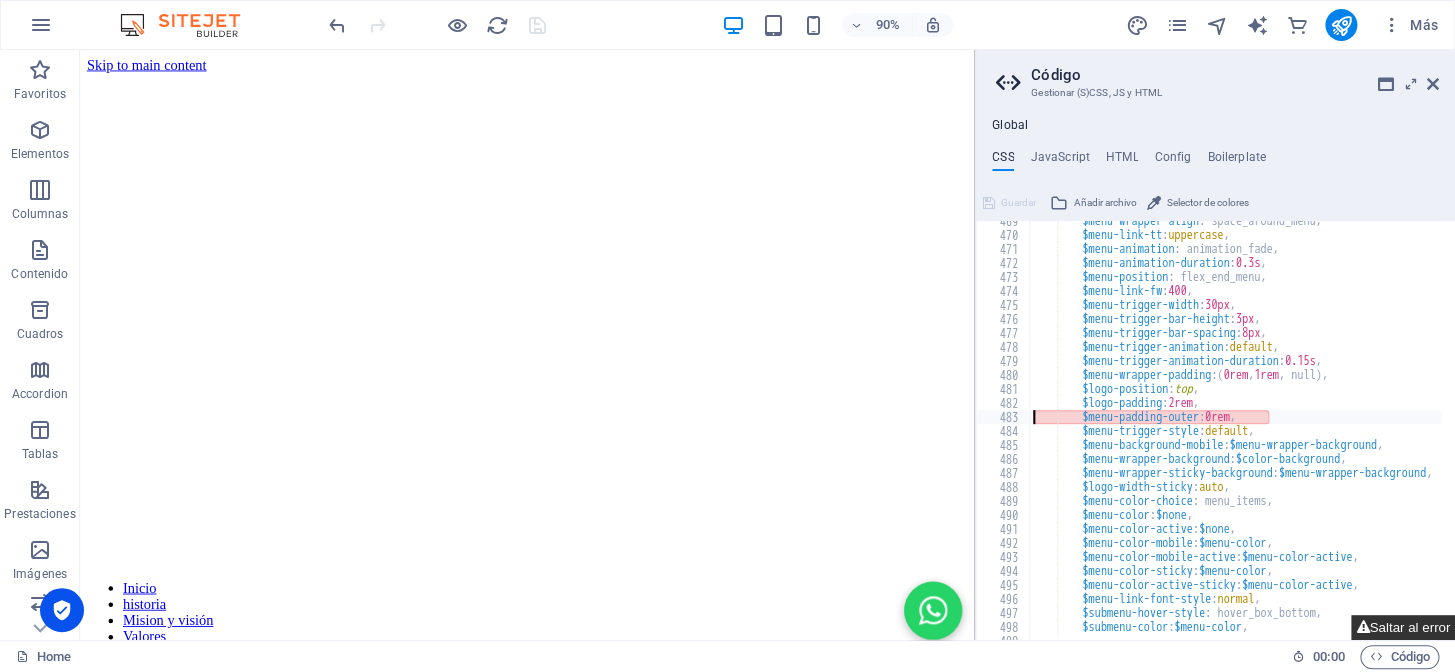 scroll, scrollTop: 833, scrollLeft: 0, axis: vertical 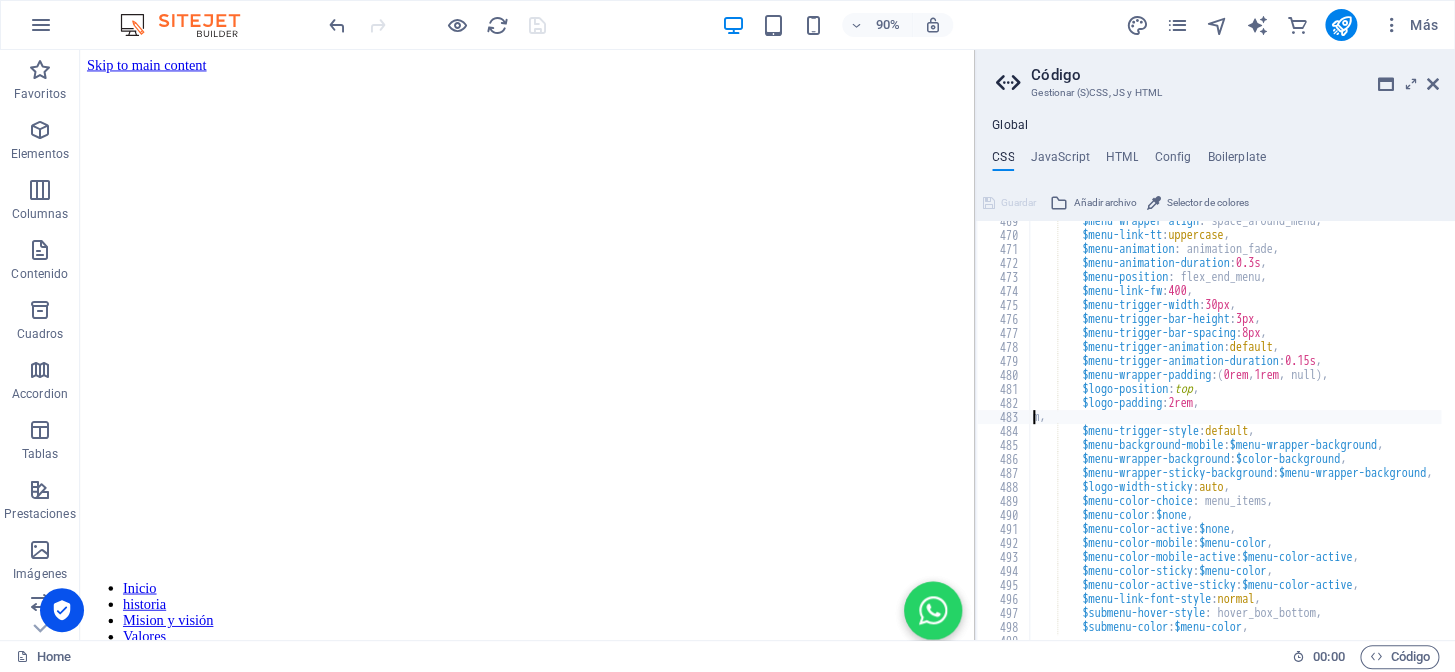 type on "," 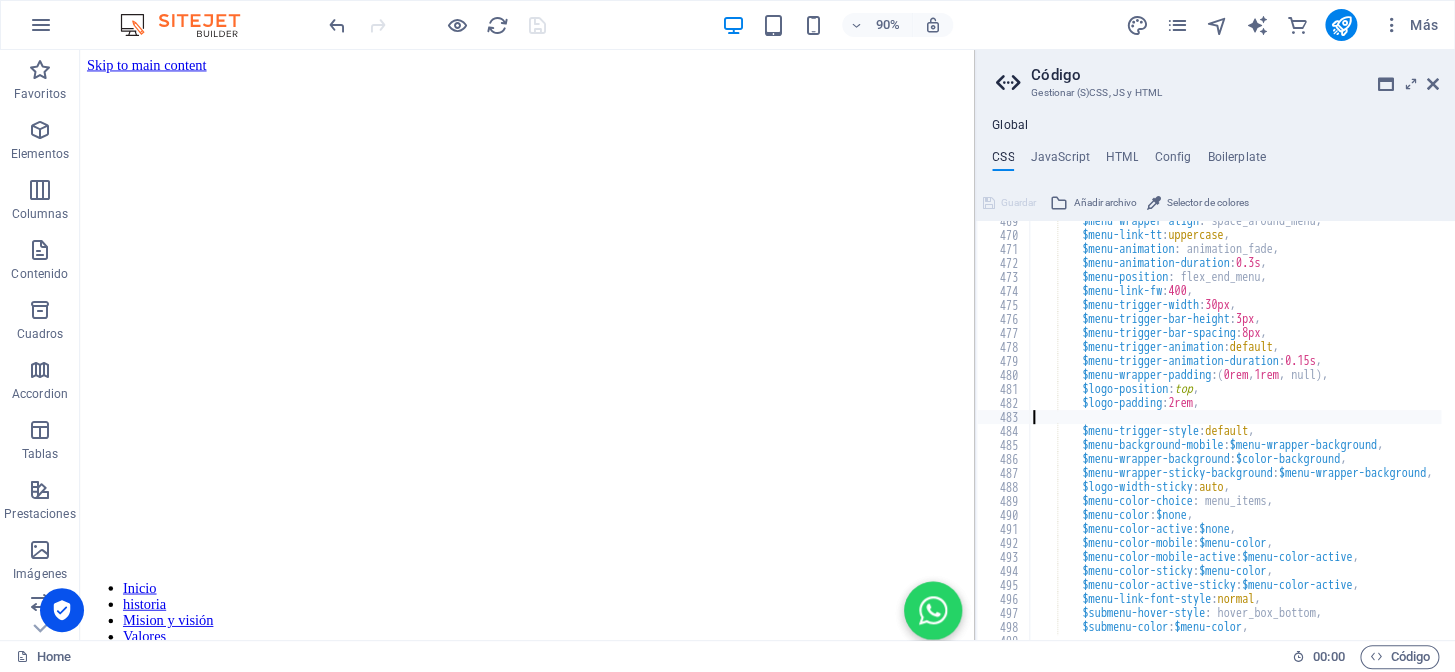 type on "$menu-trigger-style: default," 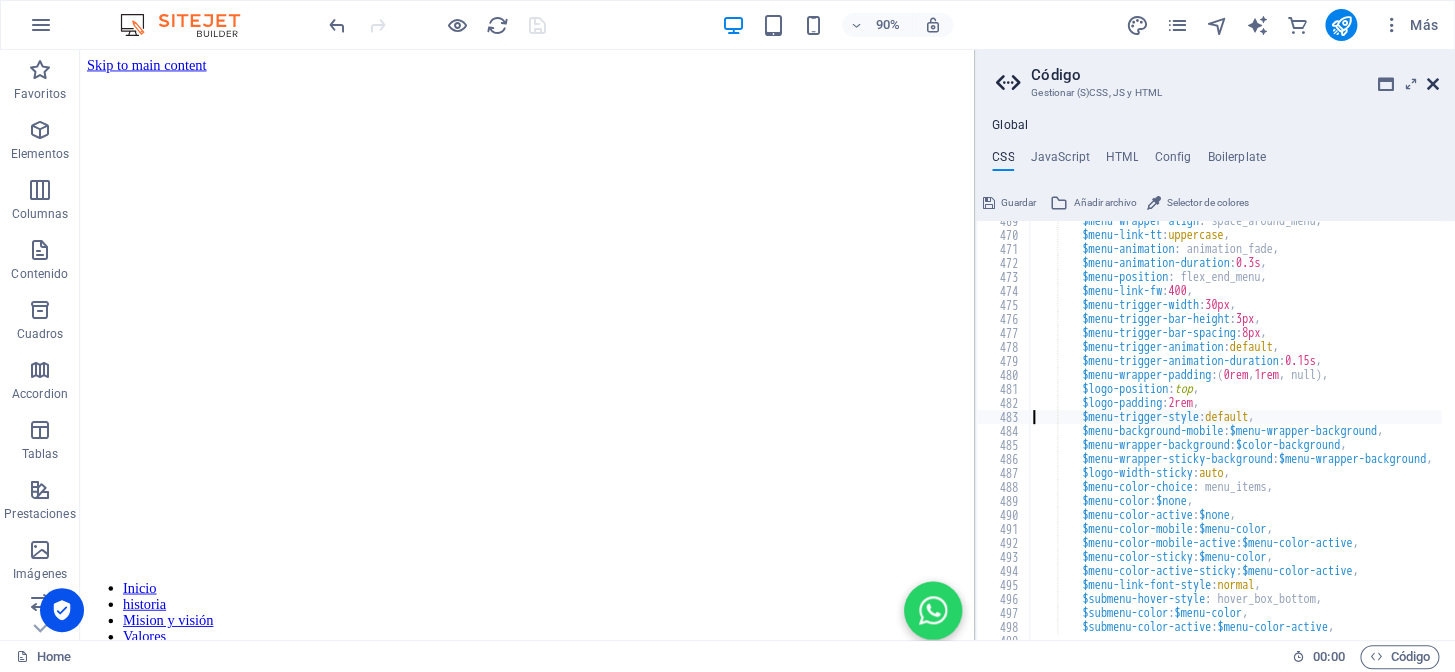 click at bounding box center (1433, 84) 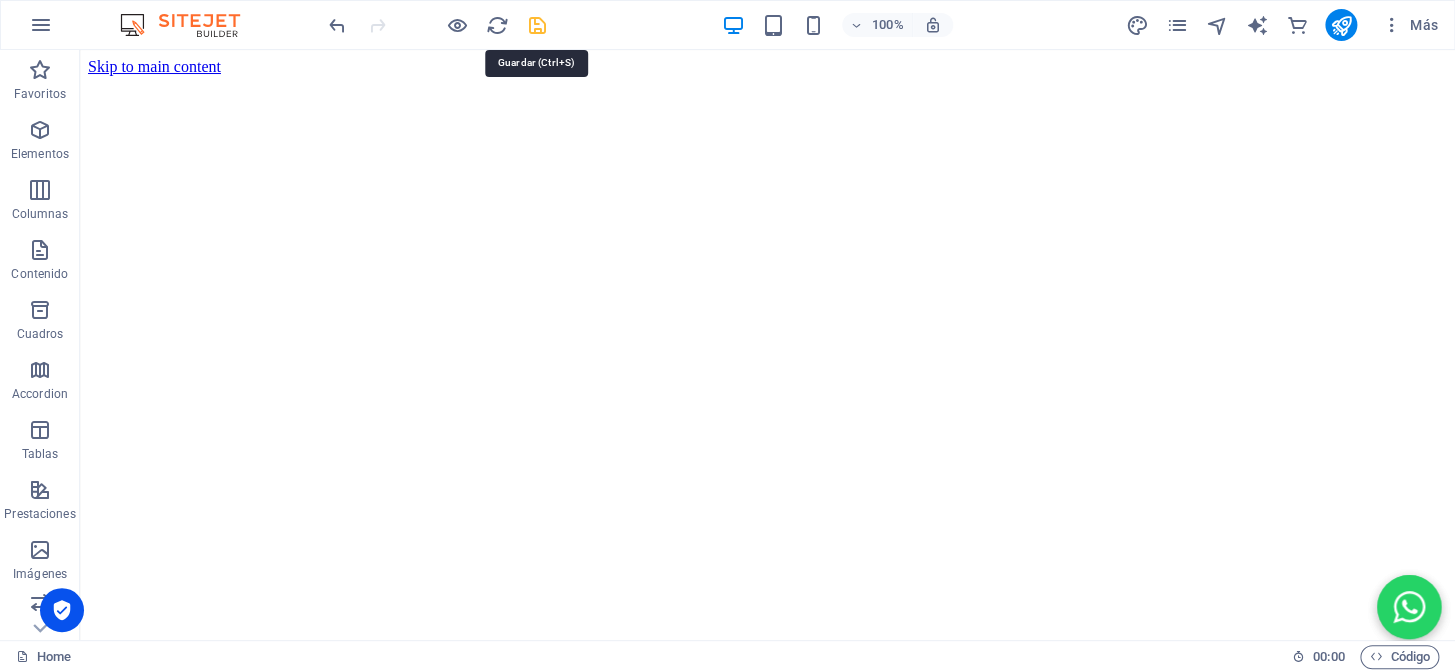 click at bounding box center (537, 25) 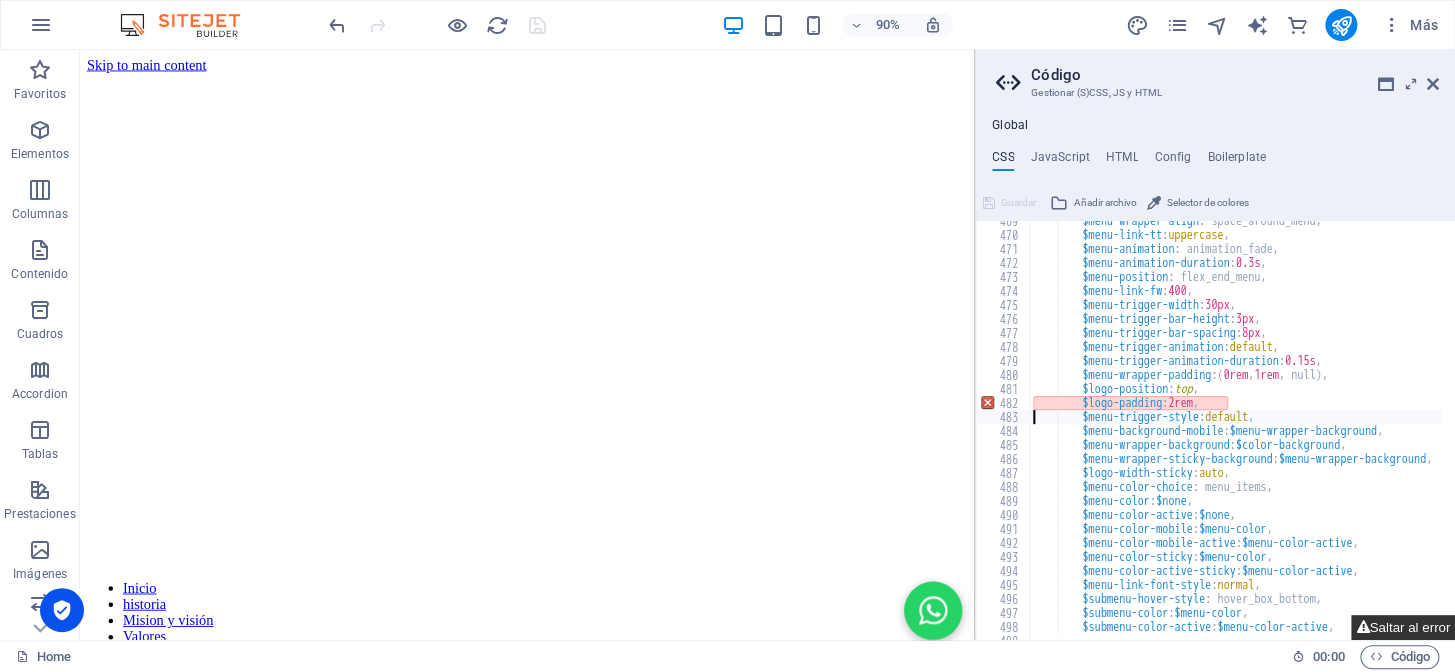 click on "Saltar al error" at bounding box center (1403, 627) 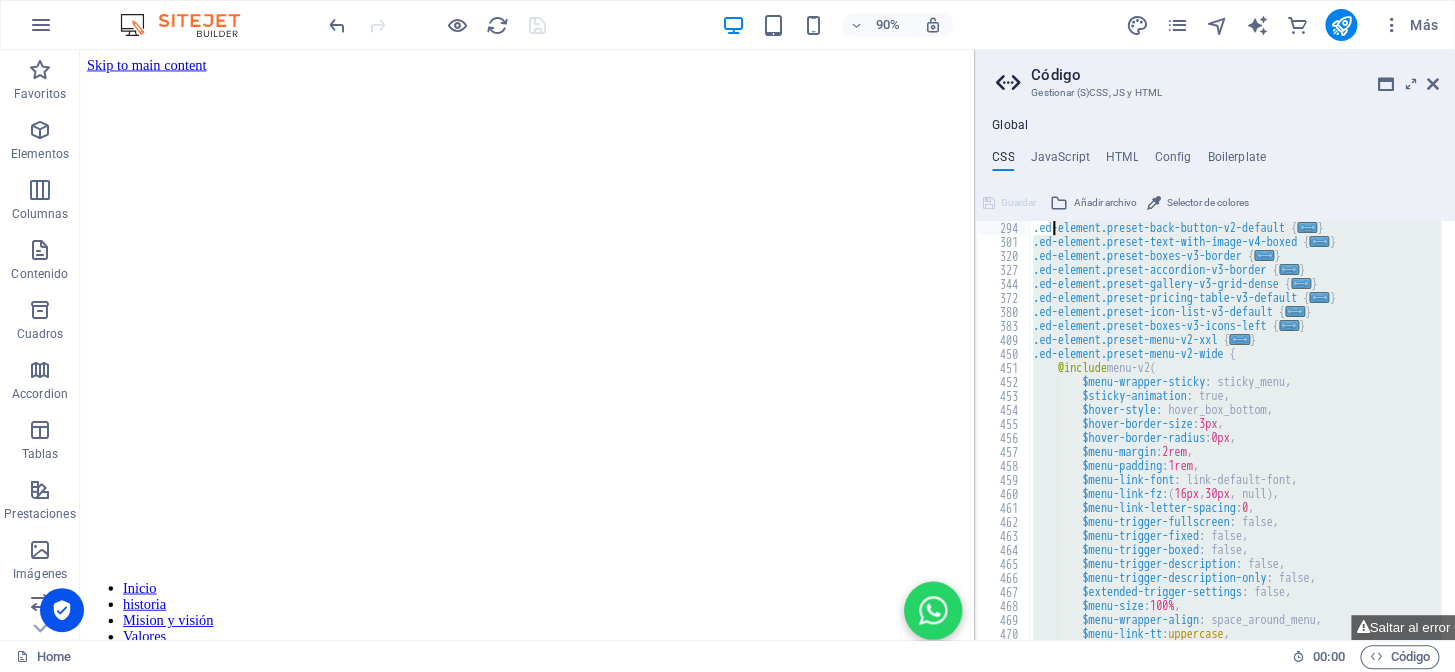 scroll, scrollTop: 433, scrollLeft: 0, axis: vertical 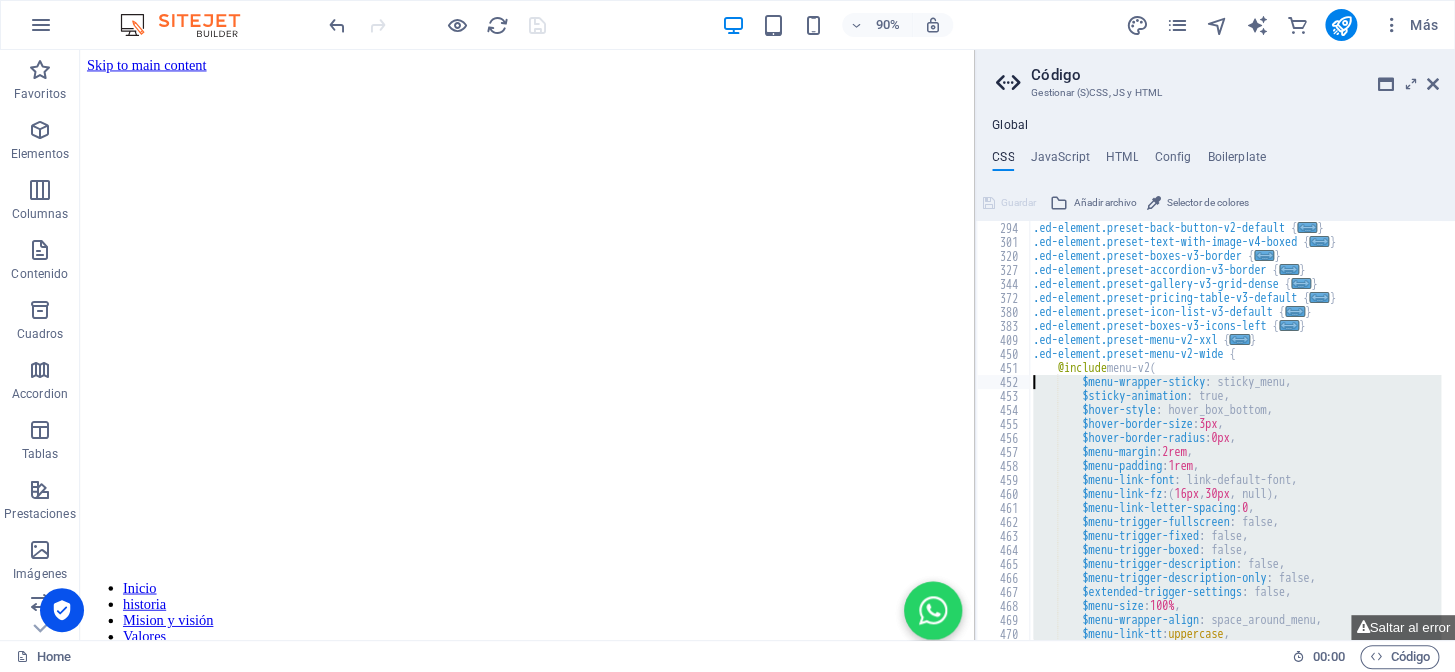 drag, startPoint x: 1255, startPoint y: 416, endPoint x: 1041, endPoint y: 378, distance: 217.34764 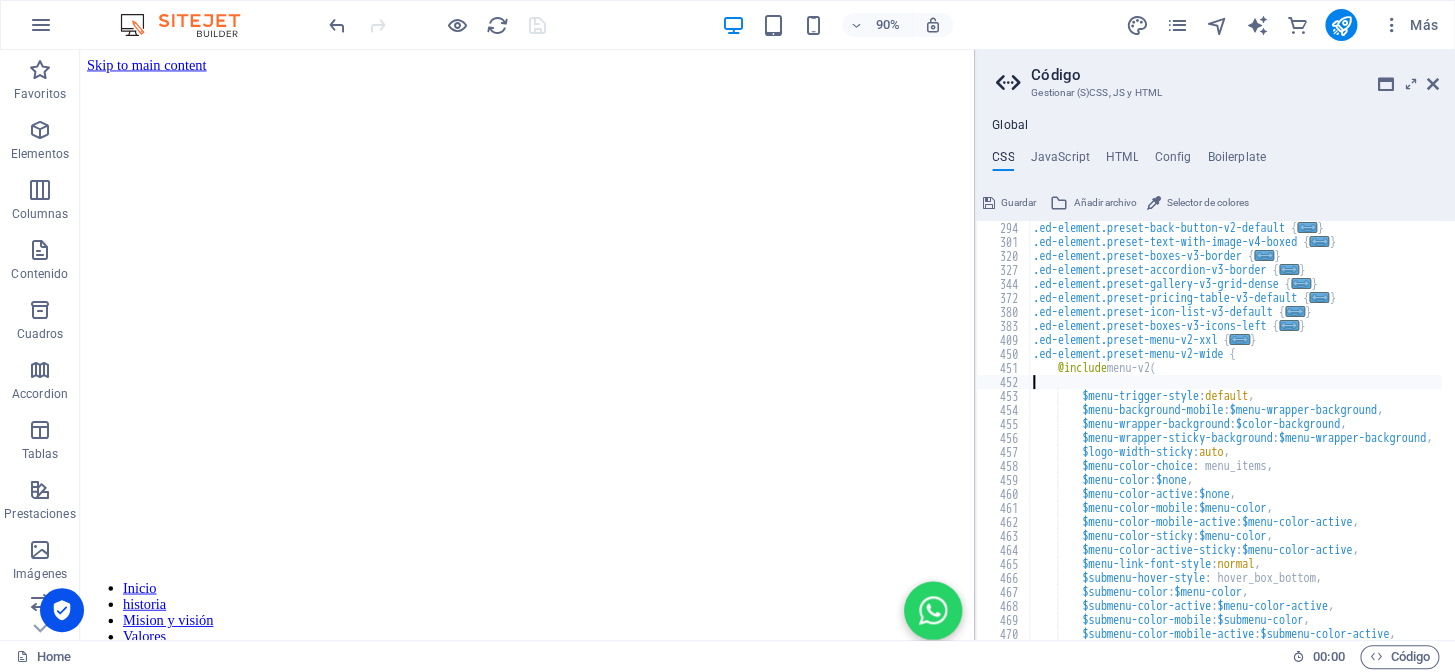 type on "$menu-trigger-style: default," 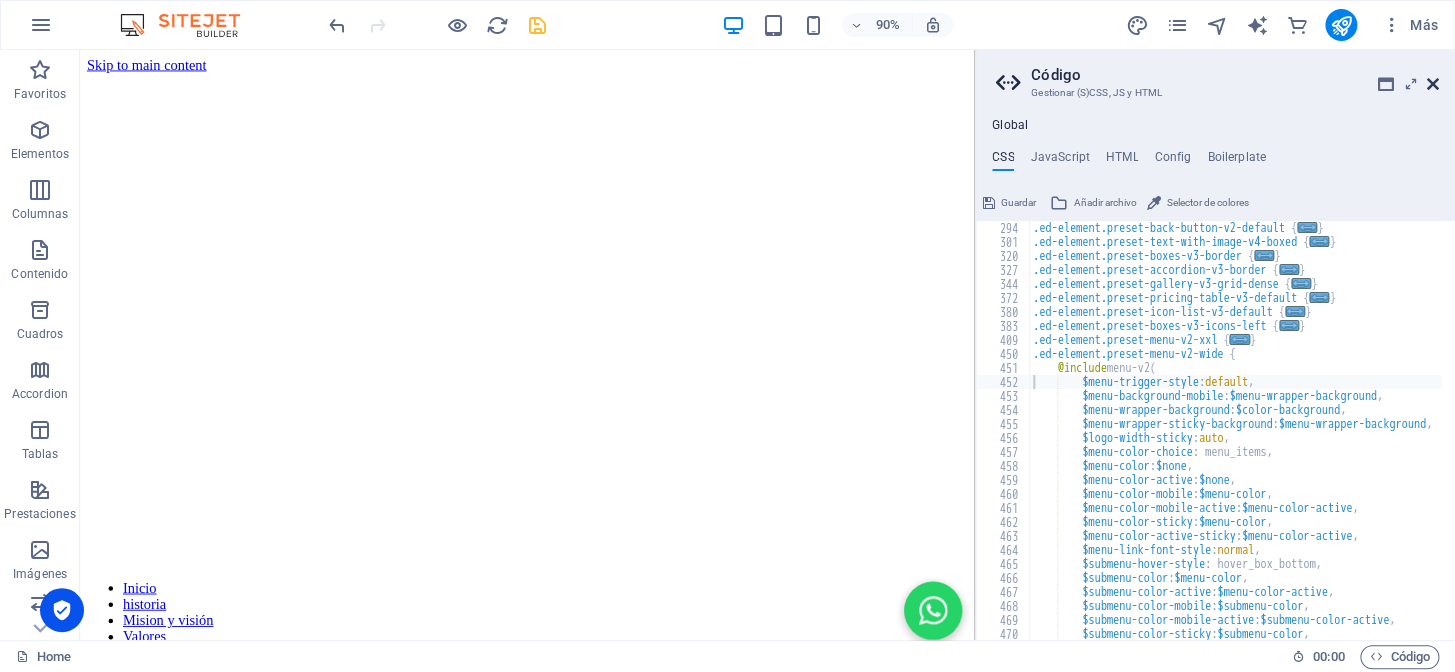 drag, startPoint x: 1435, startPoint y: 79, endPoint x: 1325, endPoint y: 38, distance: 117.3925 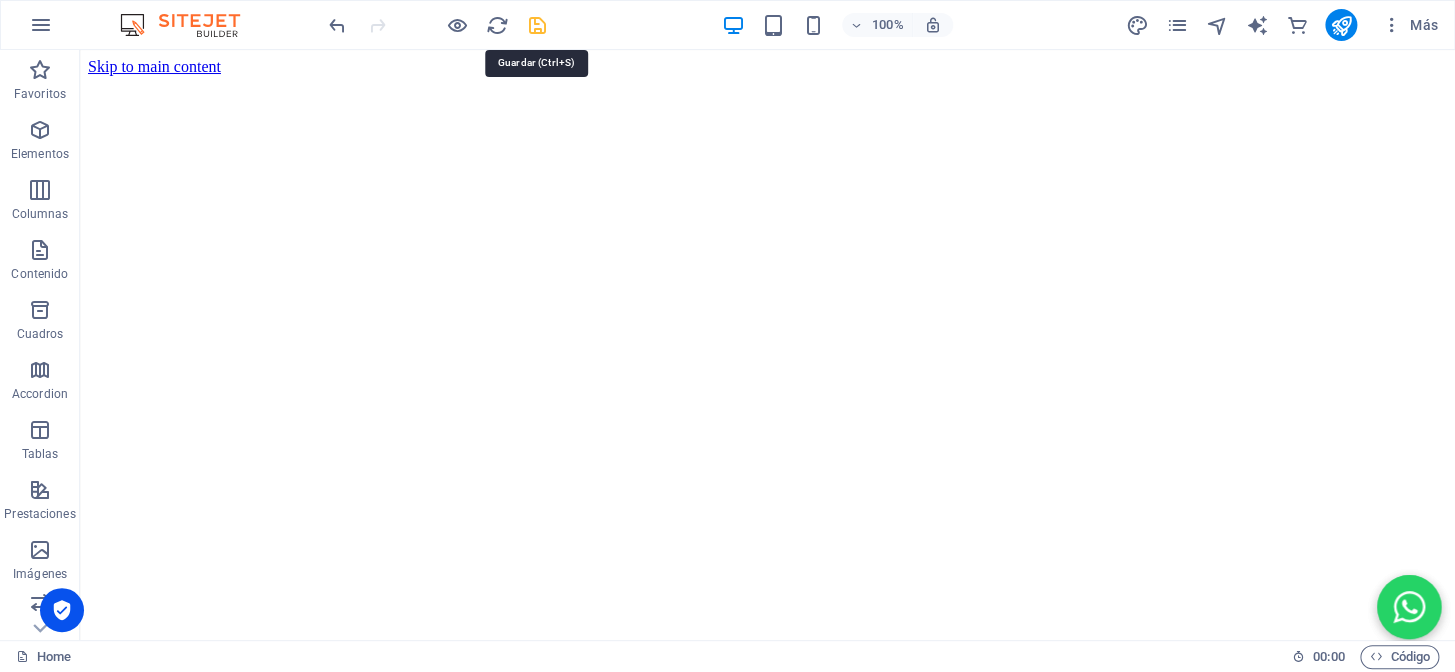click at bounding box center (537, 25) 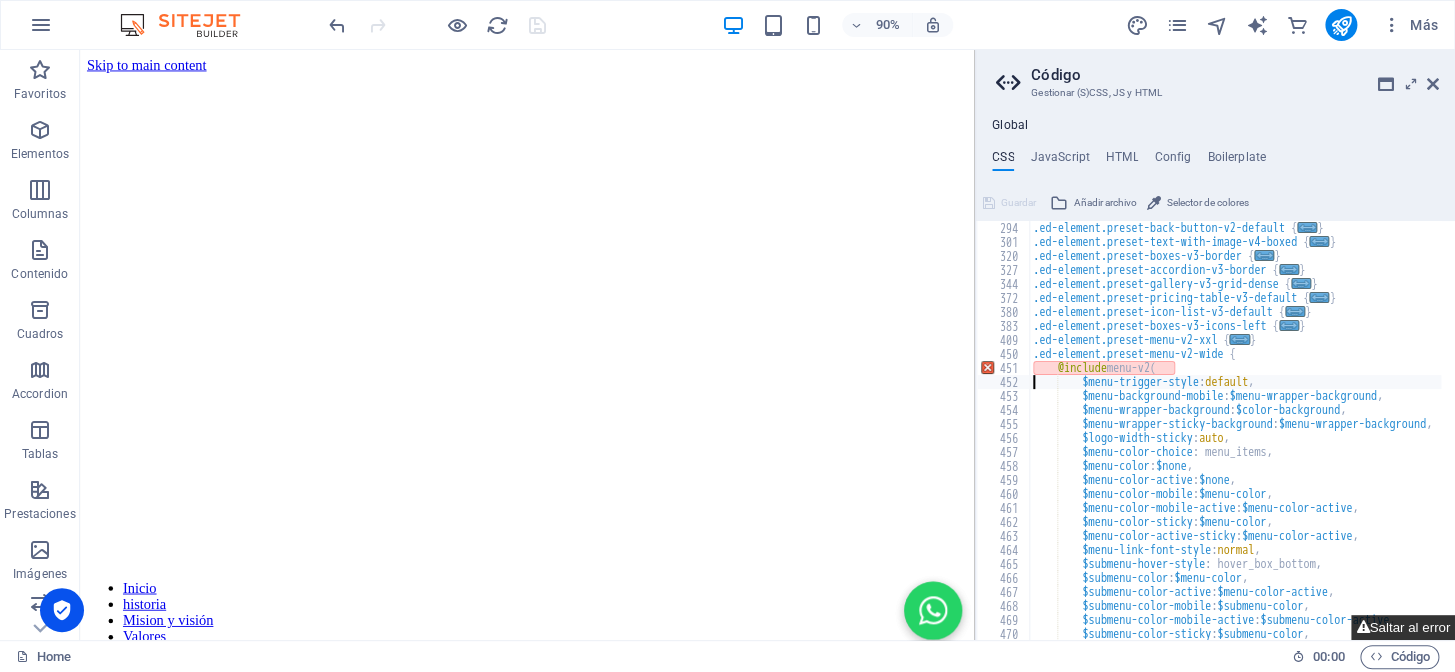 click on "Saltar al error" at bounding box center (1403, 627) 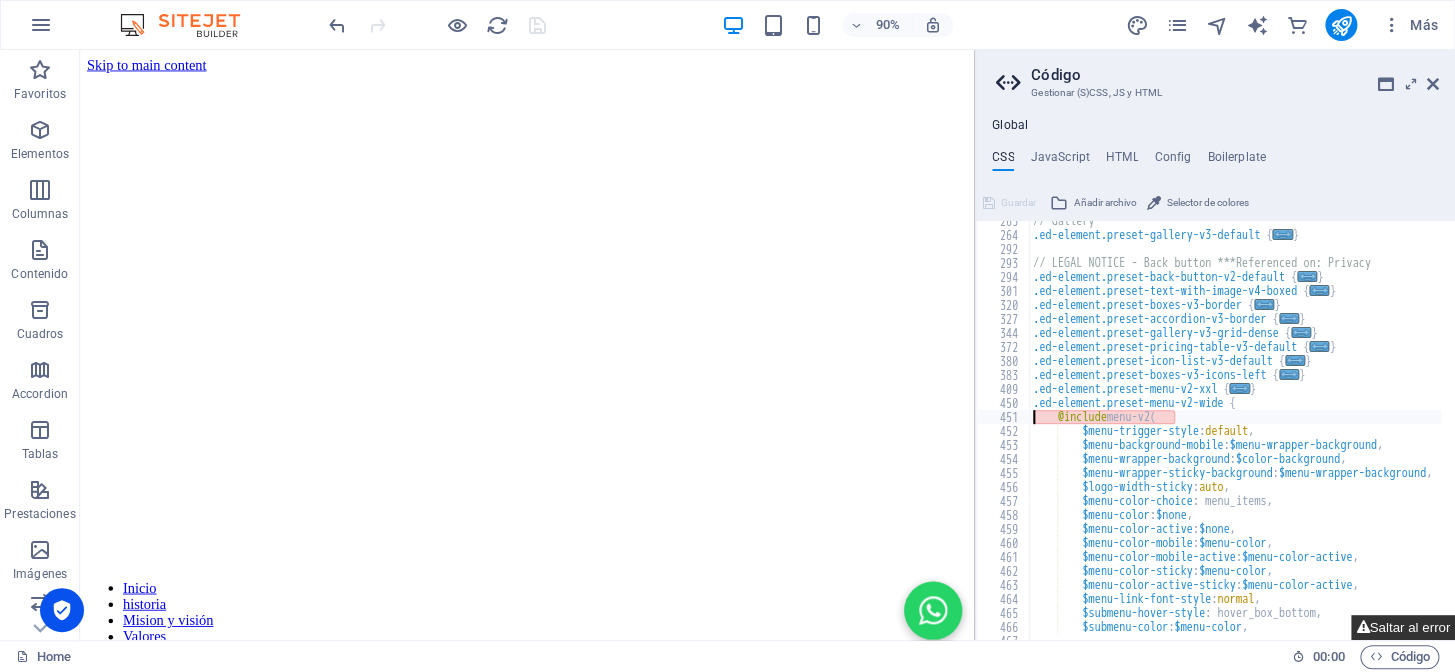 scroll, scrollTop: 385, scrollLeft: 0, axis: vertical 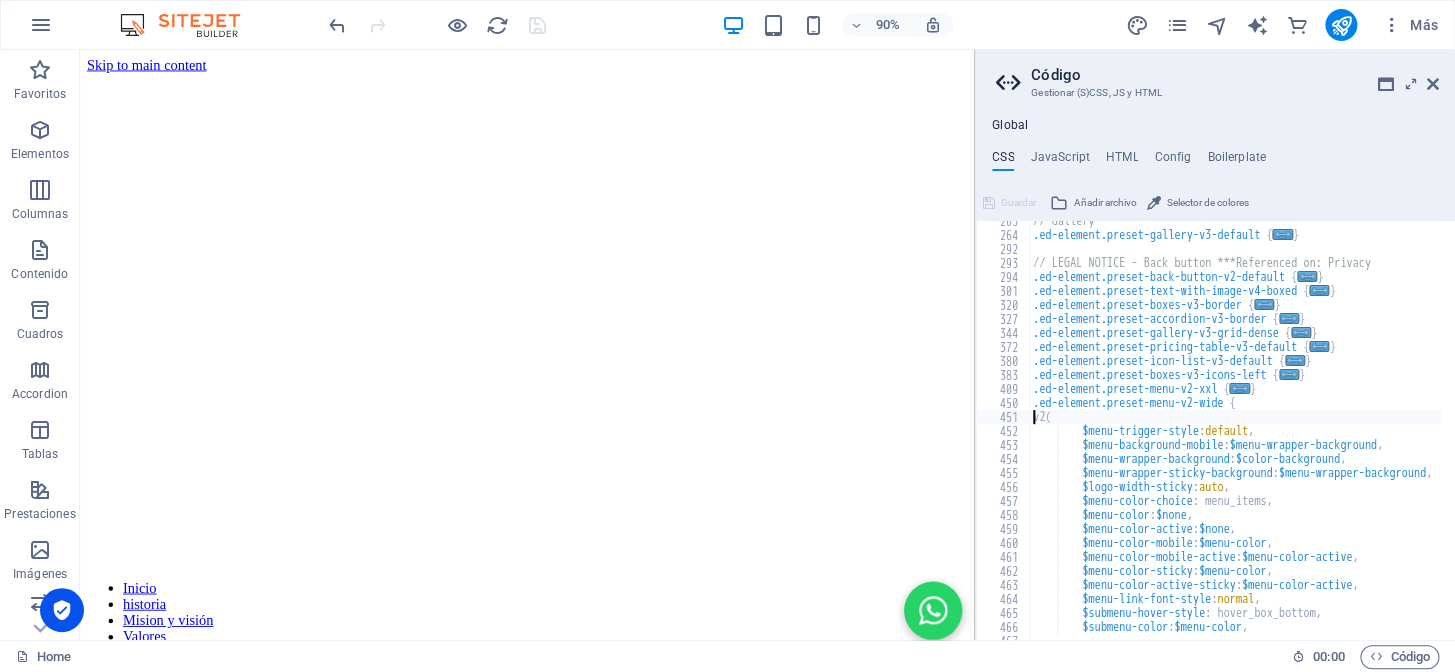 type on "(" 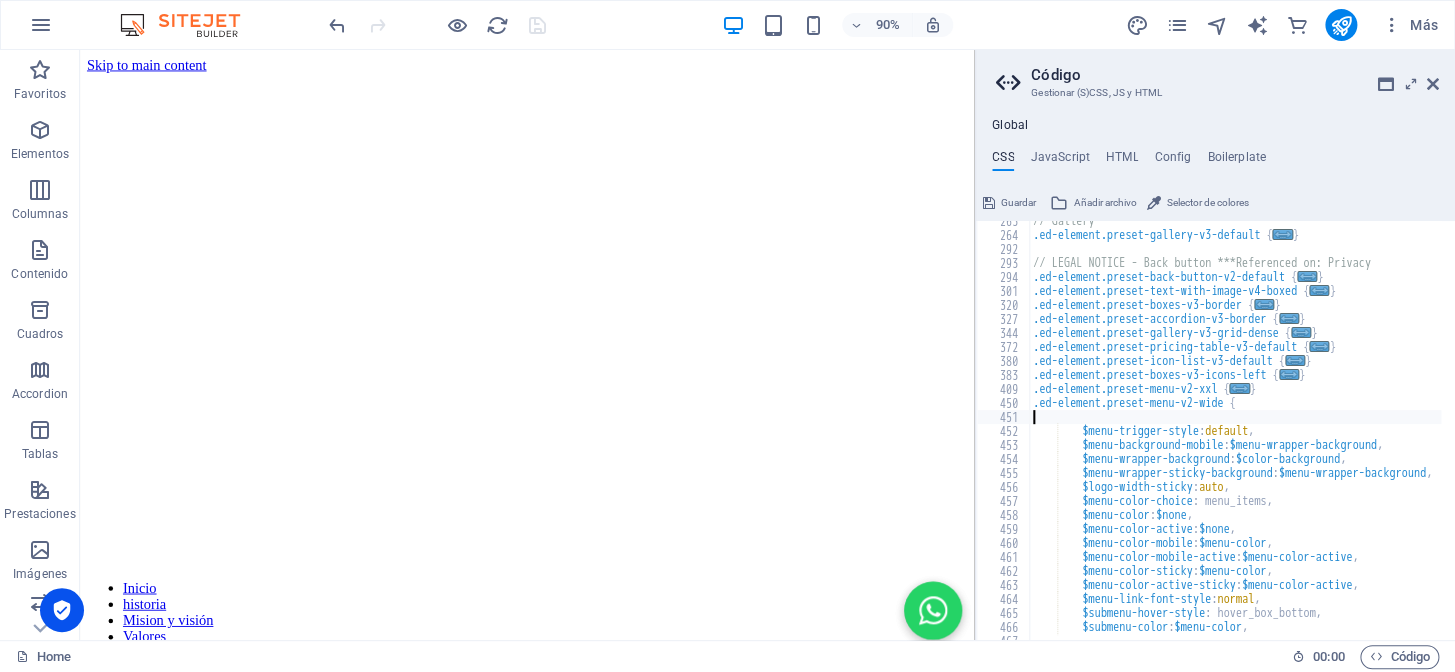 type on "$menu-trigger-style: default," 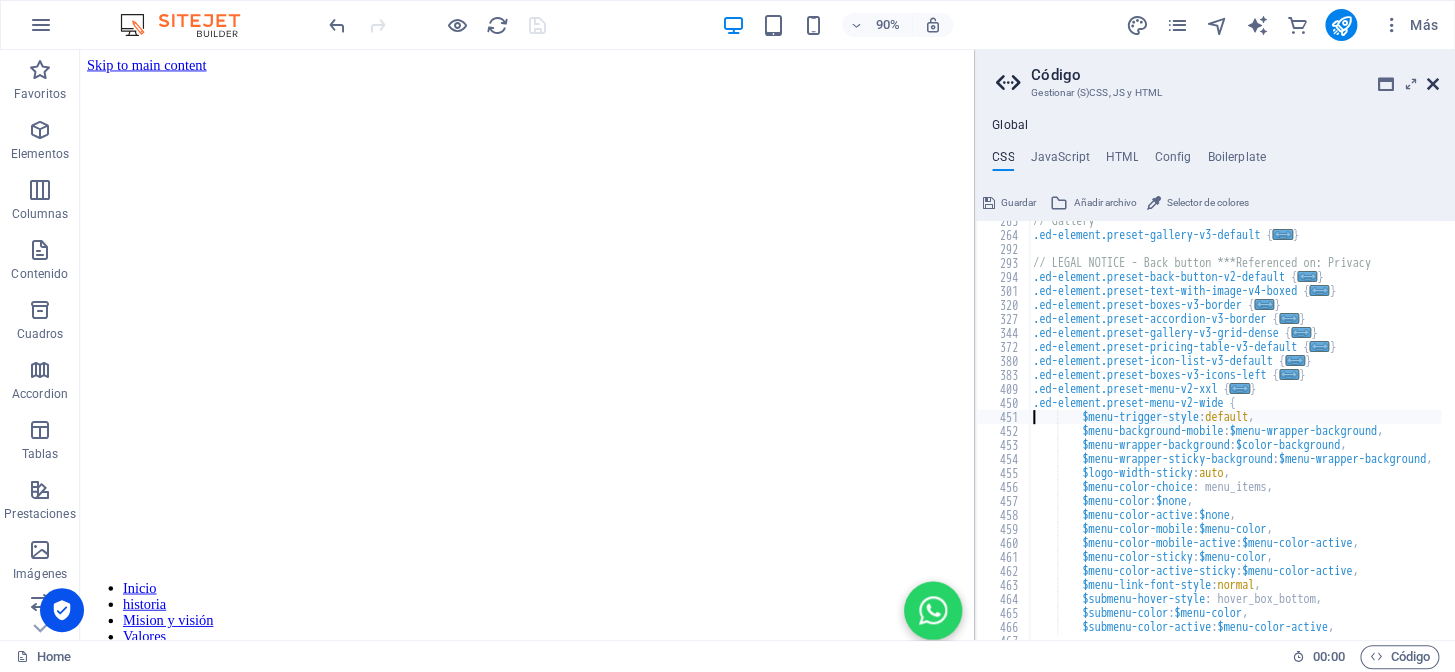 click at bounding box center [1433, 84] 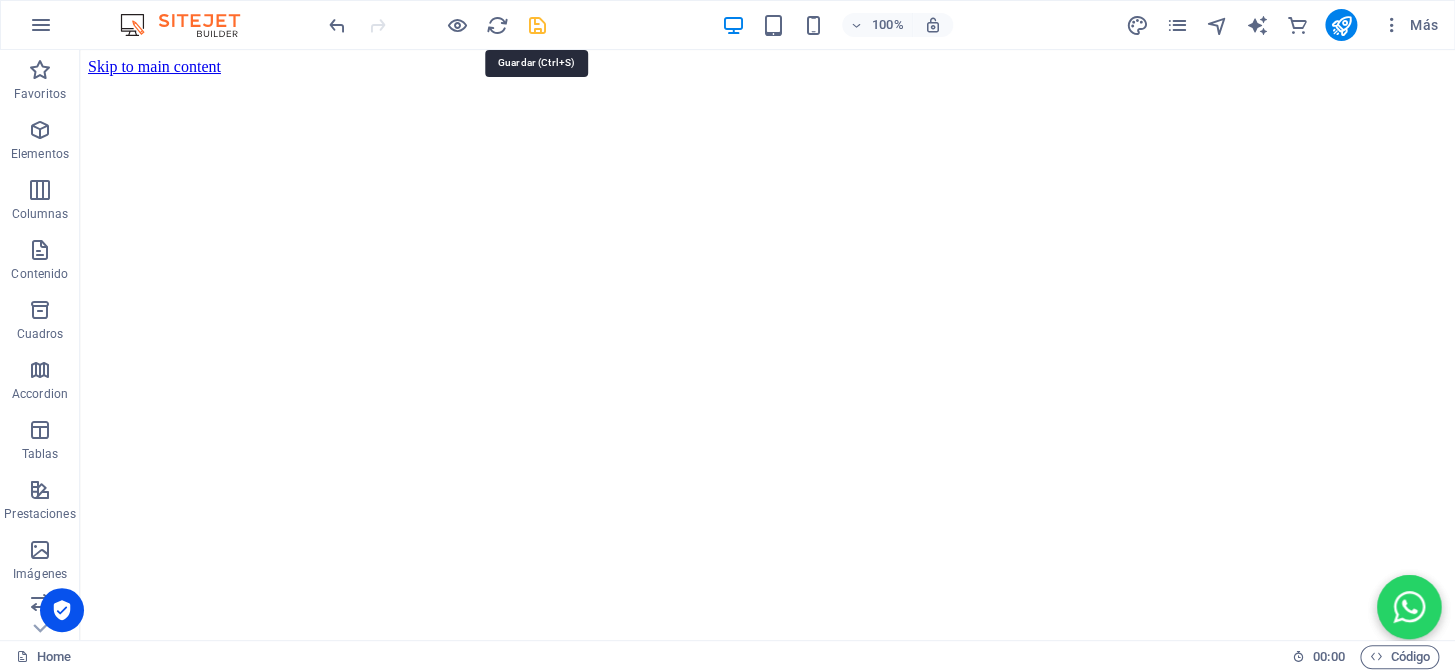 click at bounding box center (537, 25) 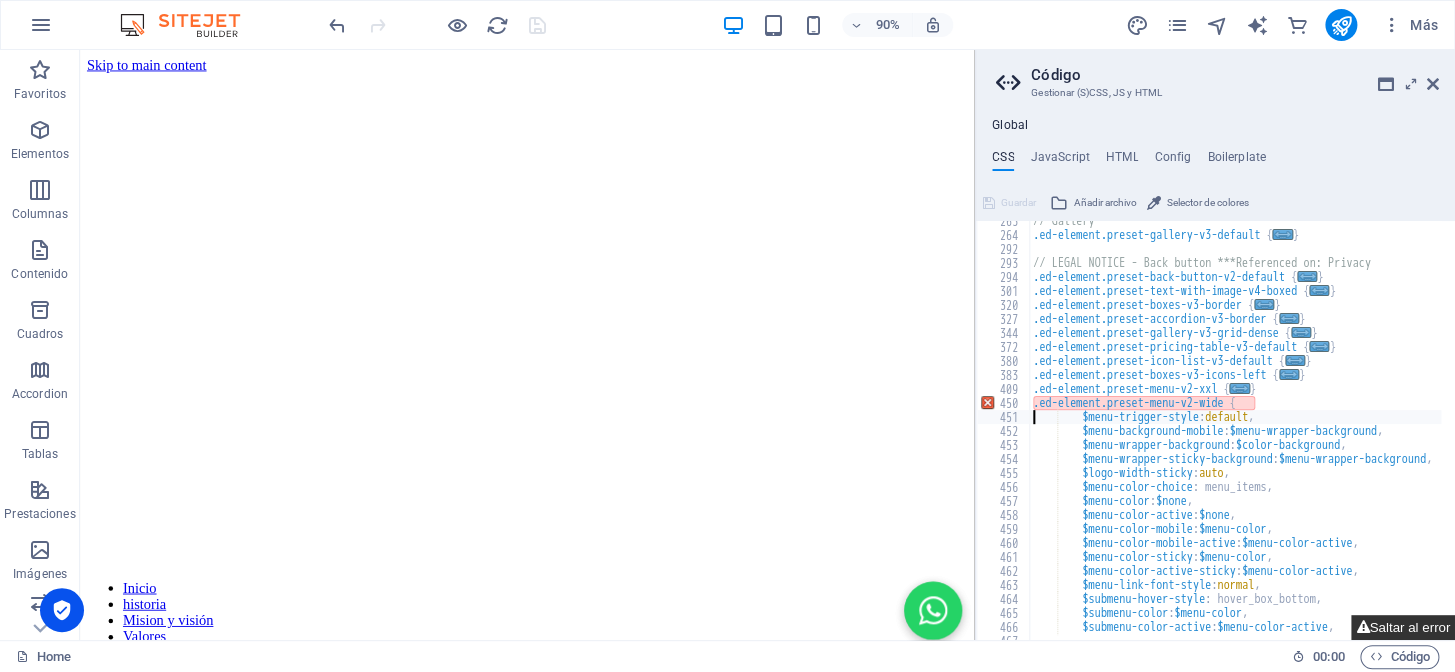 click on "Saltar al error" at bounding box center [1403, 627] 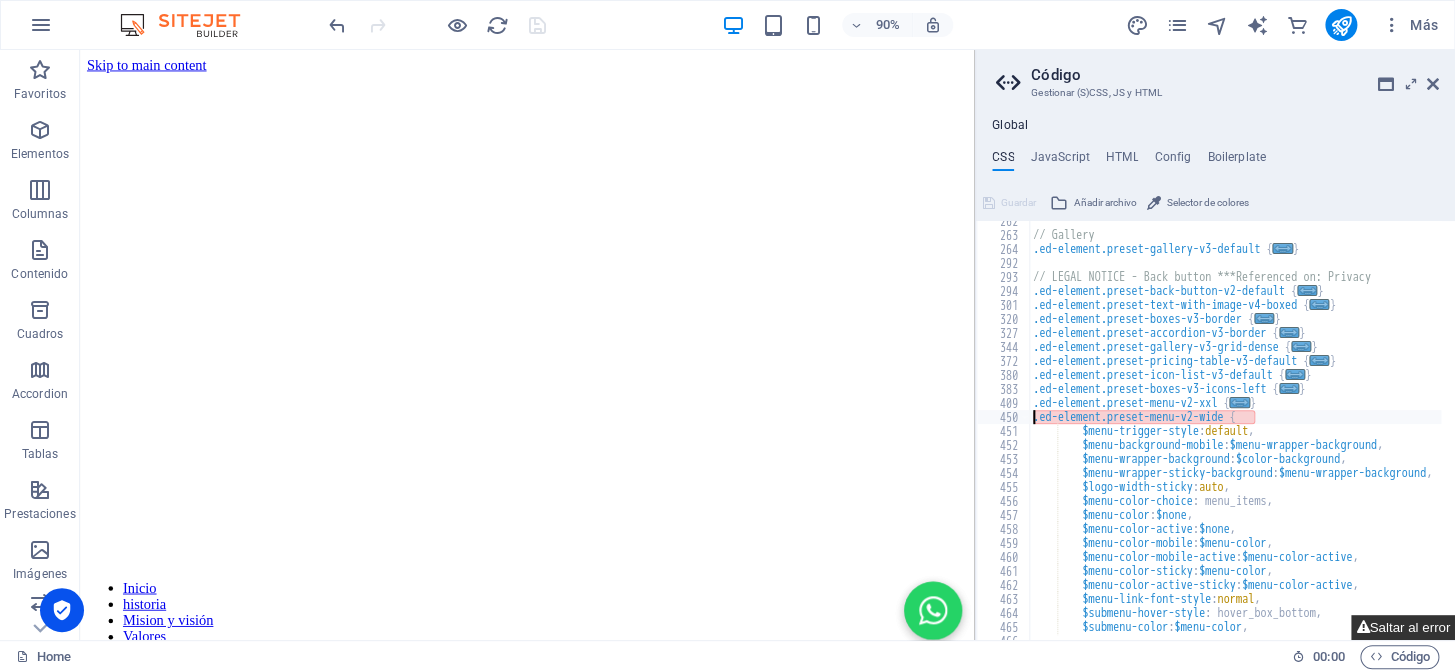 scroll, scrollTop: 371, scrollLeft: 0, axis: vertical 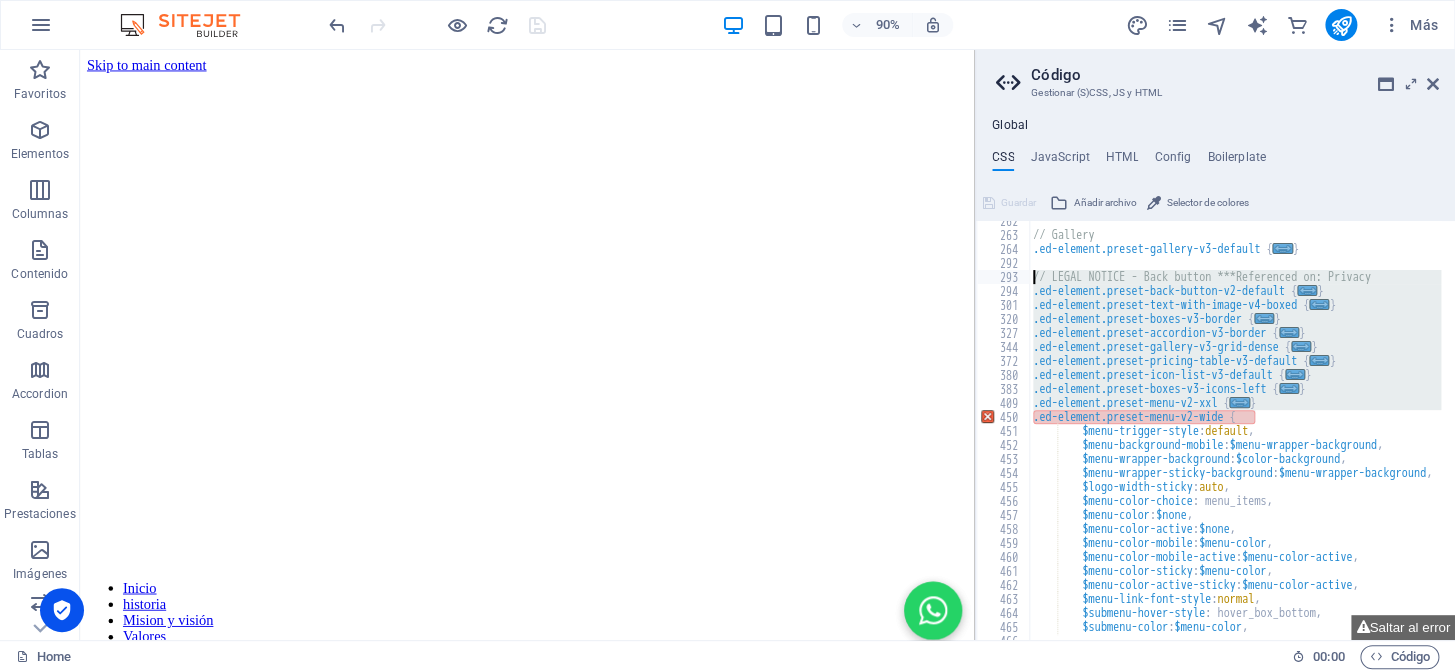 drag, startPoint x: 1290, startPoint y: 419, endPoint x: 999, endPoint y: 279, distance: 322.9257 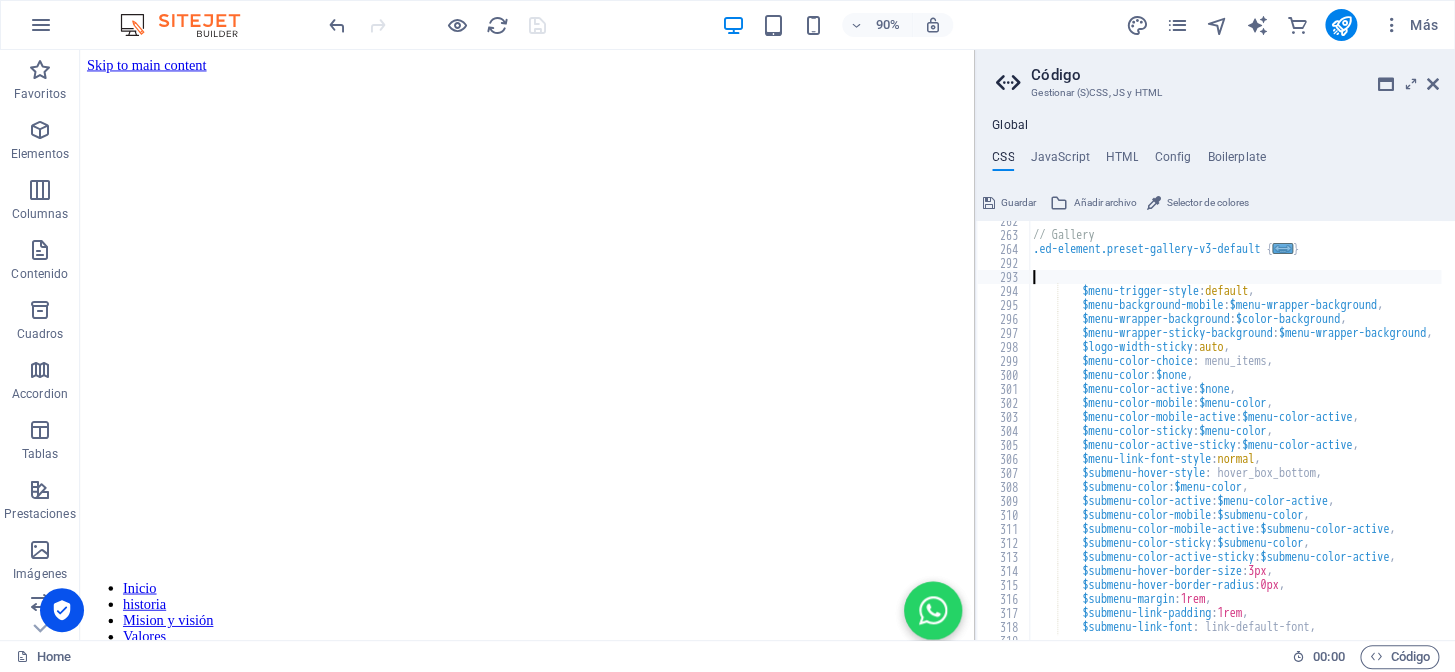 type on "$menu-trigger-style: default," 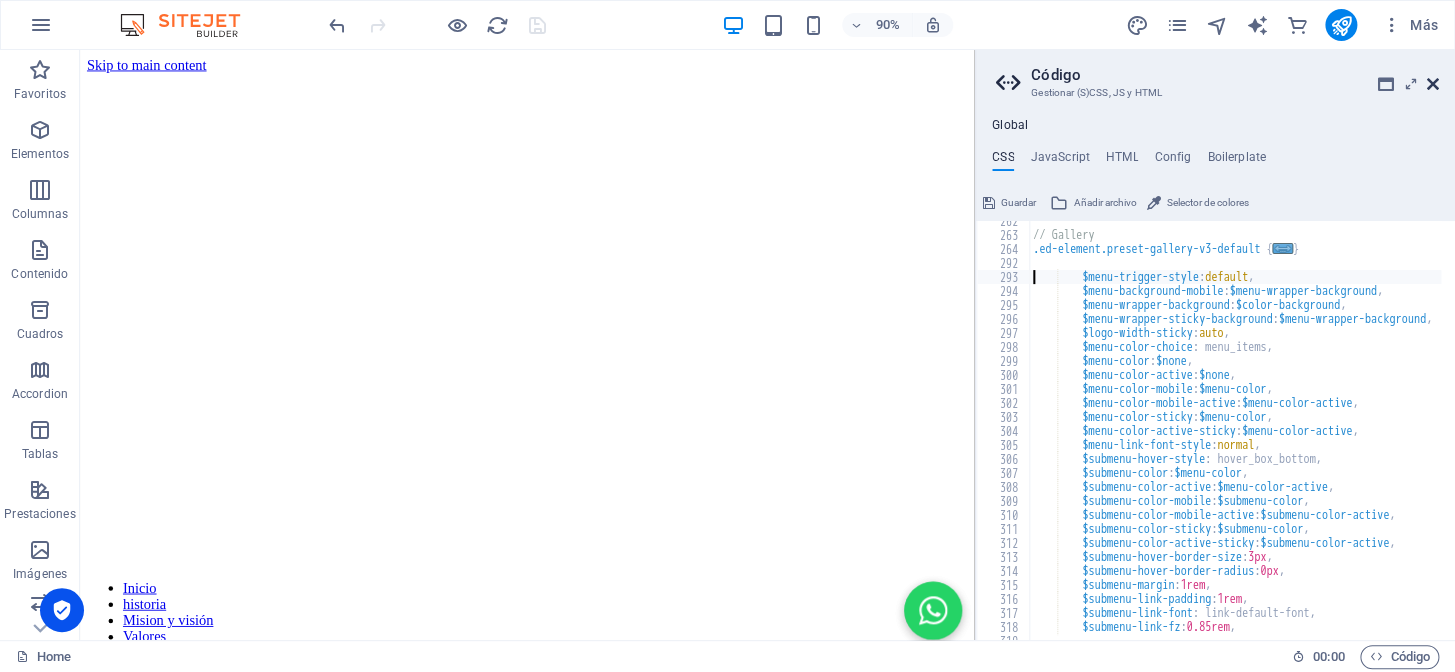 click at bounding box center [1433, 84] 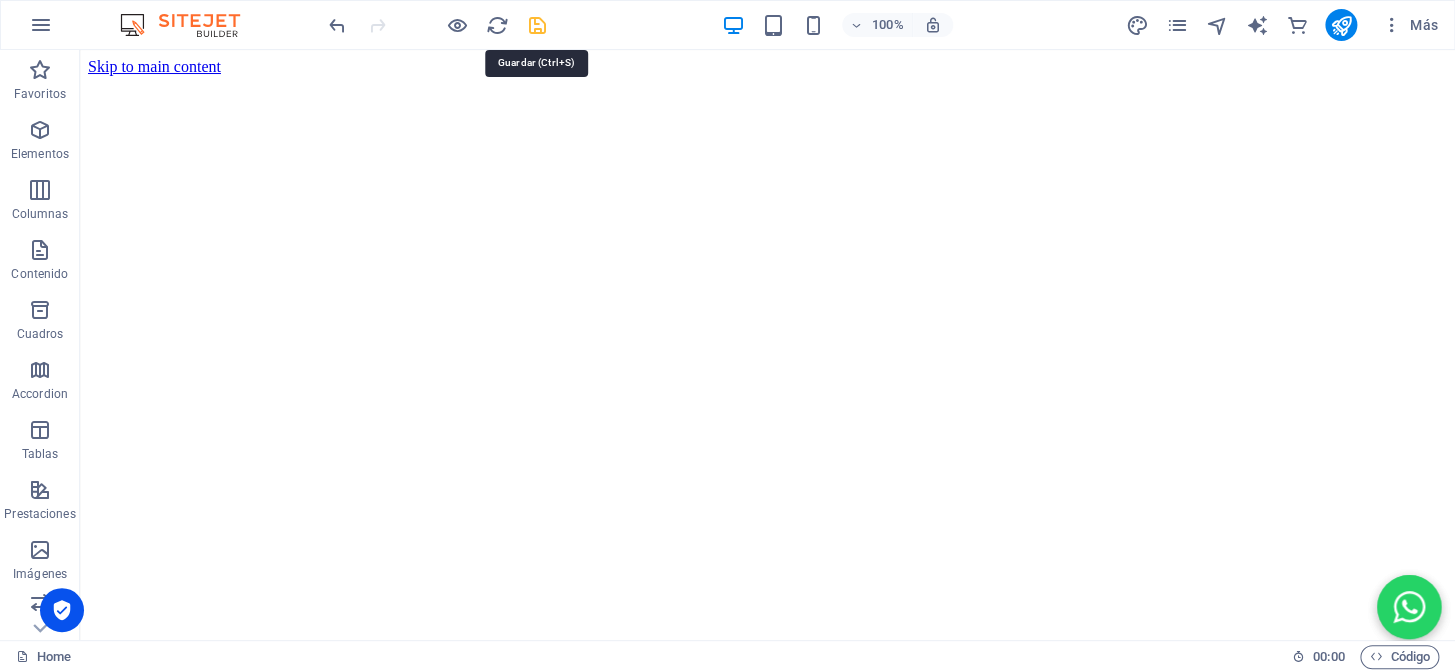 click at bounding box center [537, 25] 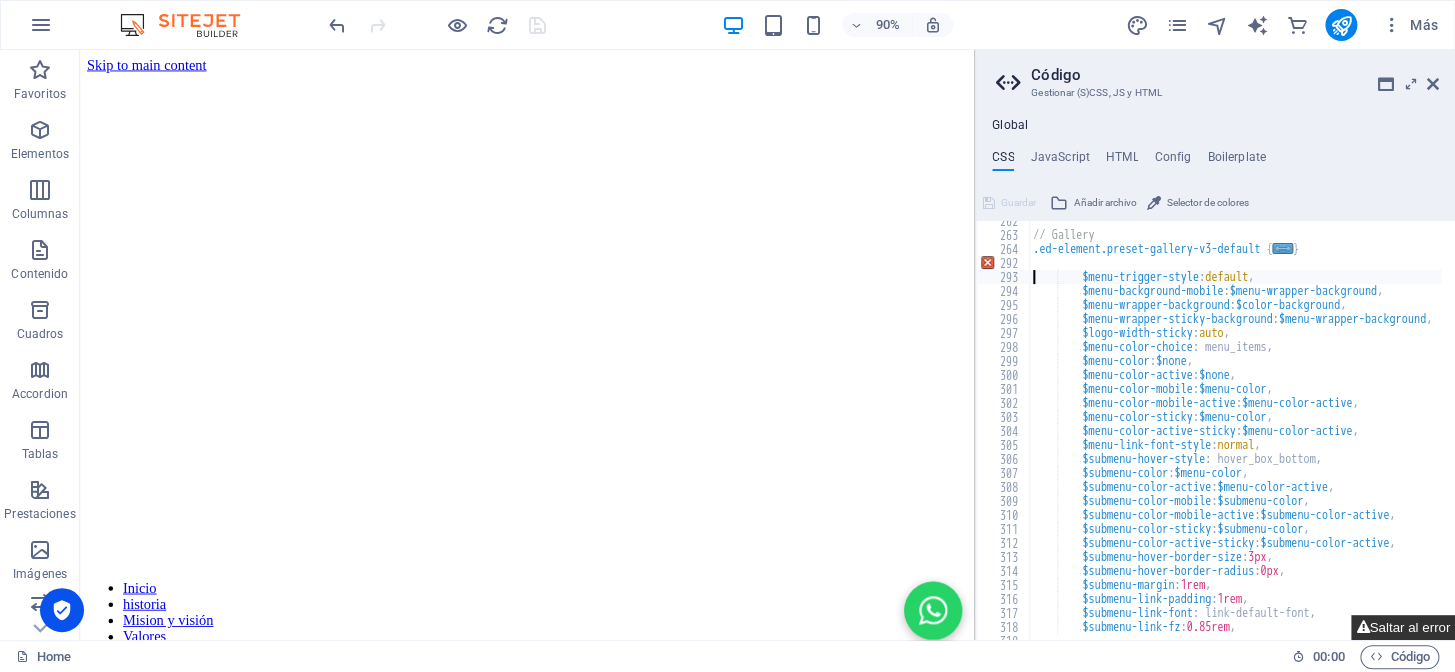 click on "Saltar al error" at bounding box center [1403, 627] 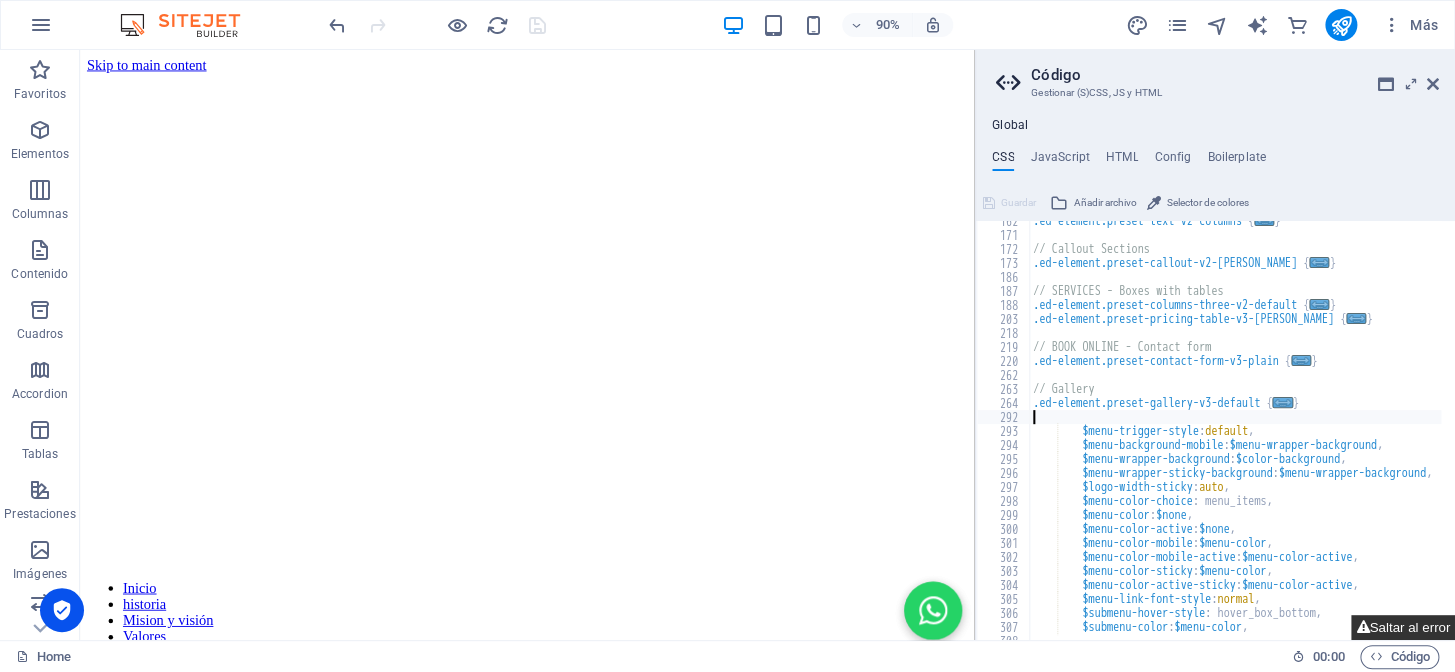 scroll, scrollTop: 217, scrollLeft: 0, axis: vertical 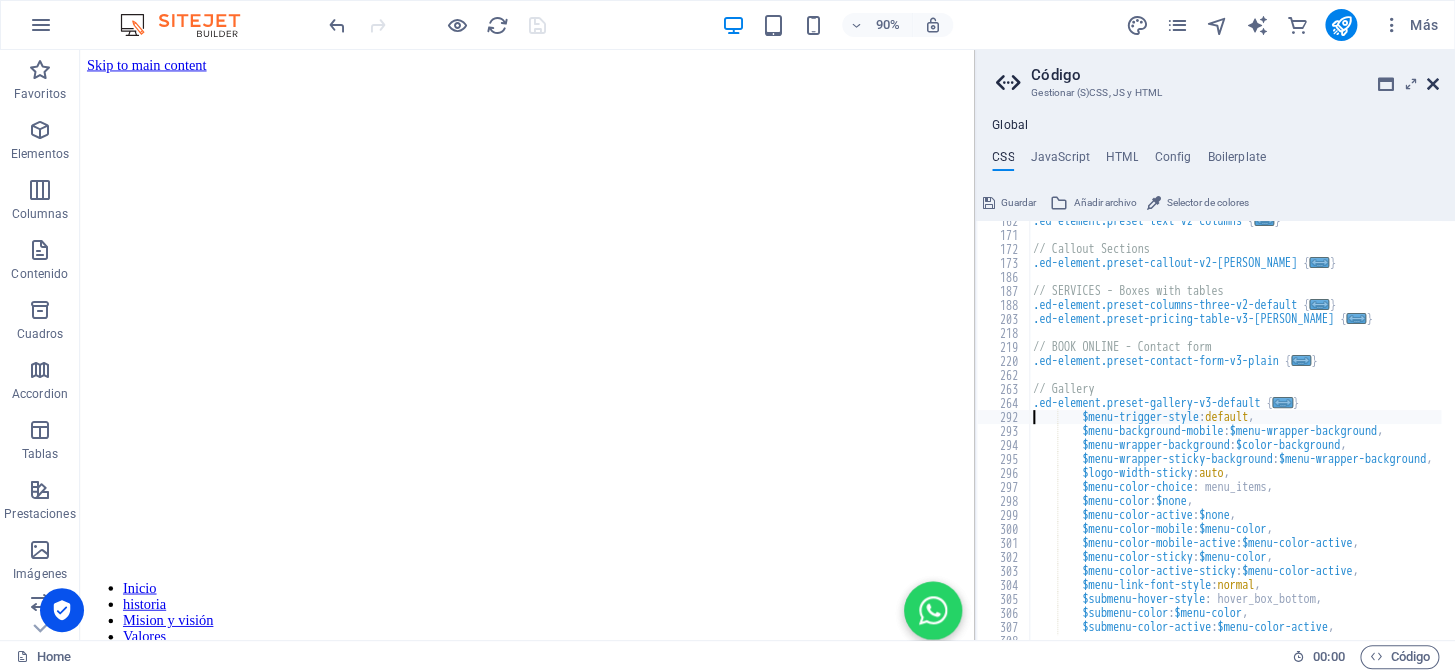 click at bounding box center [1433, 84] 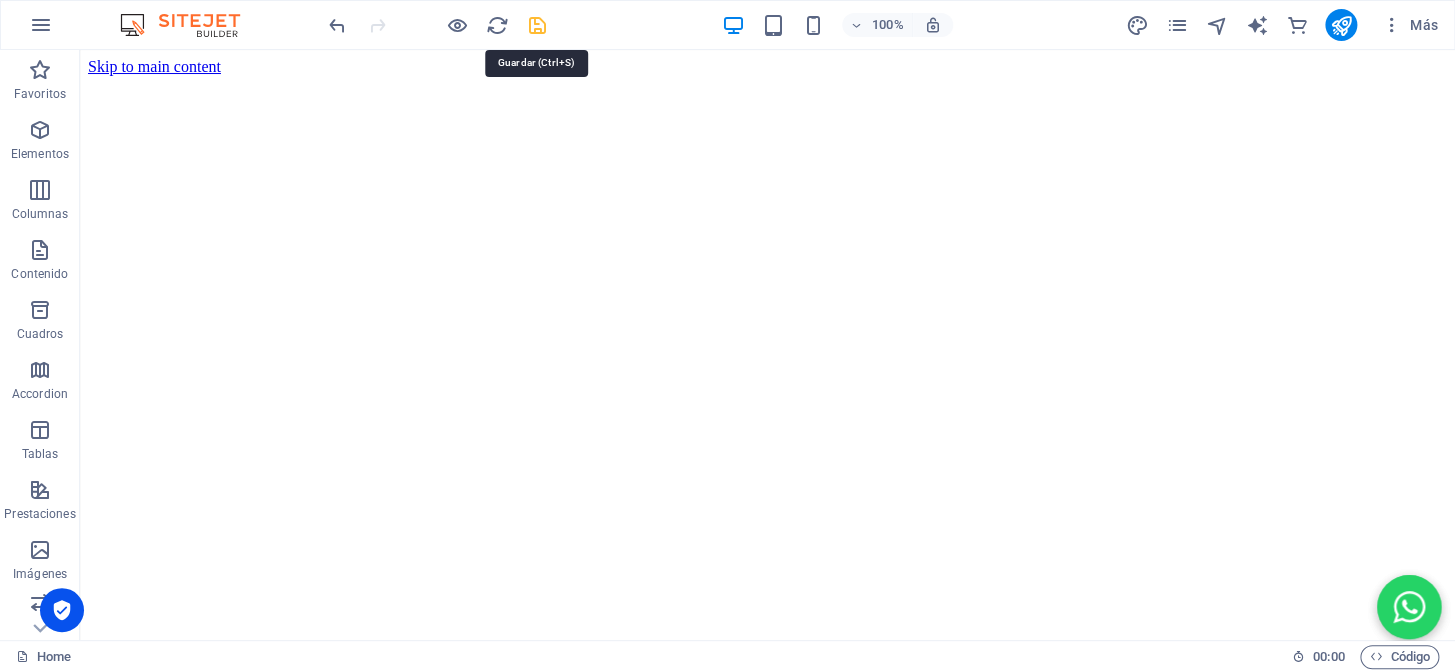 click at bounding box center [537, 25] 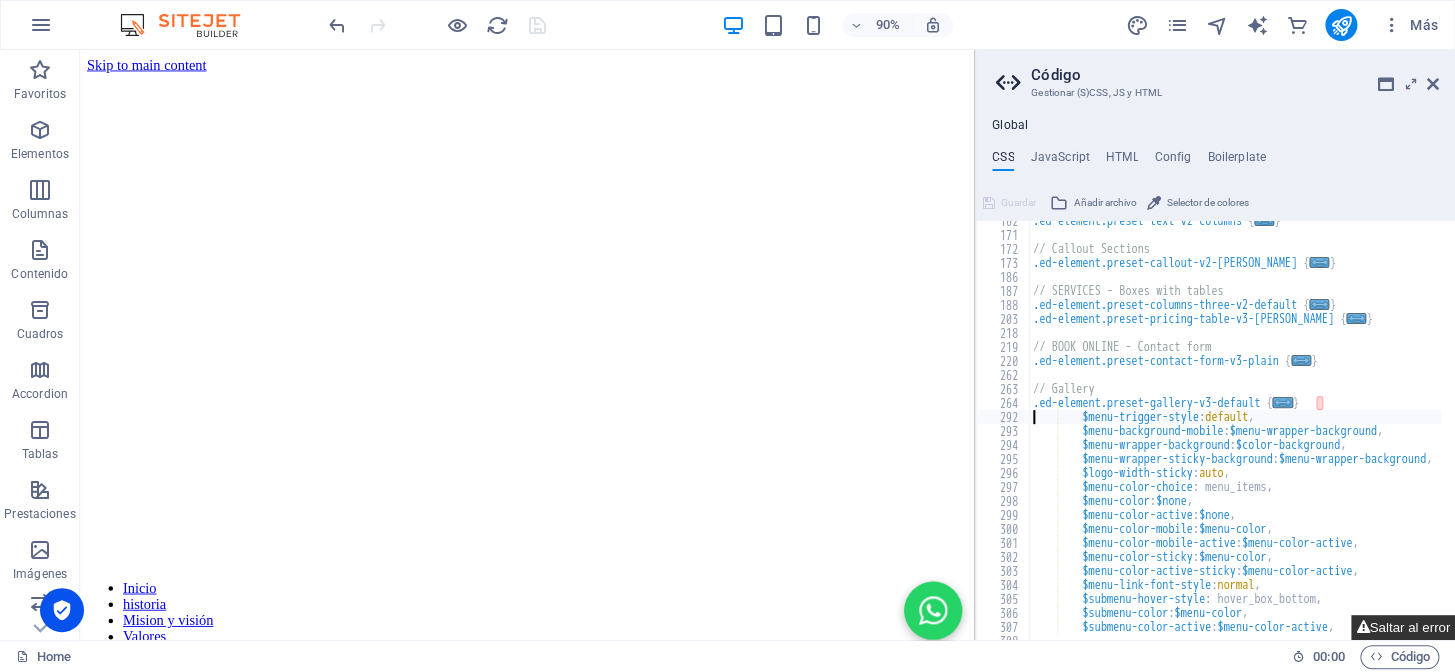 click on "Saltar al error" at bounding box center (1403, 627) 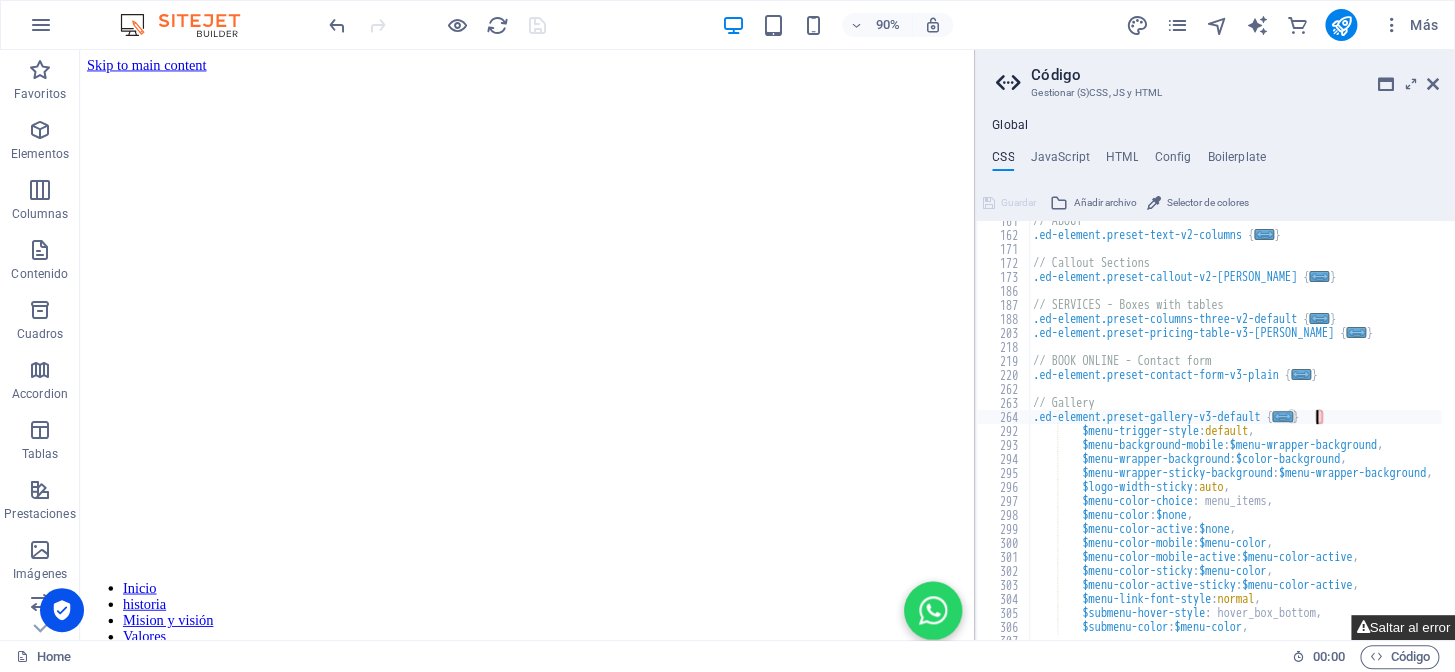 scroll, scrollTop: 203, scrollLeft: 0, axis: vertical 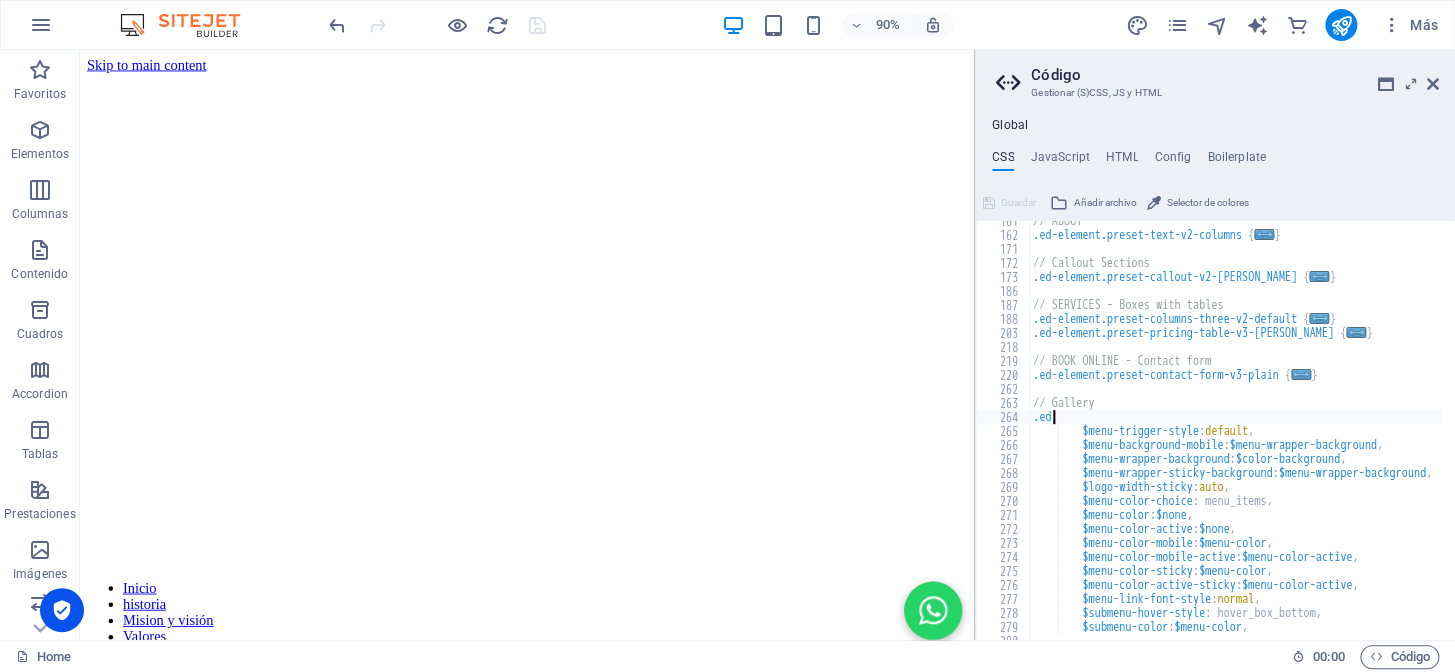 type on "." 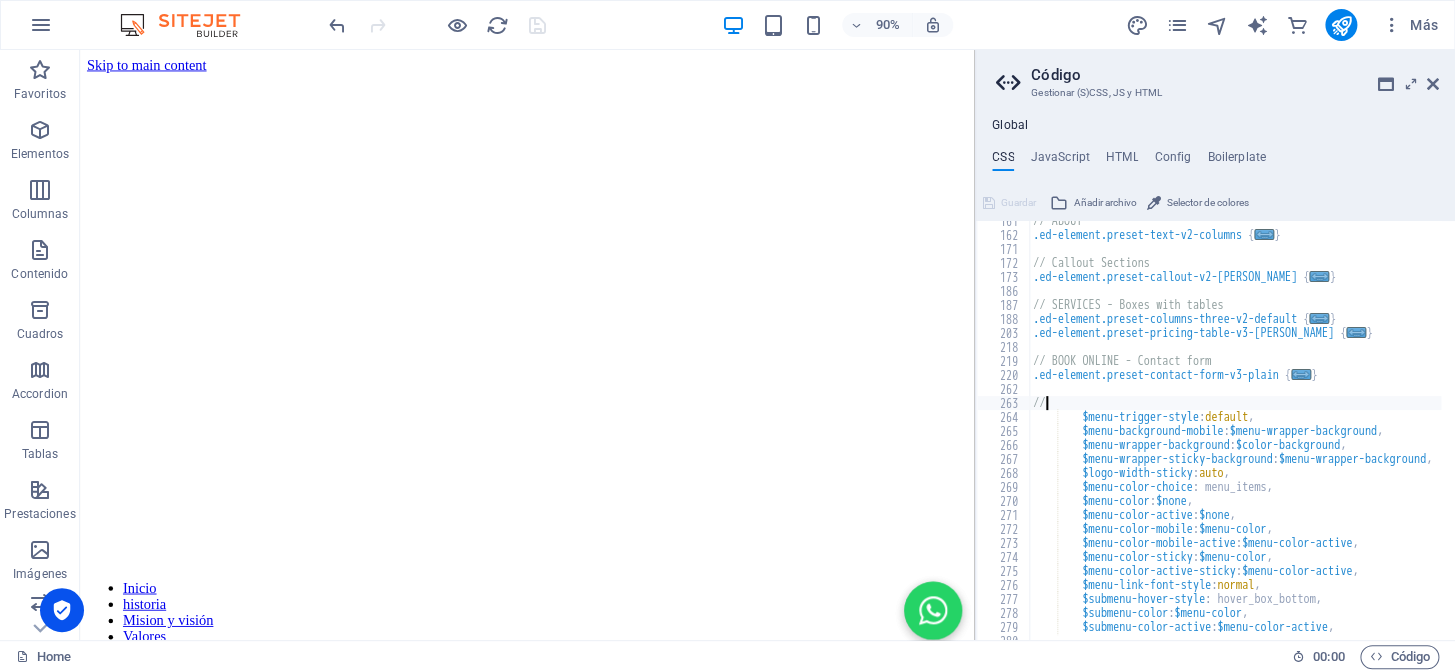 type on "/" 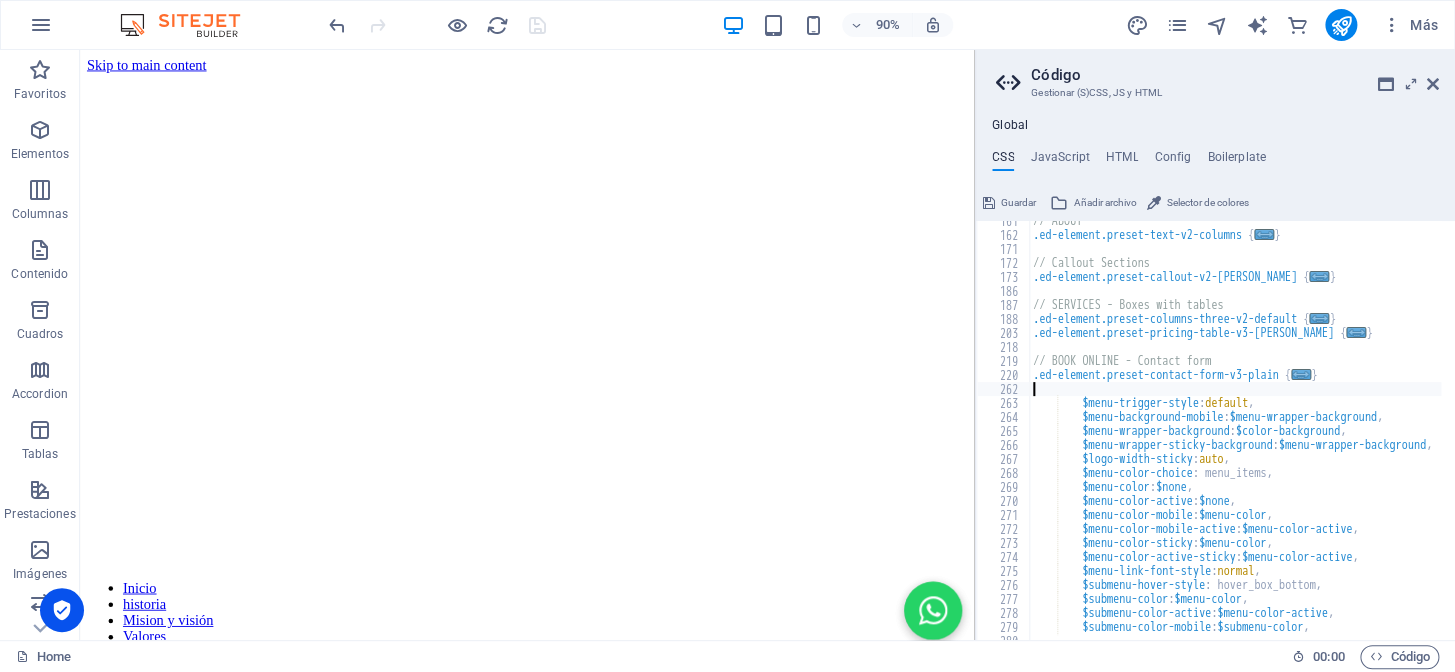 type on "$menu-trigger-style: default," 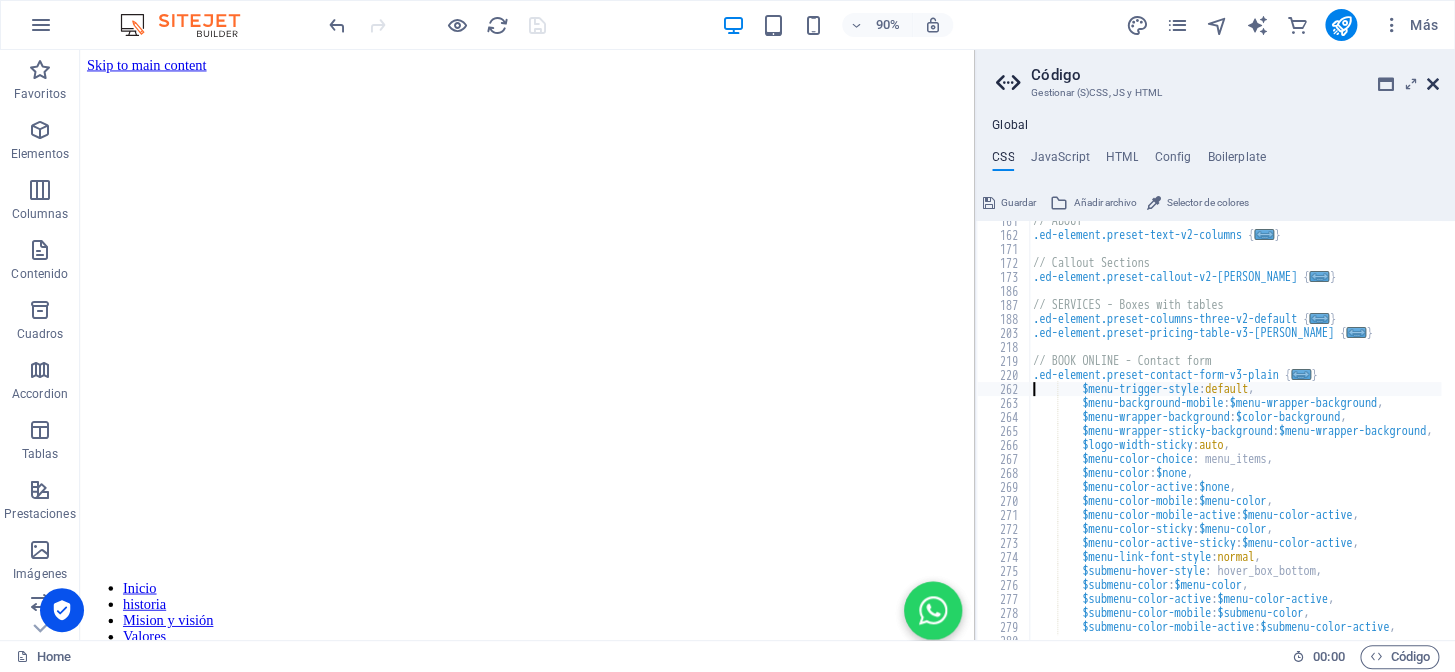 click at bounding box center [1433, 84] 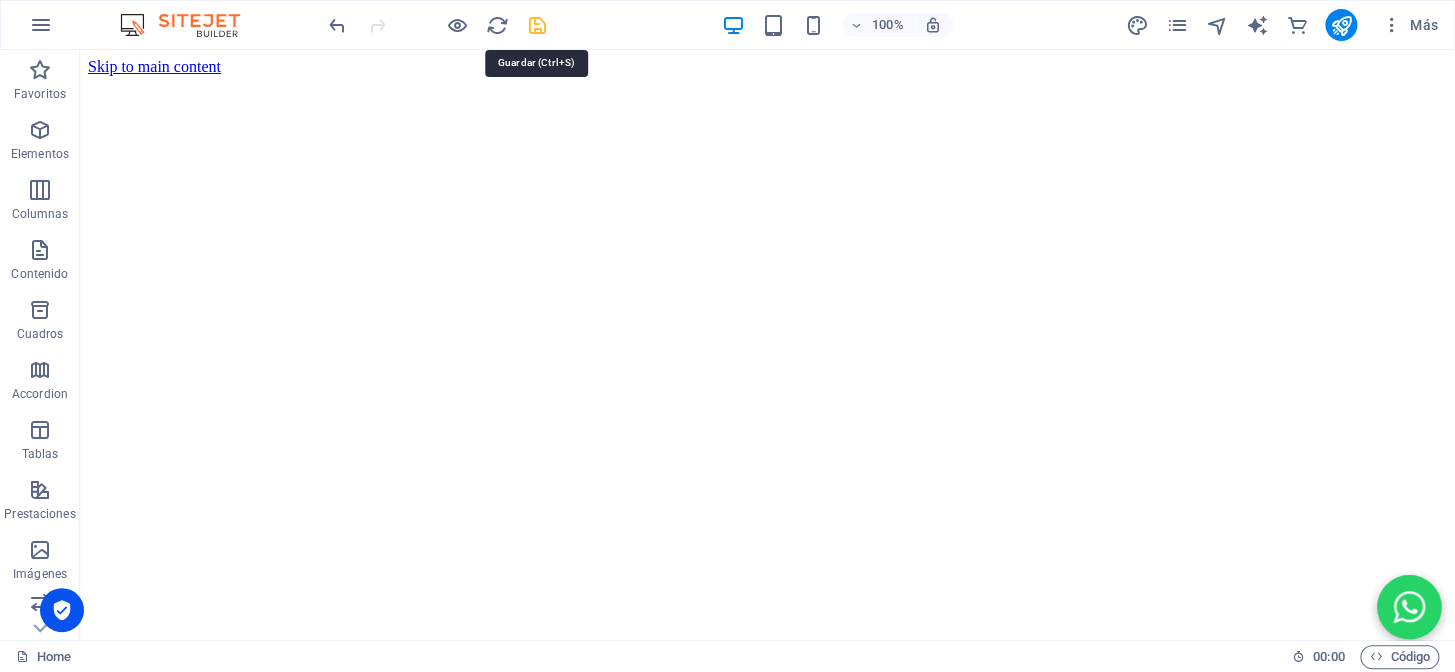 click at bounding box center (537, 25) 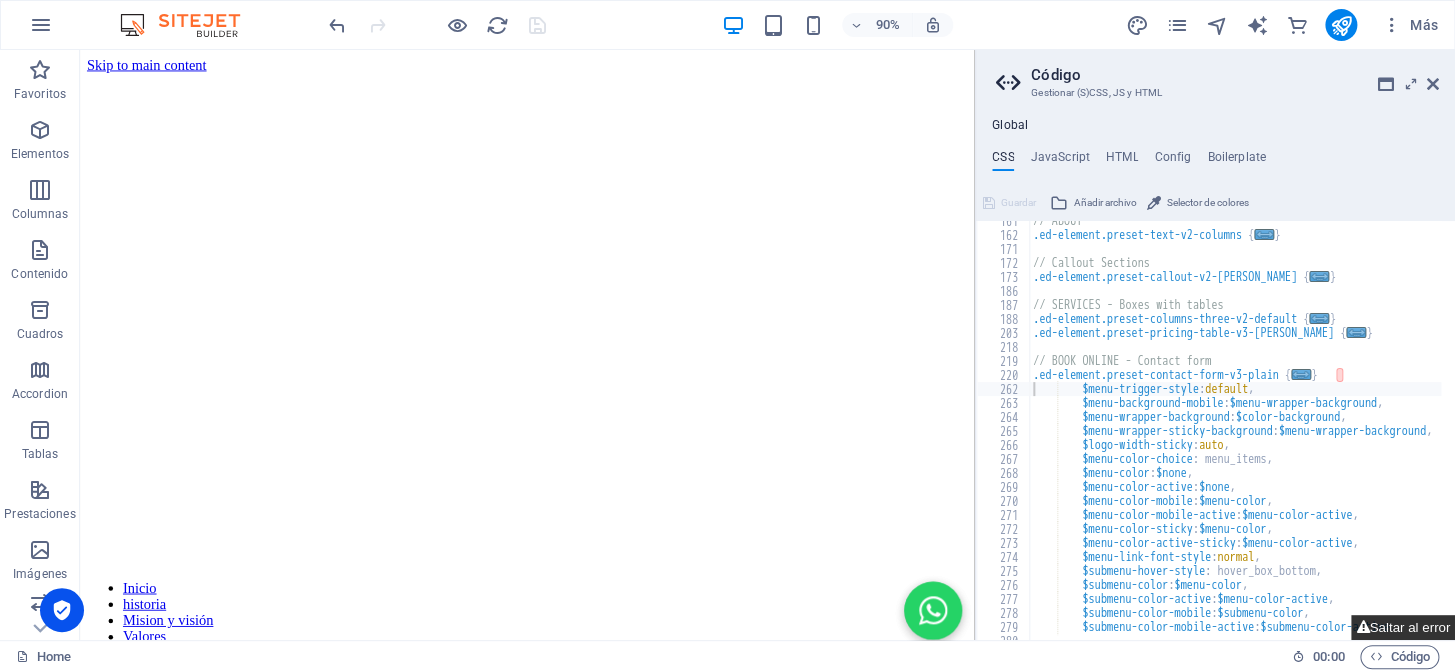 click on "Saltar al error" at bounding box center [1403, 627] 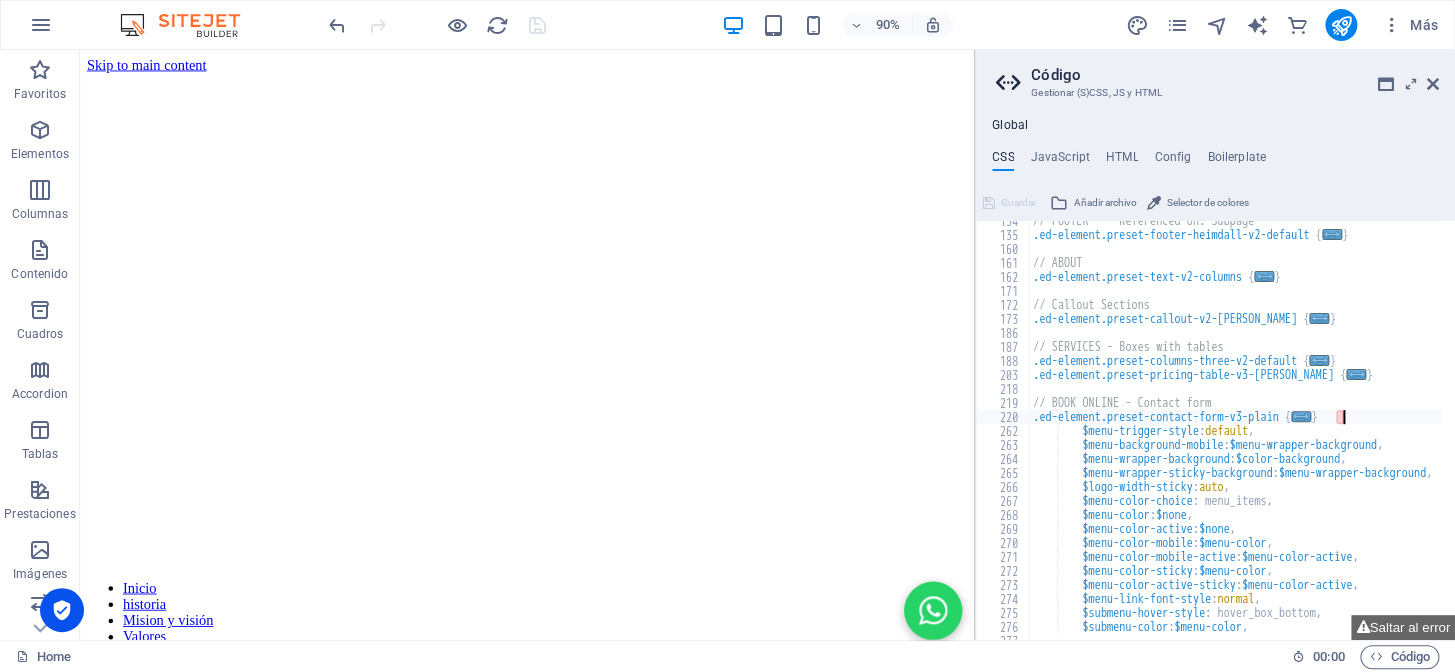 click on "// FOOTER  ***Referenced on: Subpage .ed-element.preset-footer-heimdall-v2-default   { ... } // ABOUT .ed-element.preset-text-v2-columns   { ... } // Callout Sections .ed-element.preset-callout-v2-[PERSON_NAME]   { ... } // SERVICES - Boxes with tables .ed-element.preset-columns-three-v2-default   { ... } .ed-element.preset-pricing-table-v3-[PERSON_NAME]   { ... } // BOOK ONLINE - Contact form .ed-element.preset-contact-form-v3-plain   { ... }           $menu-trigger-style :  default ,            $menu-background-mobile :  $menu-wrapper-background ,            $menu-wrapper-background :  $color-background ,            $menu-wrapper-sticky-background :  $menu-wrapper-background ,            $logo-width-sticky :  auto ,            $menu-color-choice : menu_items,            $menu-color :  $none ,            $menu-color-active :  $none ,            $menu-color-mobile :  $menu-color ,            $menu-color-mobile-active :  $menu-color-active ,            $menu-color-sticky :  $menu-color ,            :  $menu-color-active" at bounding box center (1306, 430) 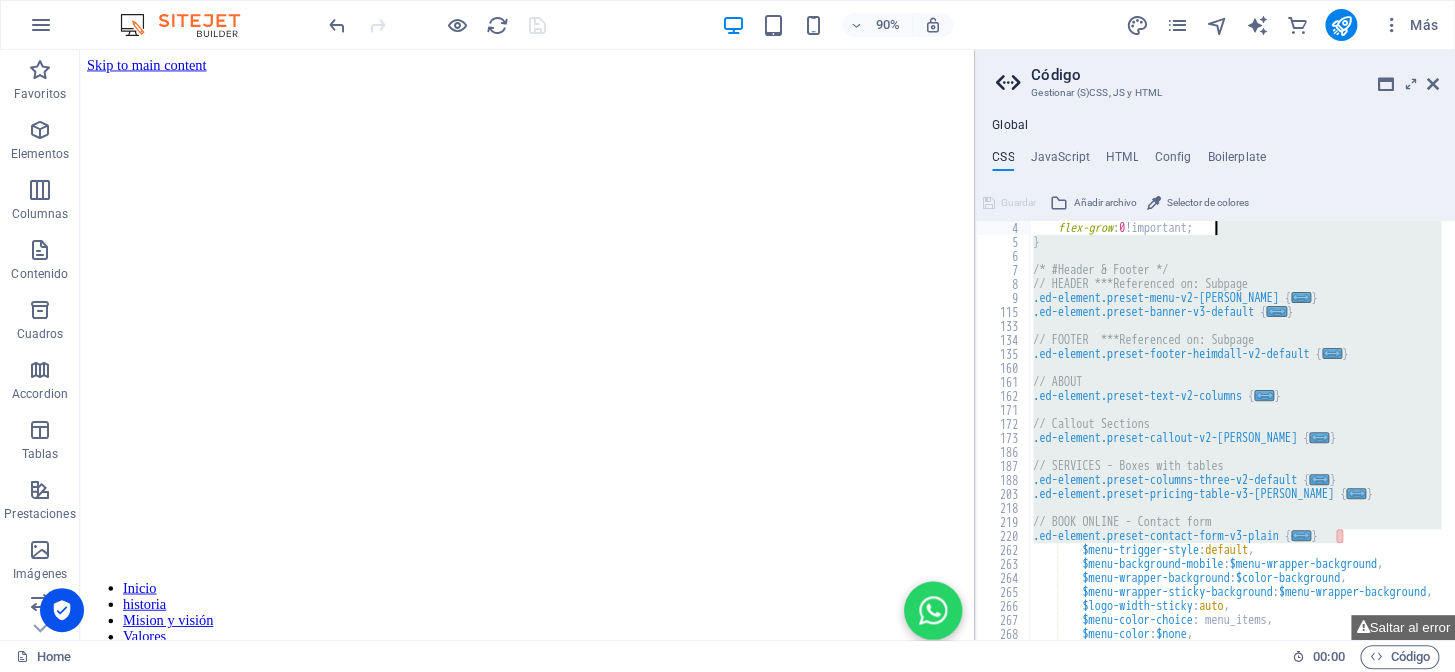 scroll, scrollTop: 28, scrollLeft: 0, axis: vertical 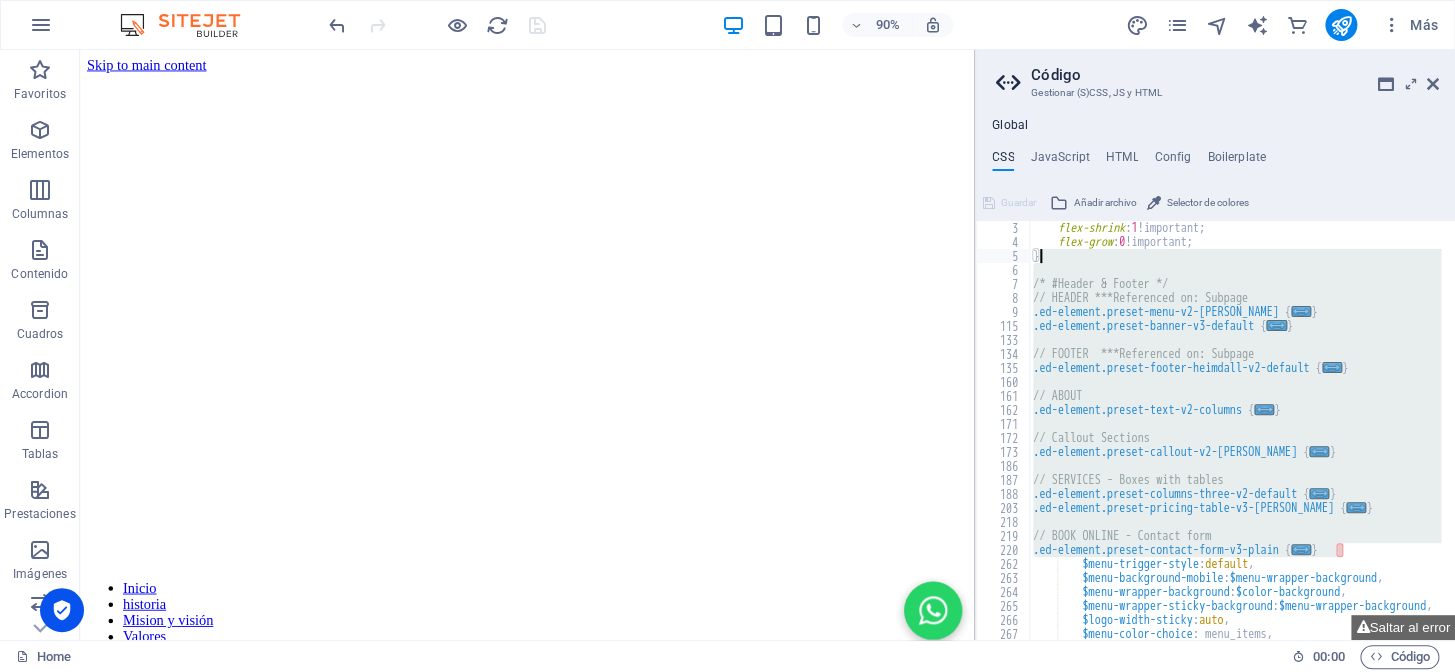 type on "}" 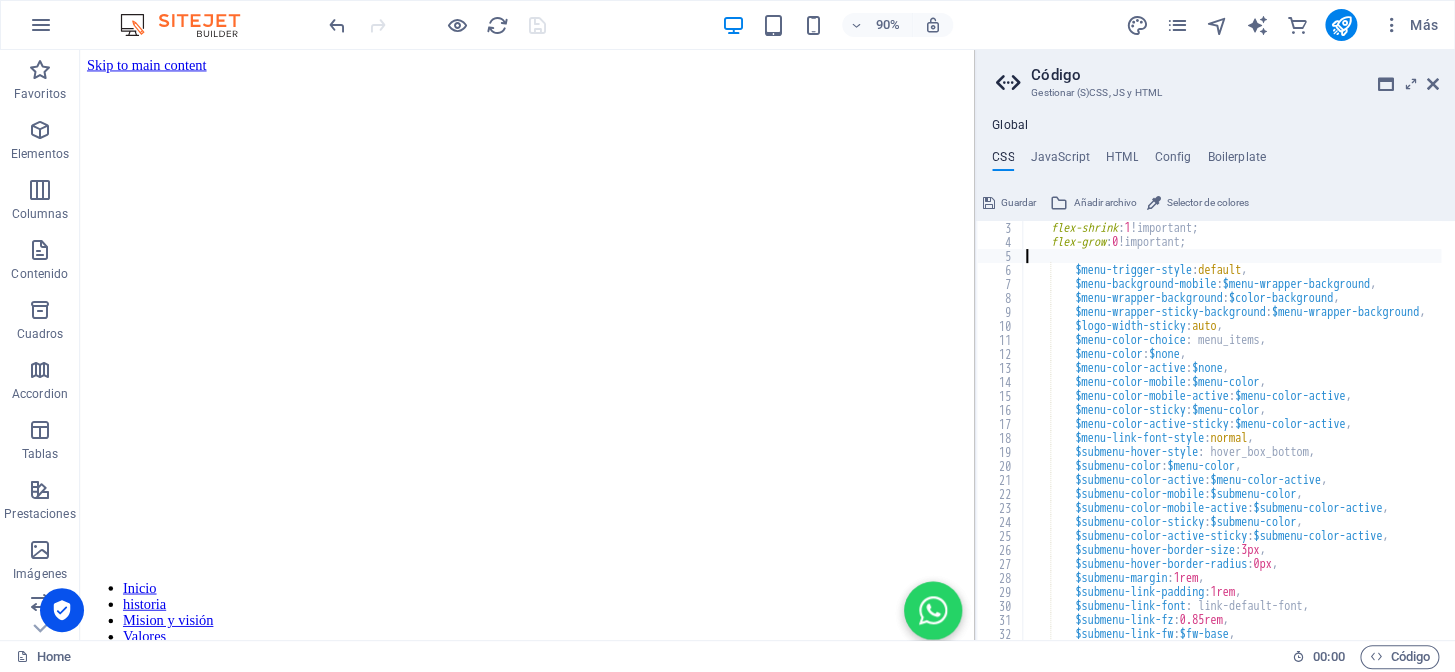 type on "$menu-trigger-style: default," 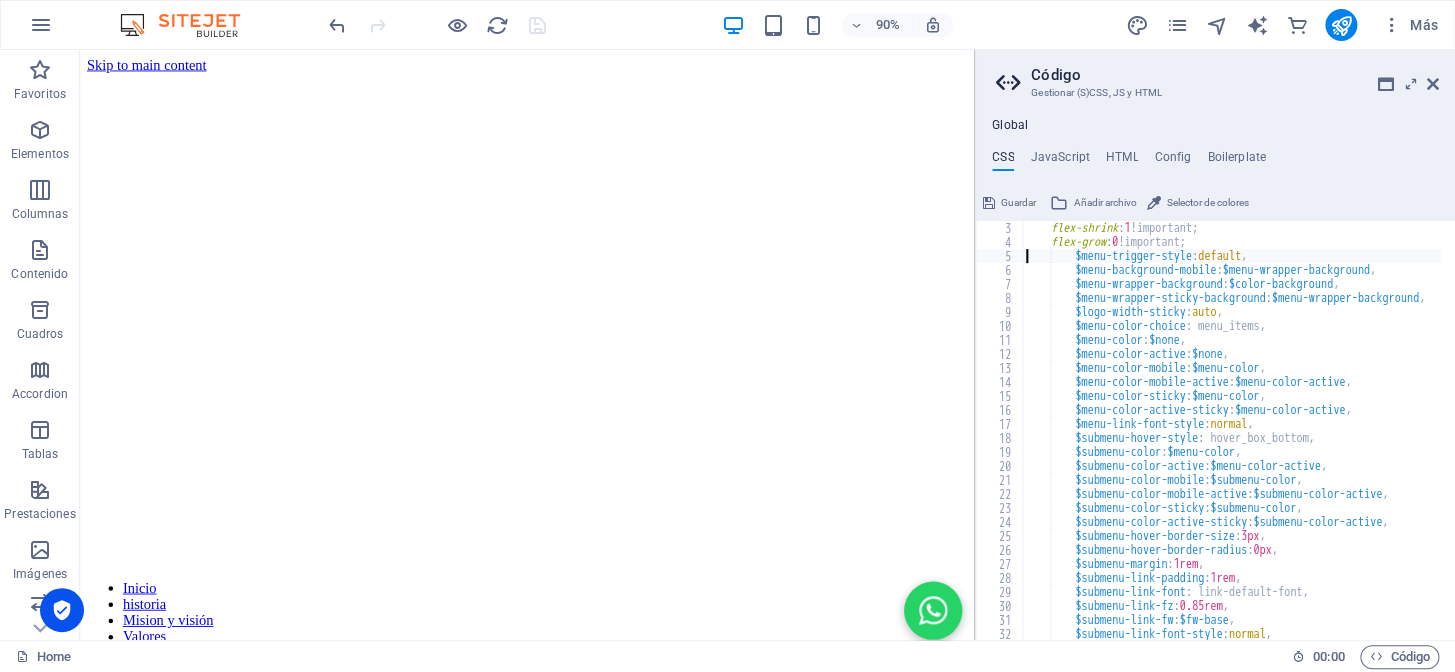 scroll, scrollTop: 0, scrollLeft: 0, axis: both 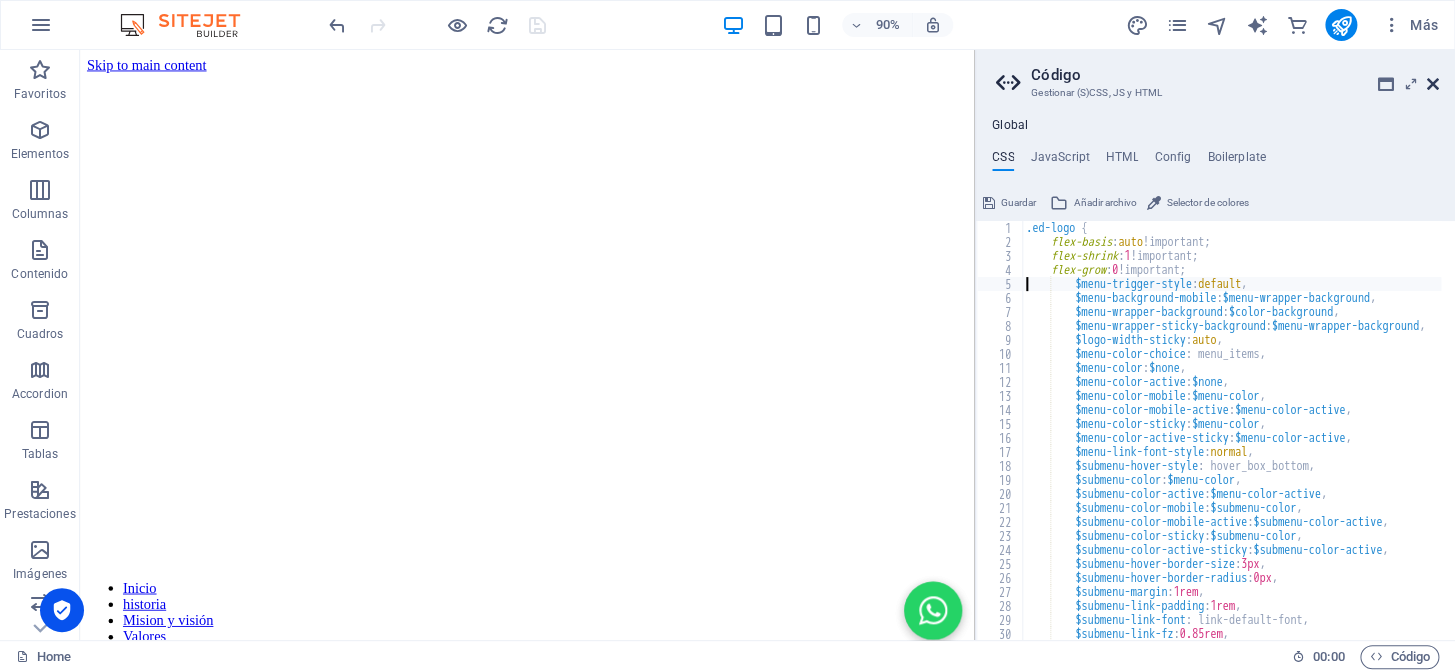 click at bounding box center (1433, 84) 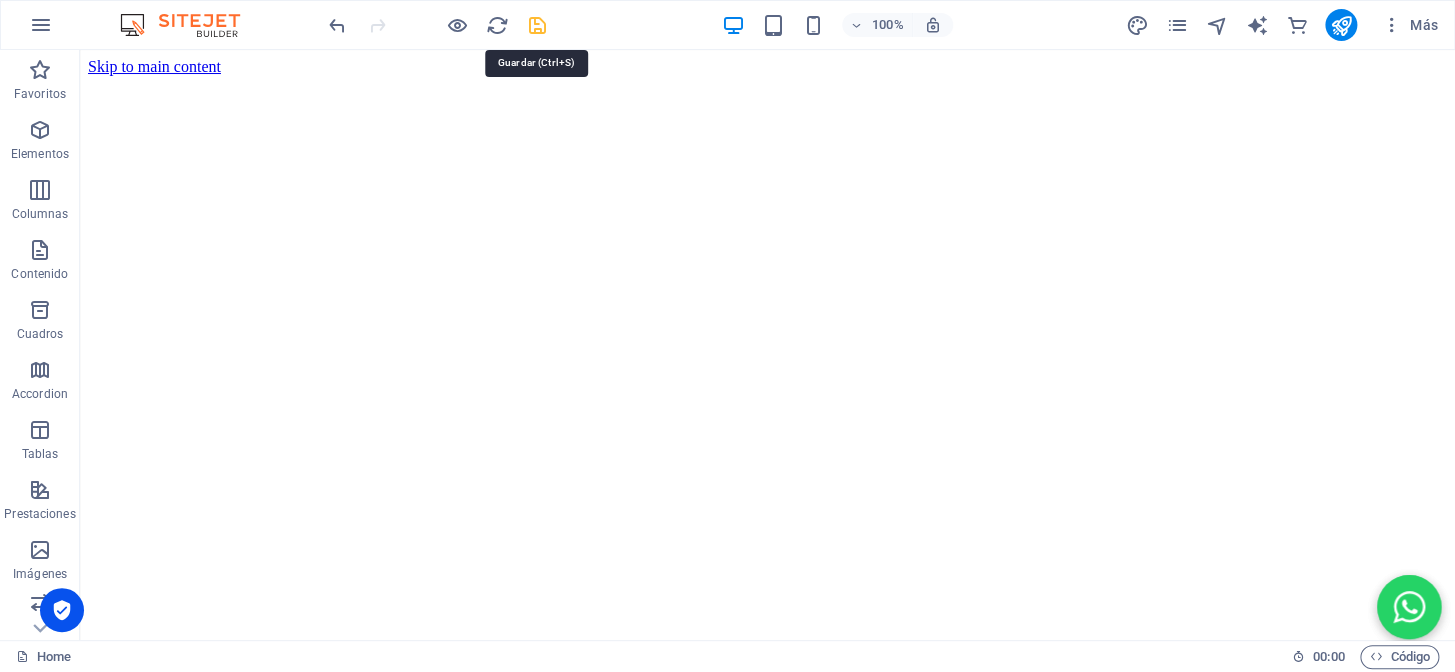 click at bounding box center [537, 25] 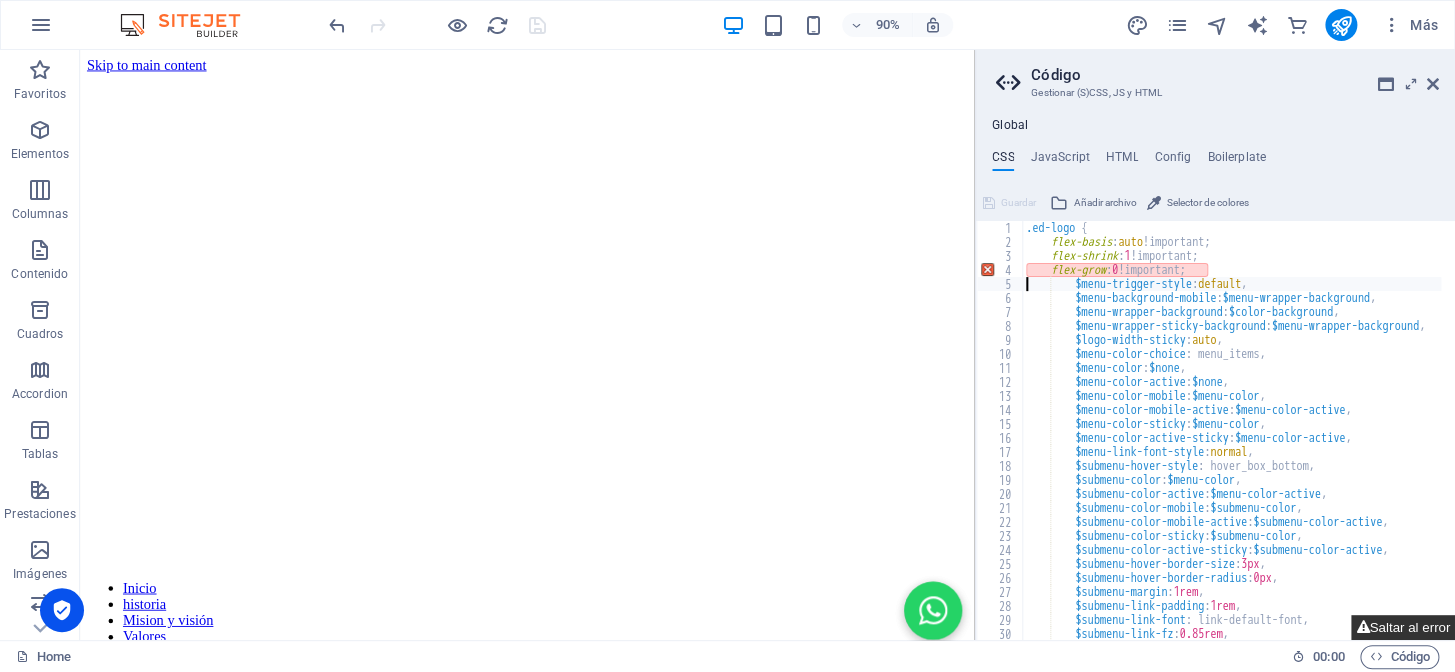 click on "Saltar al error" at bounding box center [1403, 627] 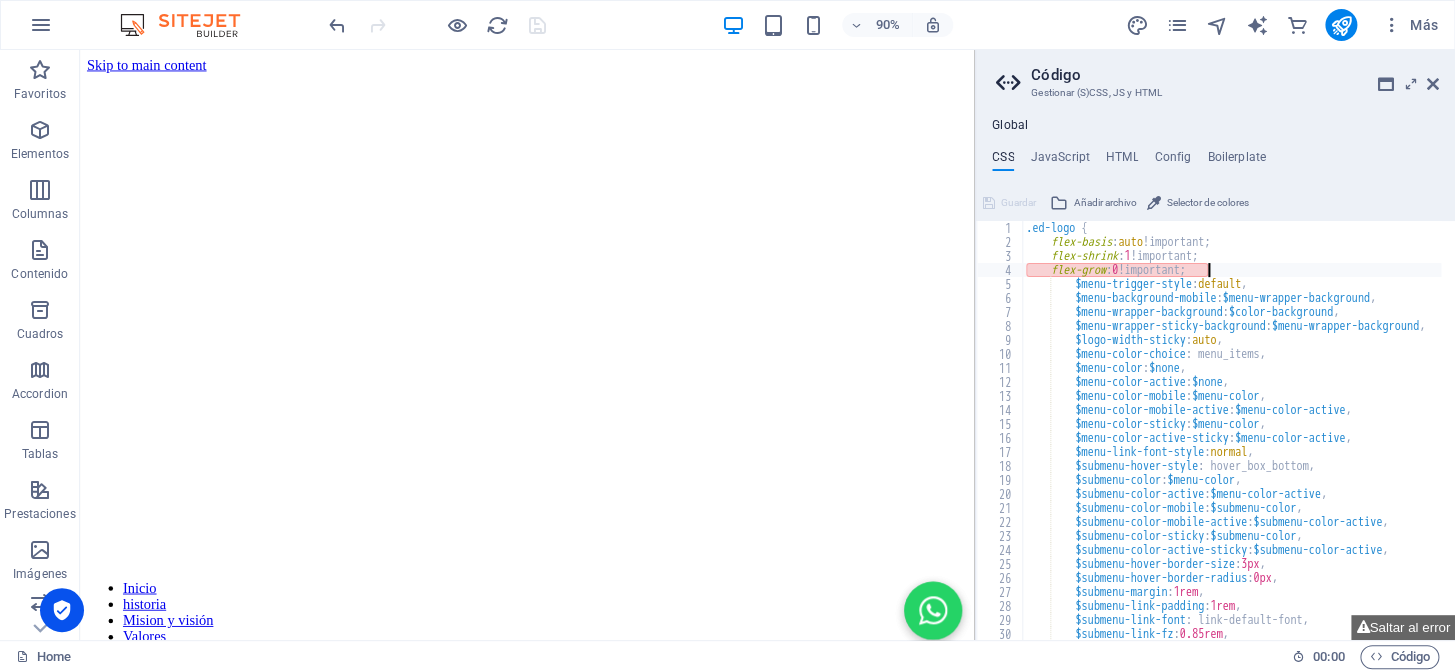 click on ".ed-logo   {      flex-basis :  auto !important;      flex-shrink :  1 !important;      flex-grow :  0 !important;           $menu-trigger-style :  default ,            $menu-background-mobile :  $menu-wrapper-background ,            $menu-wrapper-background :  $color-background ,            $menu-wrapper-sticky-background :  $menu-wrapper-background ,            $logo-width-sticky :  auto ,            $menu-color-choice : menu_items,            $menu-color :  $none ,            $menu-color-active :  $none ,            $menu-color-mobile :  $menu-color ,            $menu-color-mobile-active :  $menu-color-active ,            $menu-color-sticky :  $menu-color ,            $menu-color-active-sticky :  $menu-color-active ,            $menu-link-font-style :  normal ,            $submenu-hover-style : hover_box_bottom,            $submenu-color :  $menu-color ,            $submenu-color-active :  $menu-color-active ,            $submenu-color-mobile :  $submenu-color ,            $submenu-color-mobile-active :" at bounding box center [1299, 437] 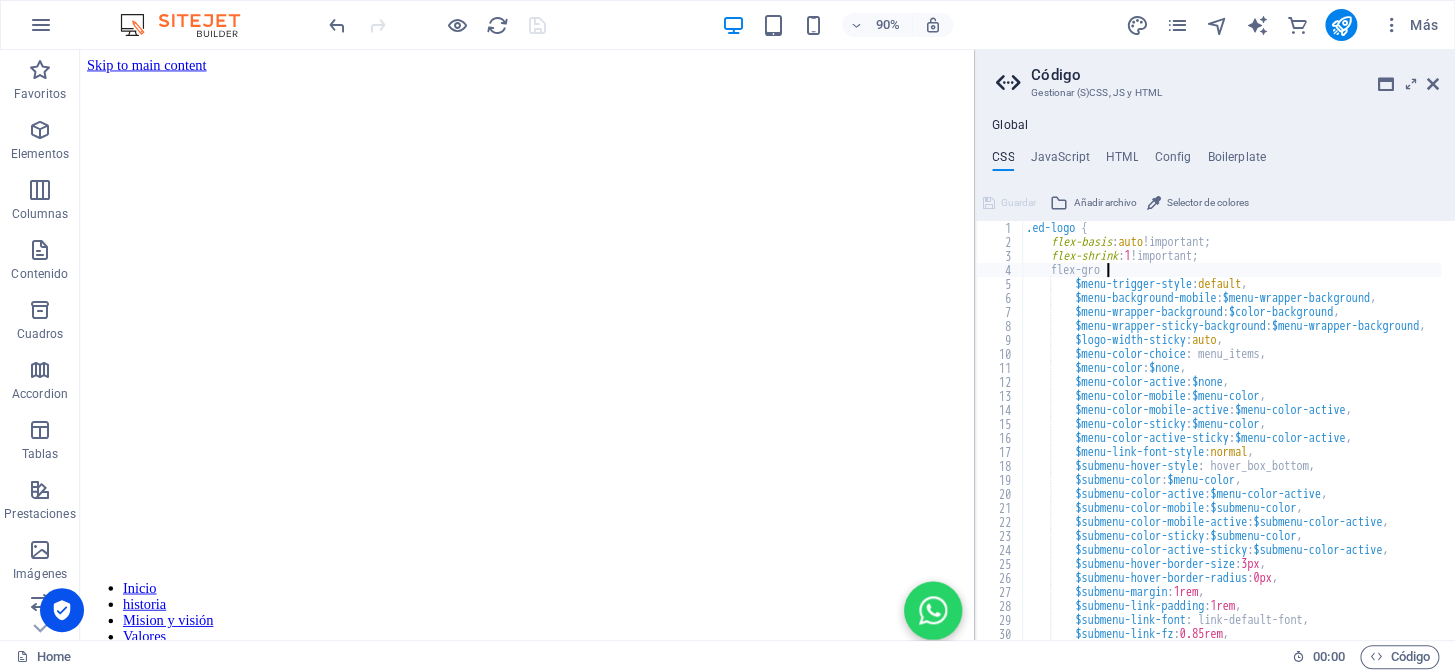 type on "f" 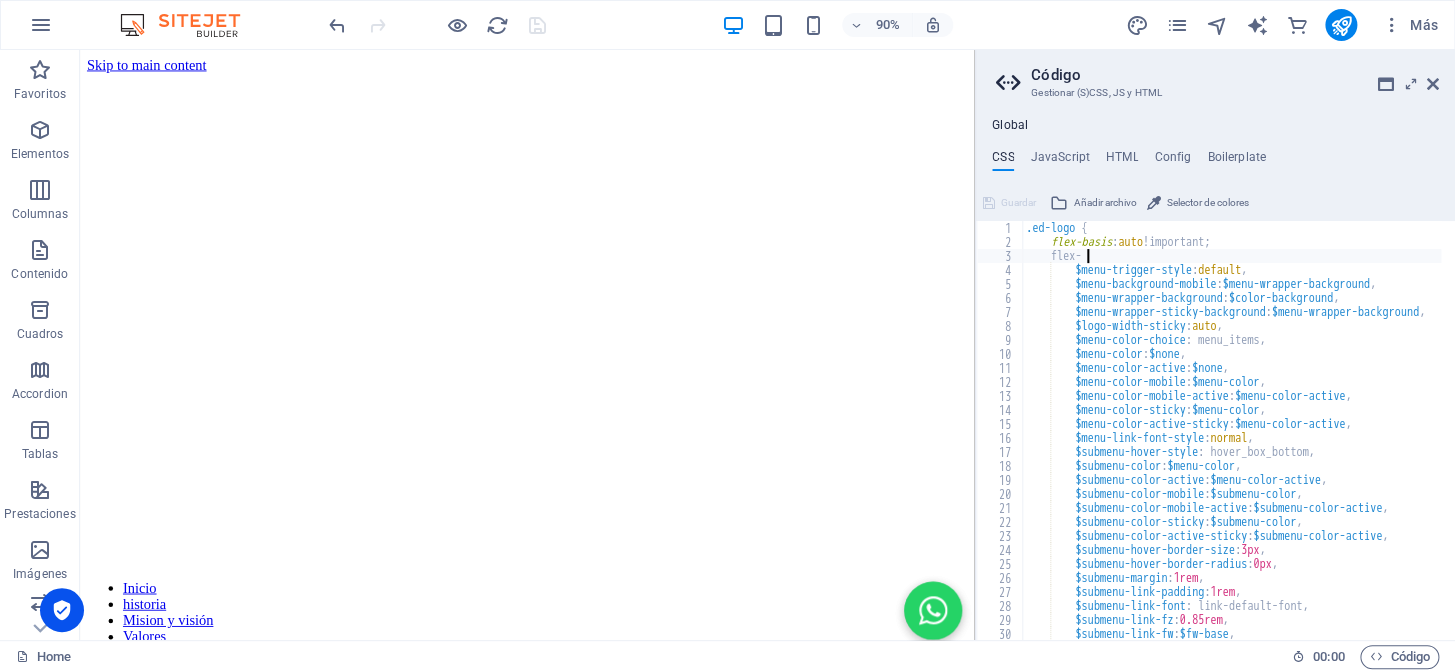 type on "f" 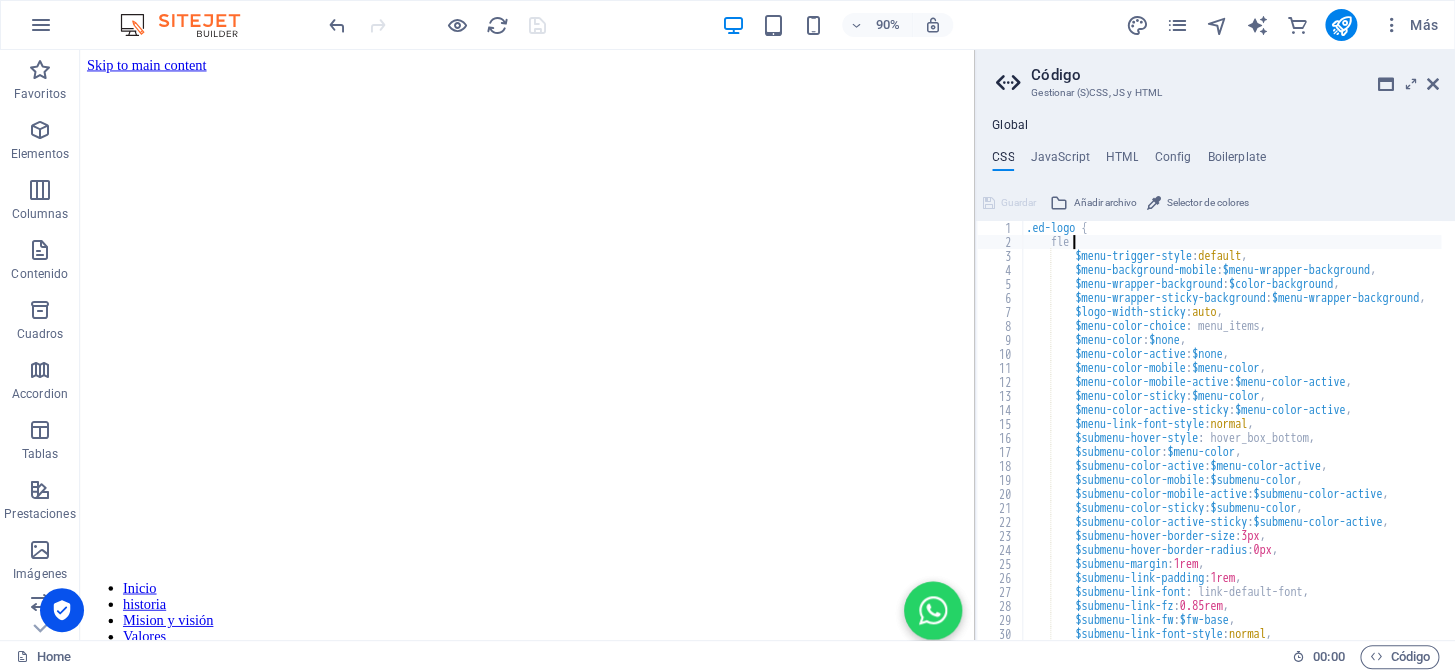 type on "f" 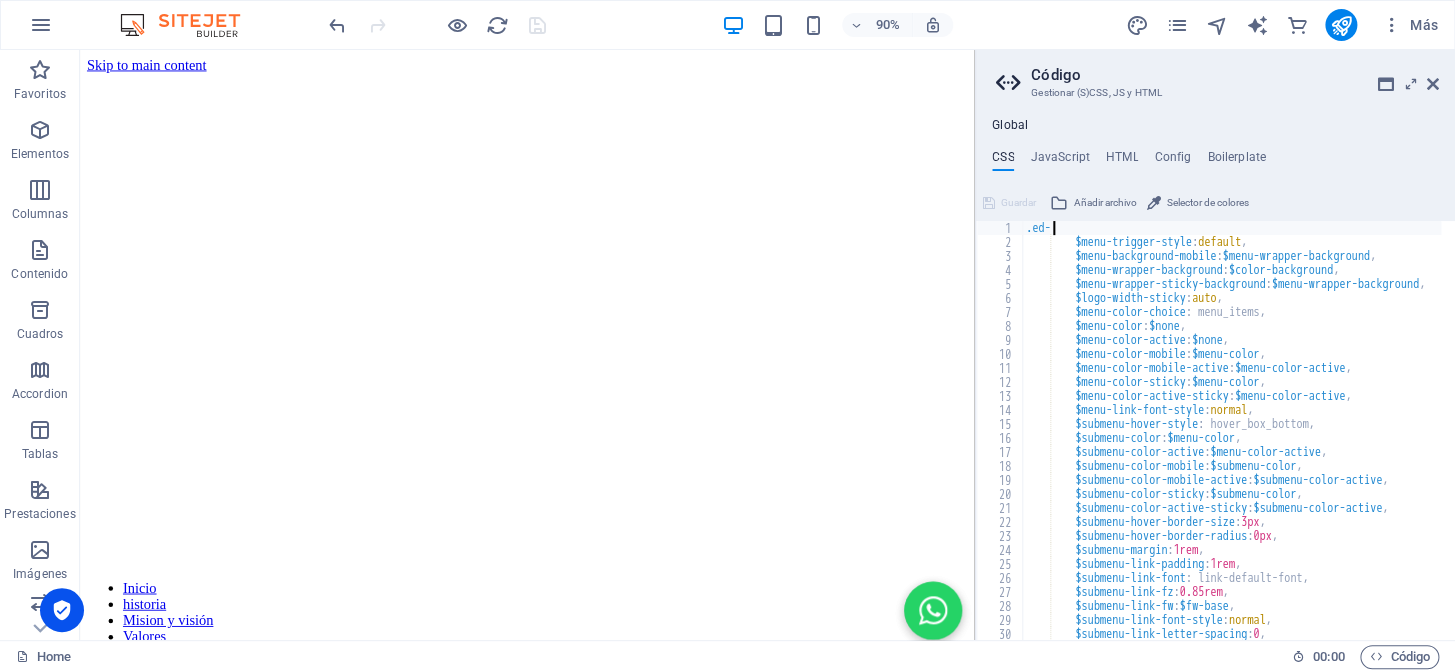 type on "." 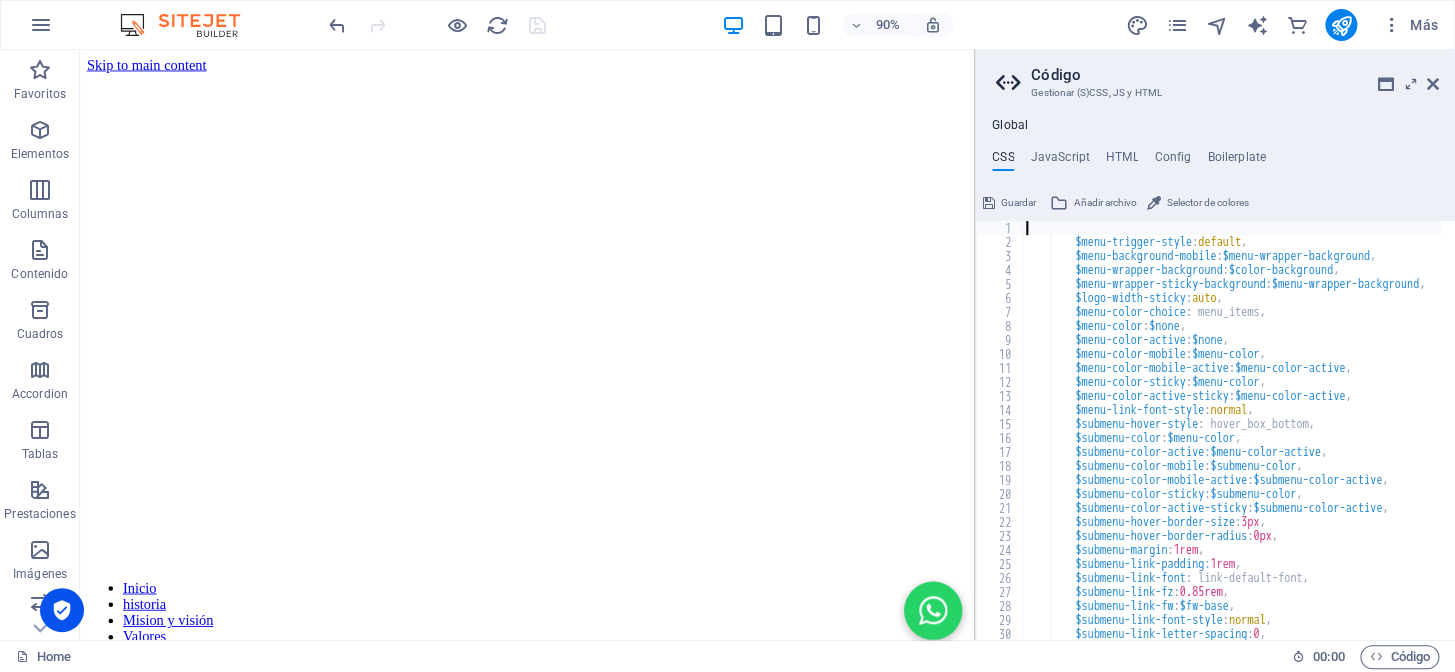 type on "$menu-trigger-style: default," 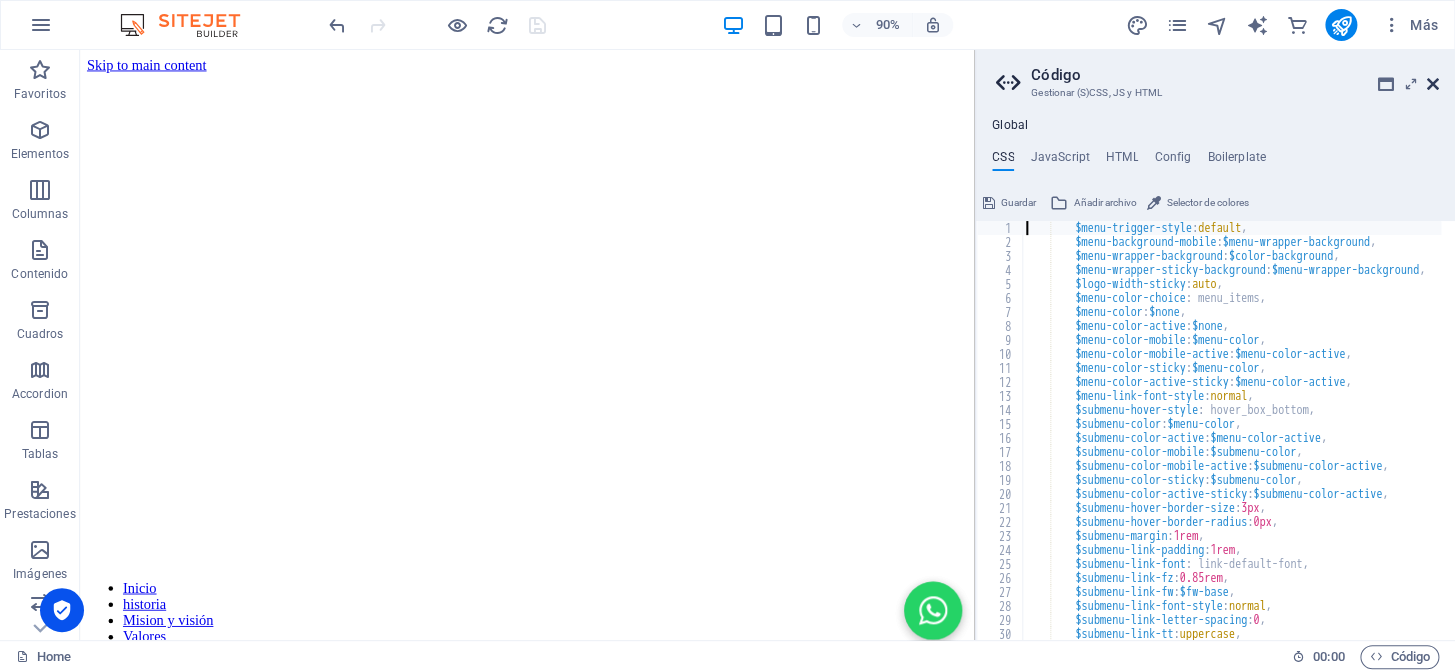 click at bounding box center [1433, 84] 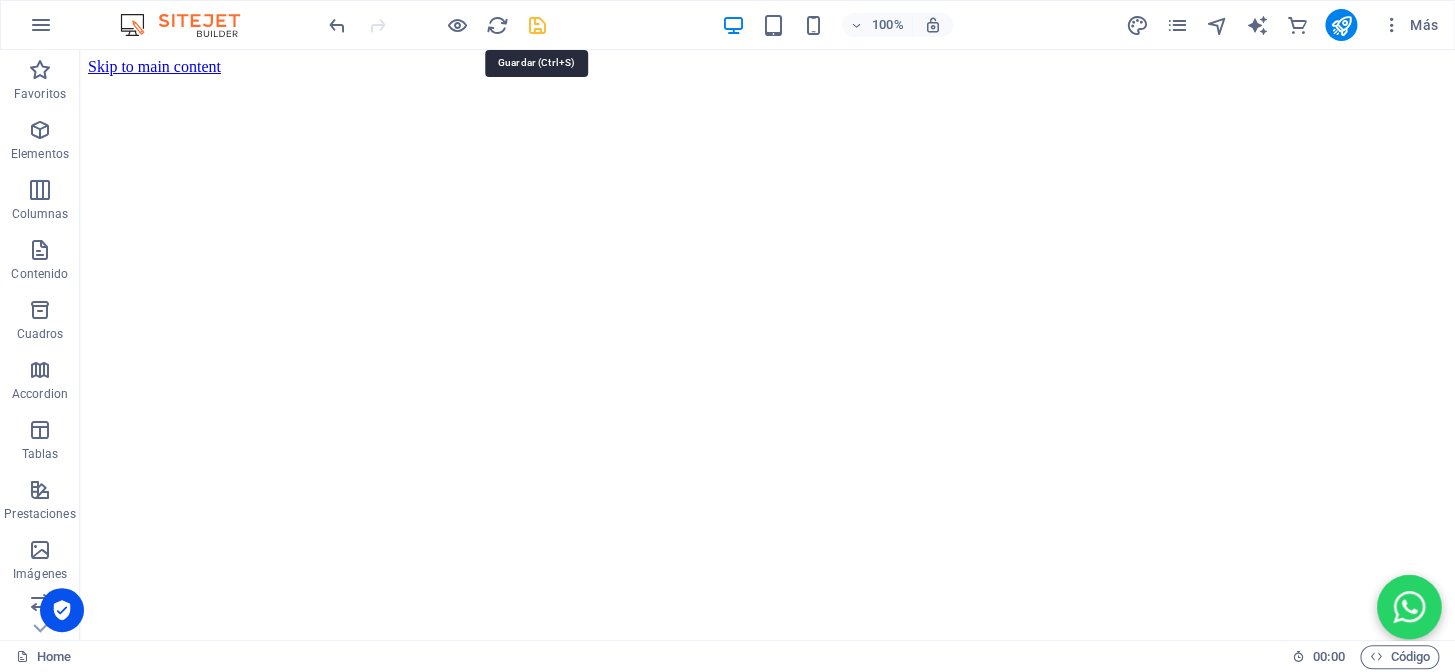 click at bounding box center [537, 25] 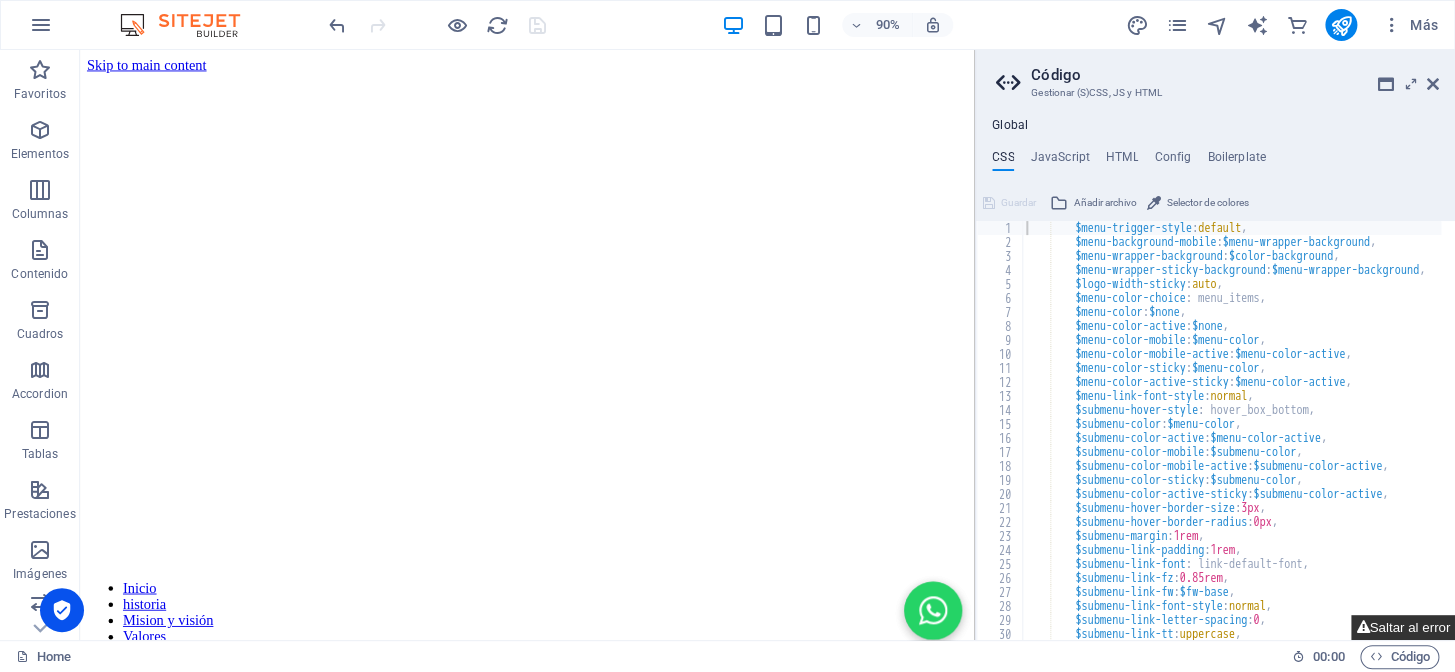 click on "Saltar al error" at bounding box center (1403, 627) 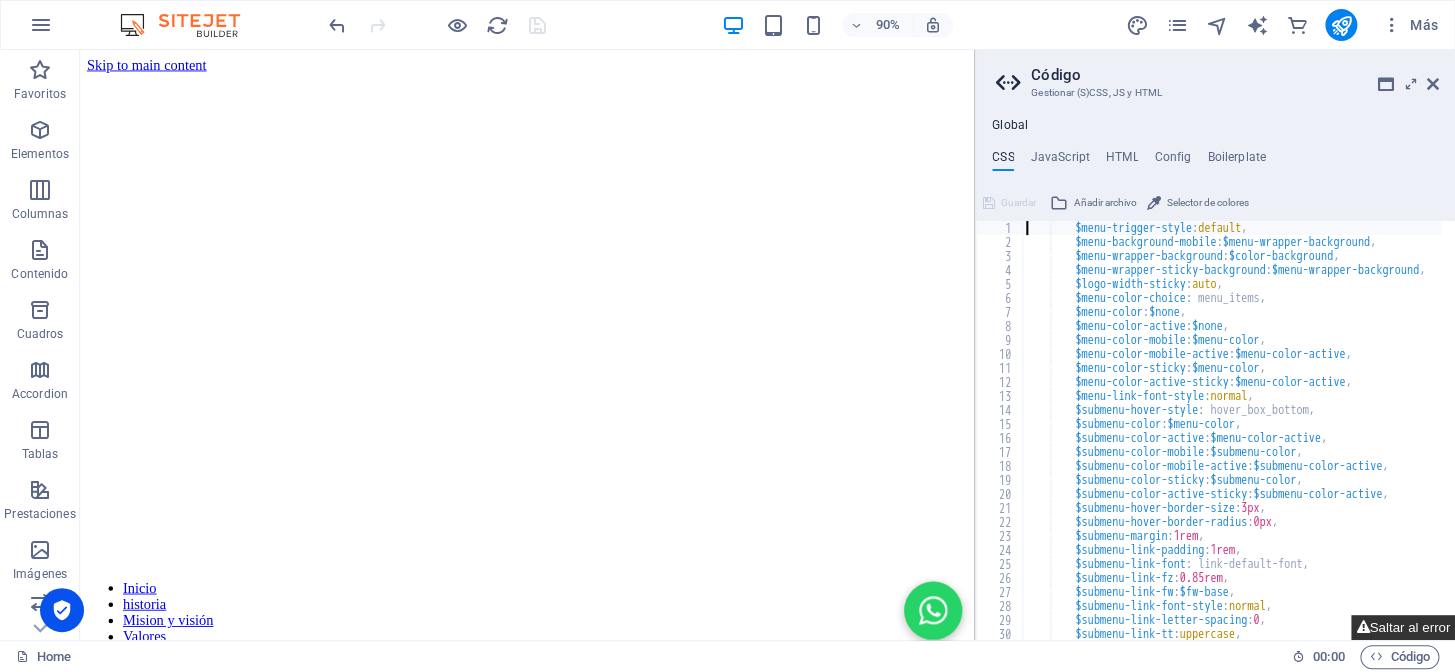 click on "Saltar al error" at bounding box center (1403, 627) 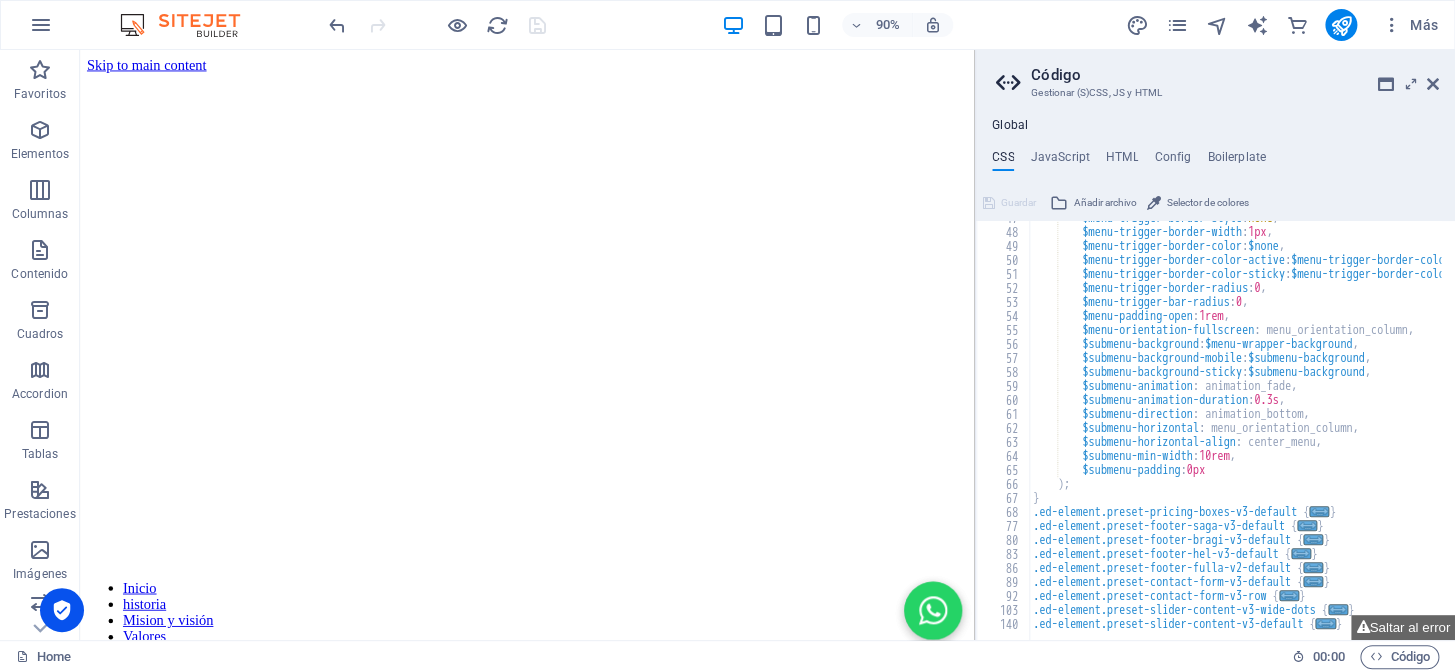 scroll, scrollTop: 817, scrollLeft: 0, axis: vertical 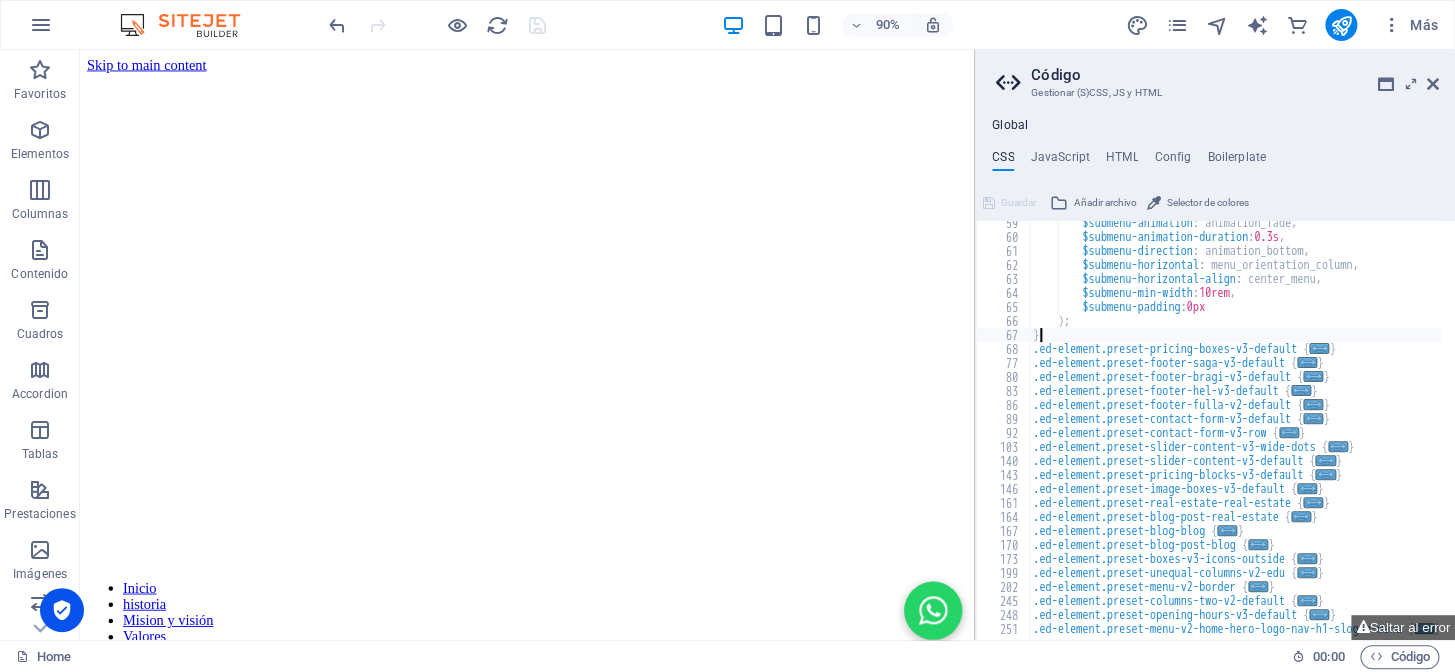 click on "$submenu-animation : animation_fade,            $submenu-animation-duration :  0.3s ,            $submenu-direction : animation_bottom,            $submenu-horizontal : menu_orientation_column,            $submenu-horizontal-align : center_menu,            $submenu-min-width :  10rem ,            $submenu-padding :  0px      ) ; } .ed-element.preset-pricing-boxes-v3-default   { ... } .ed-element.preset-footer-saga-v3-default   { ... } .ed-element.preset-footer-bragi-v3-default   { ... } .ed-element.preset-footer-hel-v3-default   { ... } .ed-element.preset-footer-fulla-v2-default   { ... } .ed-element.preset-contact-form-v3-default   { ... } .ed-element.preset-contact-form-v3-row   { ... } .ed-element.preset-slider-content-v3-wide-dots   { ... } .ed-element.preset-slider-content-v3-default   { ... } .ed-element.preset-pricing-blocks-v3-default   { ... } .ed-element.preset-image-boxes-v3-default   { ... } .ed-element.preset-real-estate-real-estate   { ... } .ed-element.preset-blog-post-real-estate   {" at bounding box center (1306, 432) 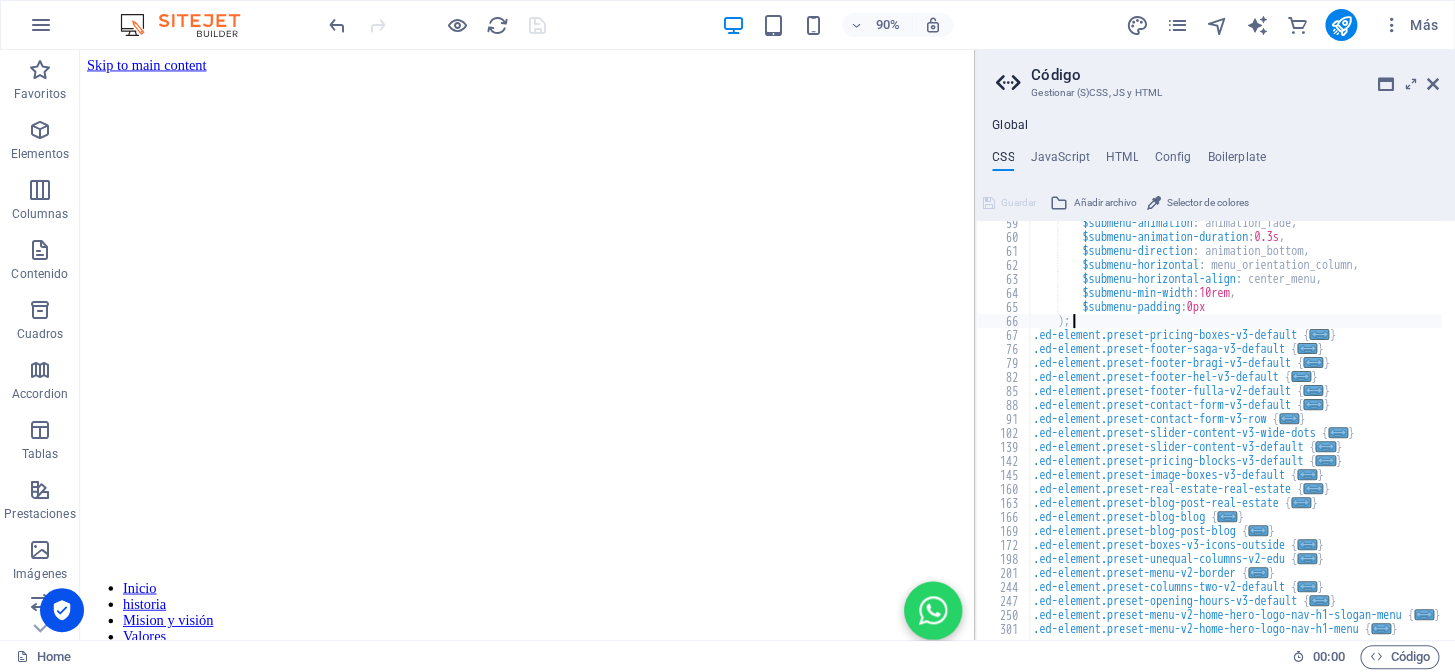 type on ")" 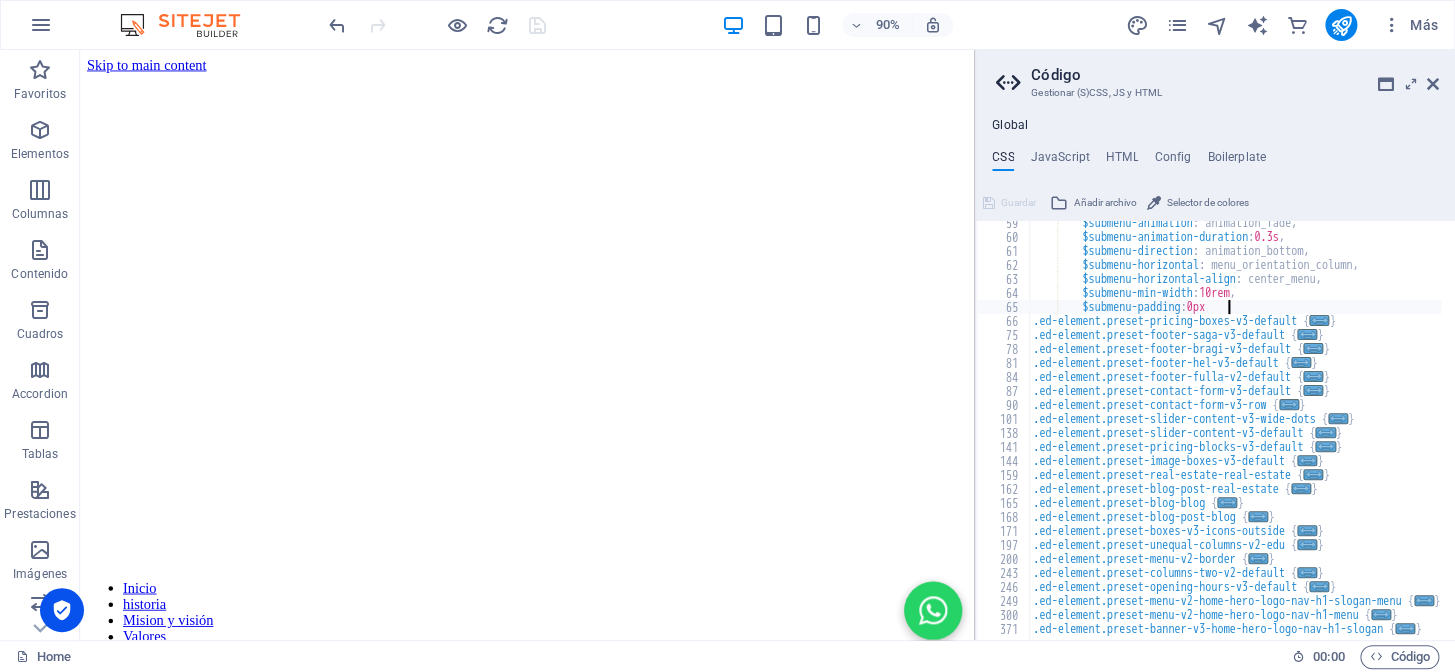 type on "$submenu-padding: 0px" 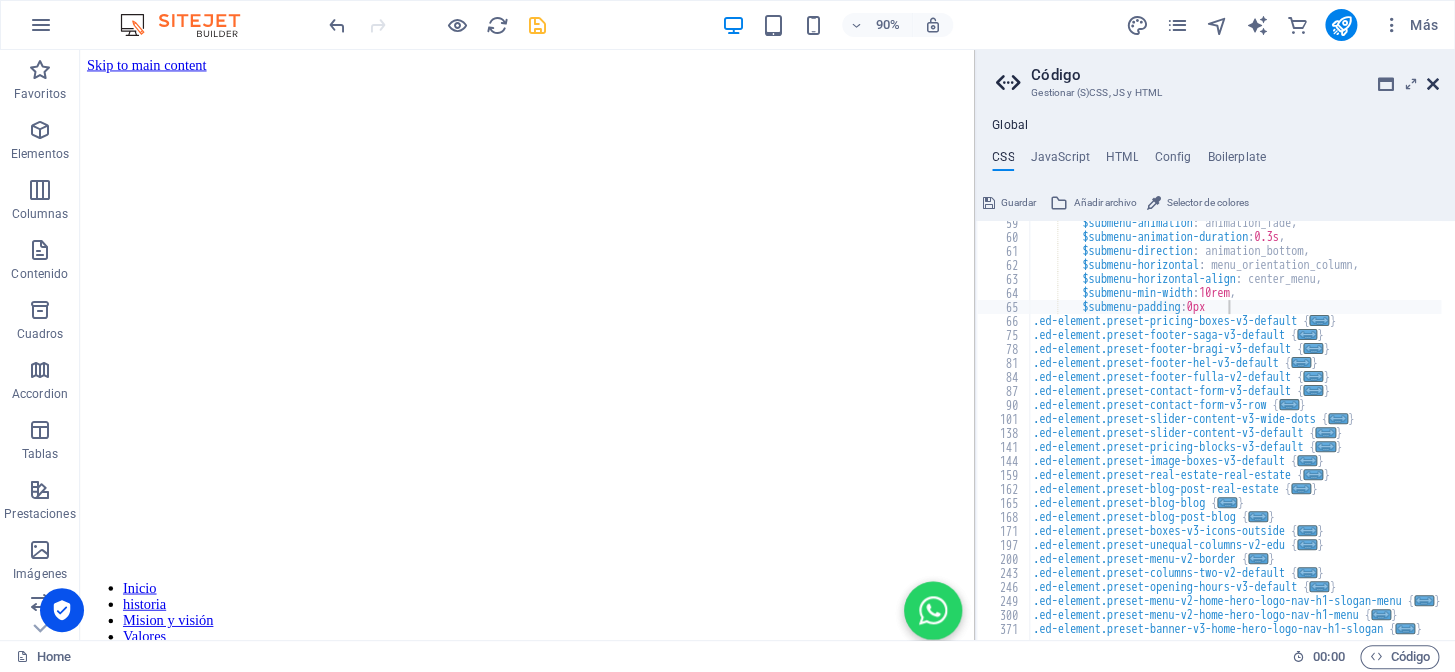 drag, startPoint x: 1428, startPoint y: 88, endPoint x: 1300, endPoint y: 55, distance: 132.18547 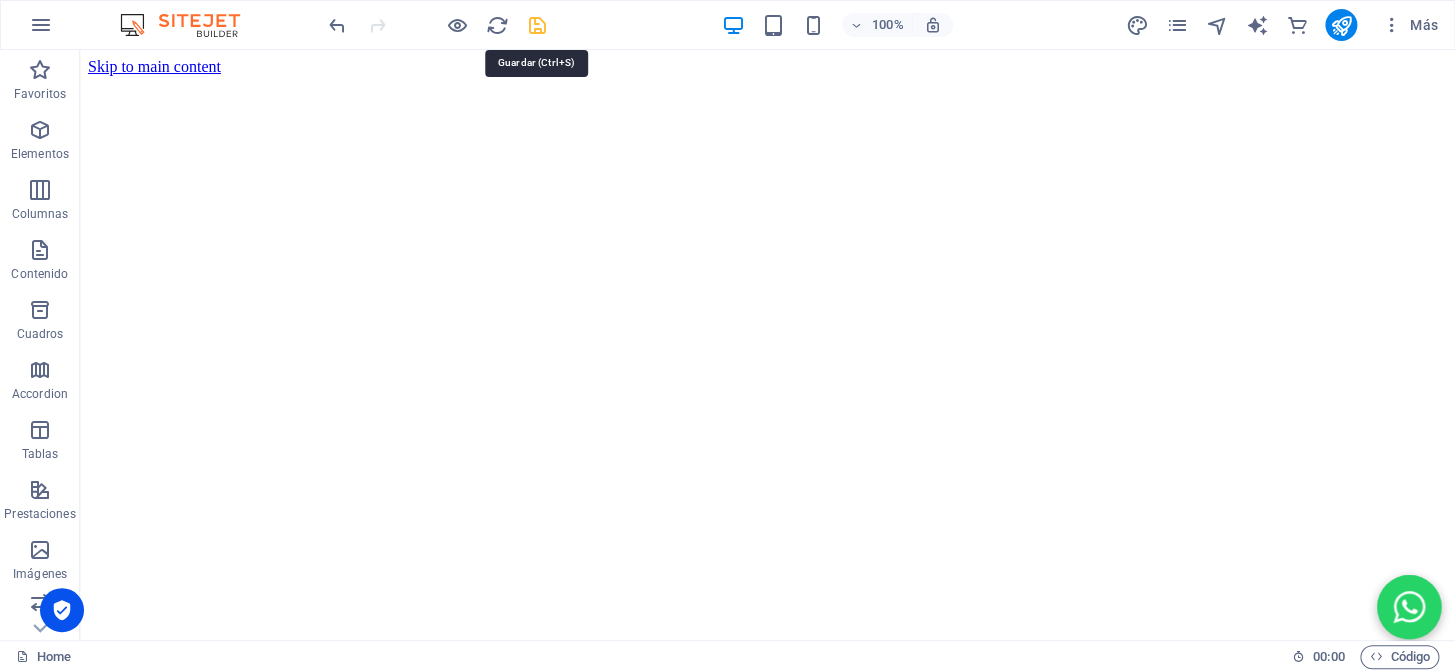 click at bounding box center (537, 25) 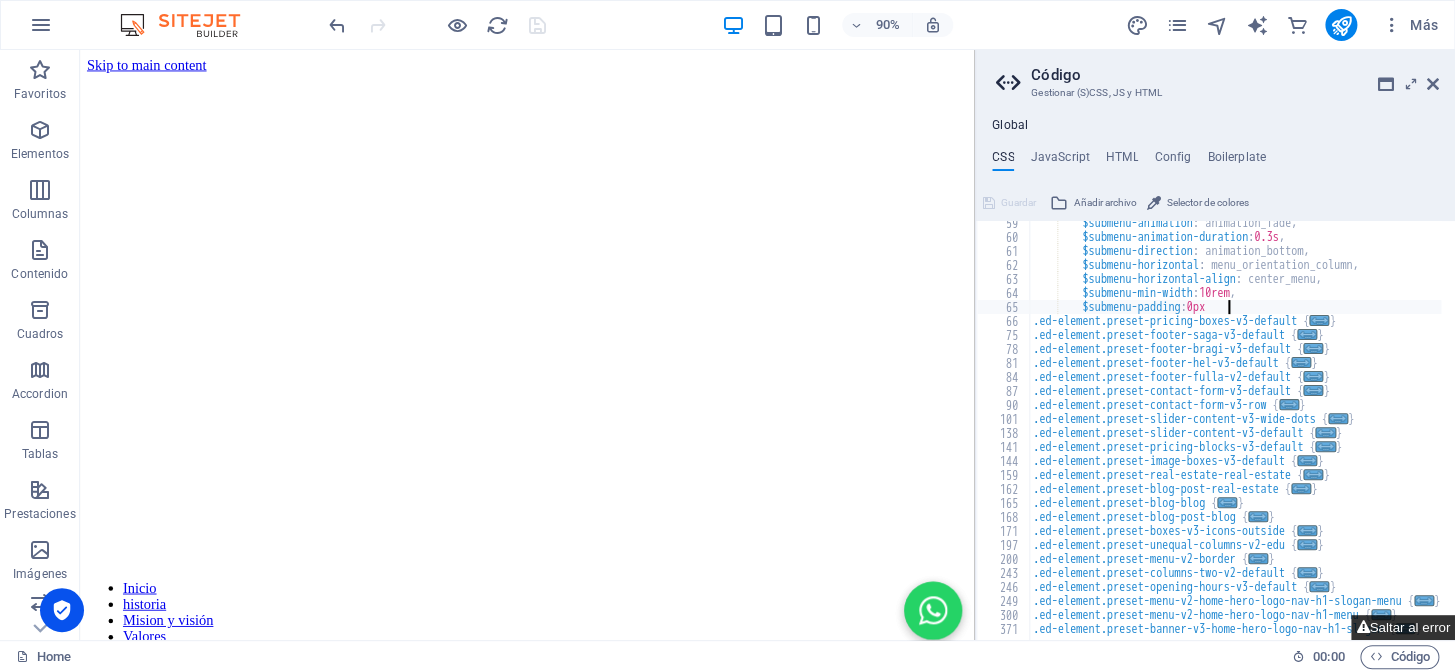 click on "Saltar al error" at bounding box center [1403, 627] 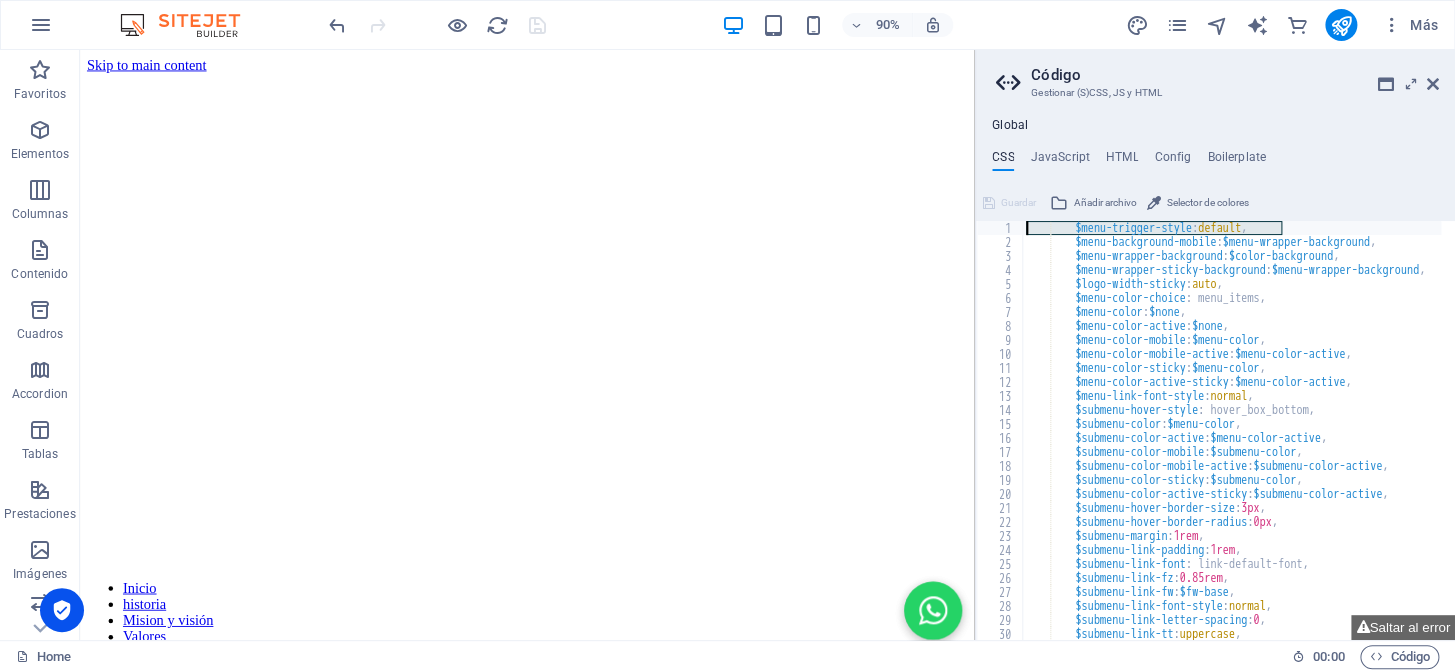 drag, startPoint x: 1324, startPoint y: 228, endPoint x: 1115, endPoint y: 219, distance: 209.1937 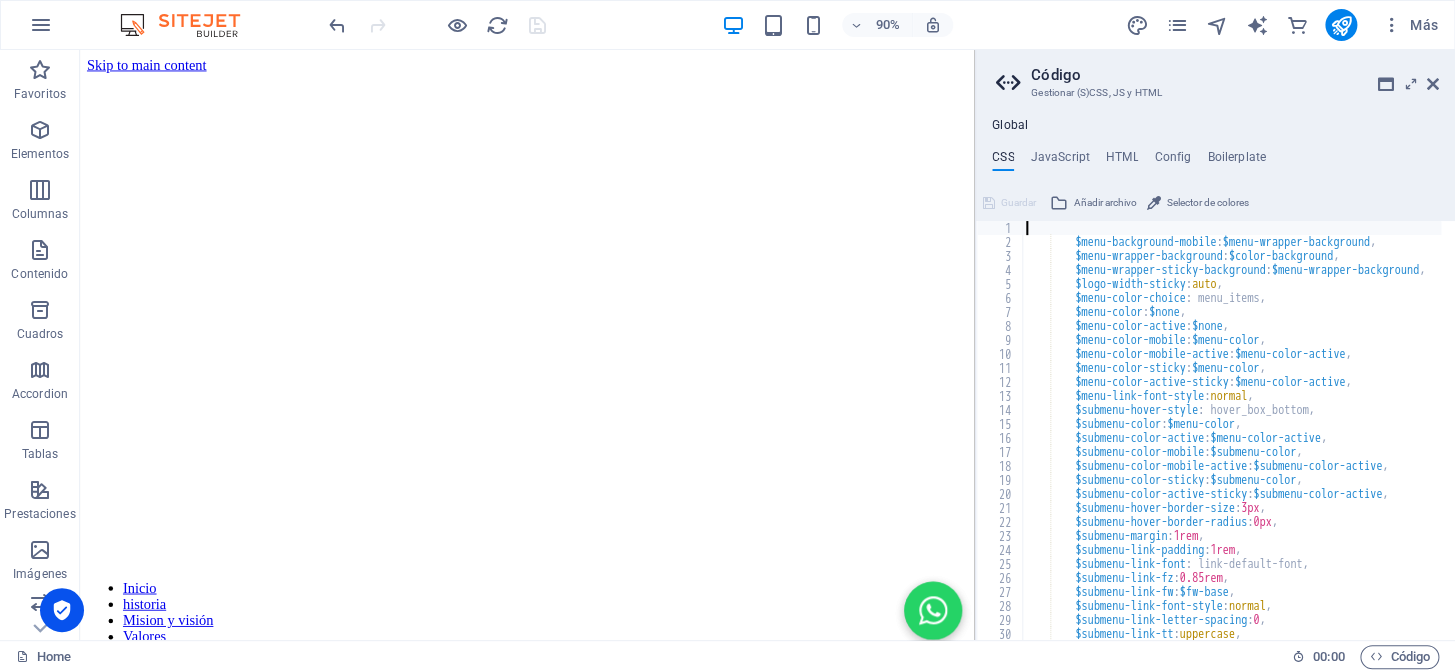 type on "$menu-background-mobile: $menu-wrapper-background," 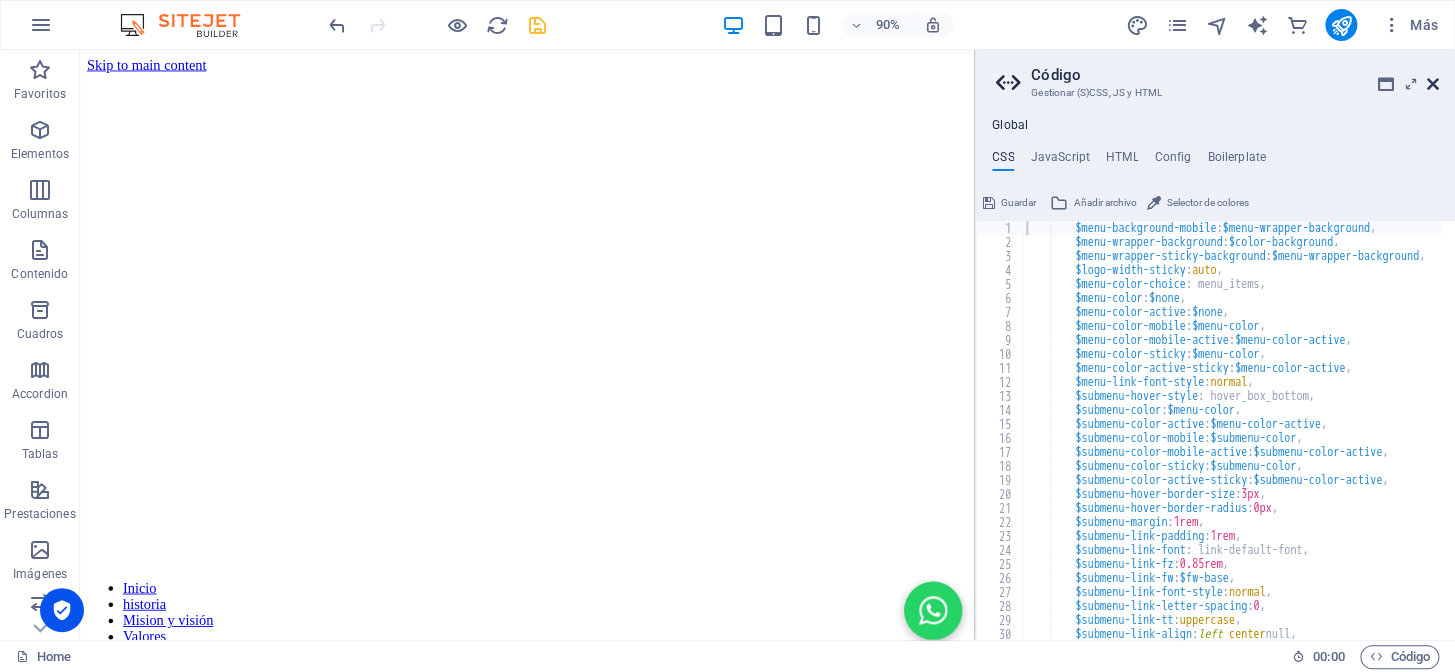 drag, startPoint x: 1427, startPoint y: 84, endPoint x: 1227, endPoint y: 44, distance: 203.96078 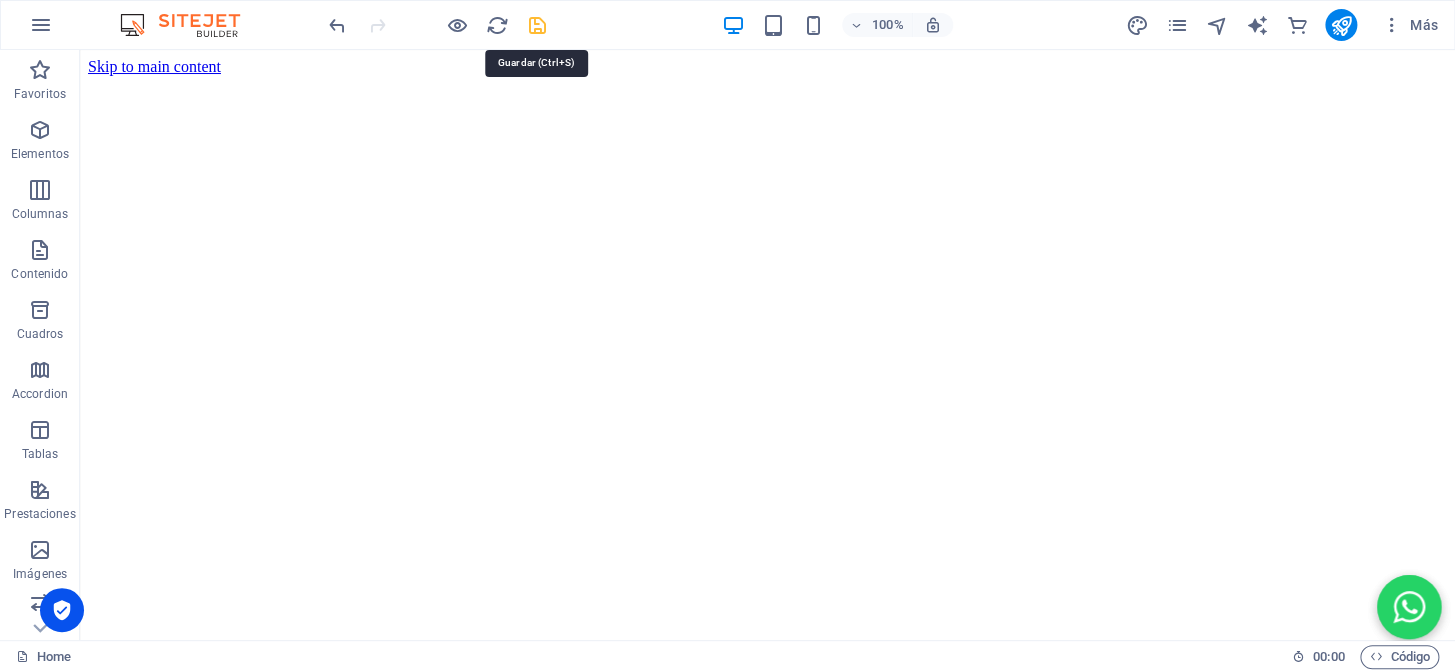 click at bounding box center [537, 25] 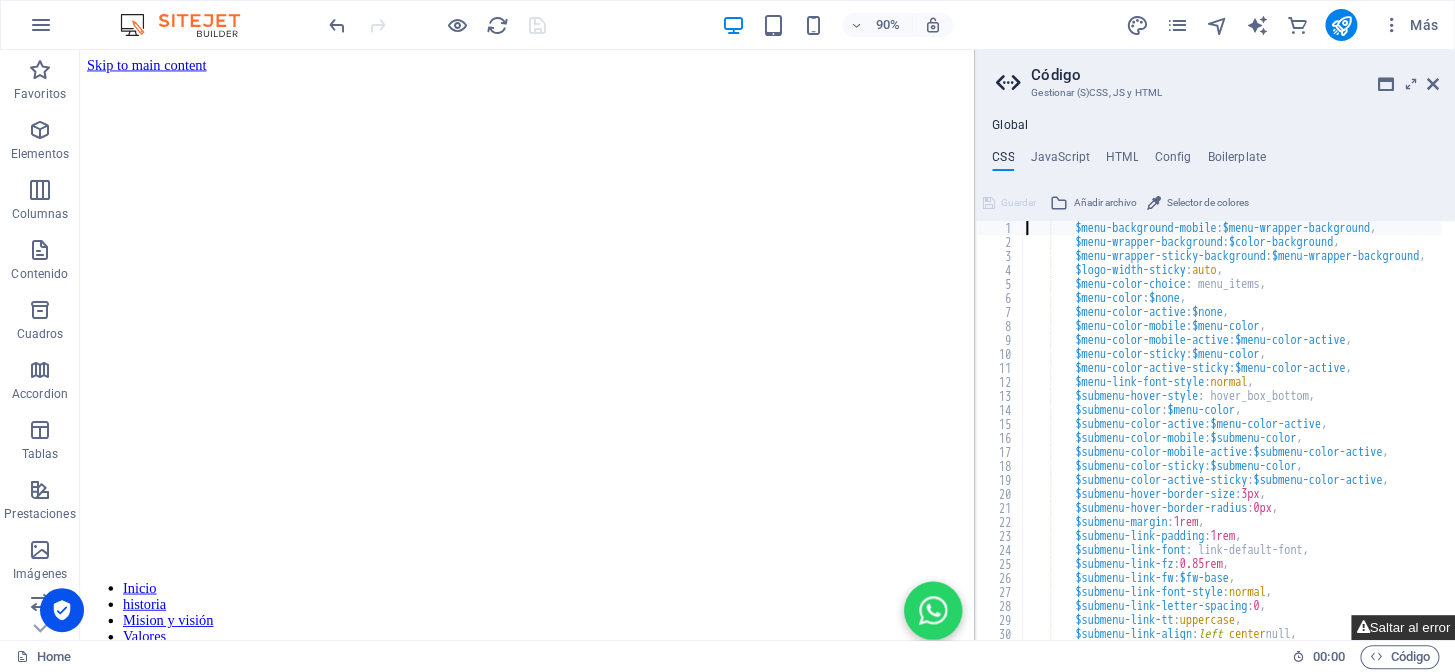 click on "Saltar al error" at bounding box center (1403, 627) 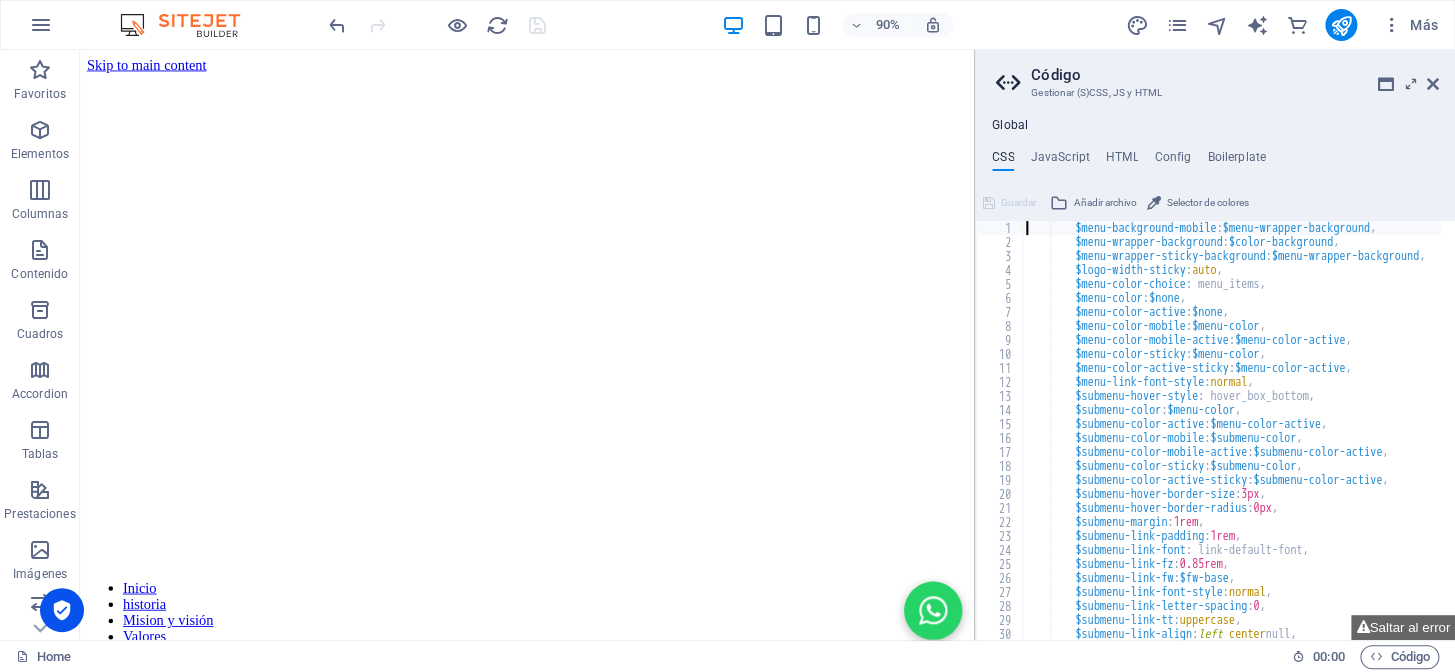 click on "Código Gestionar (S)CSS, JS y HTML" at bounding box center (1217, 76) 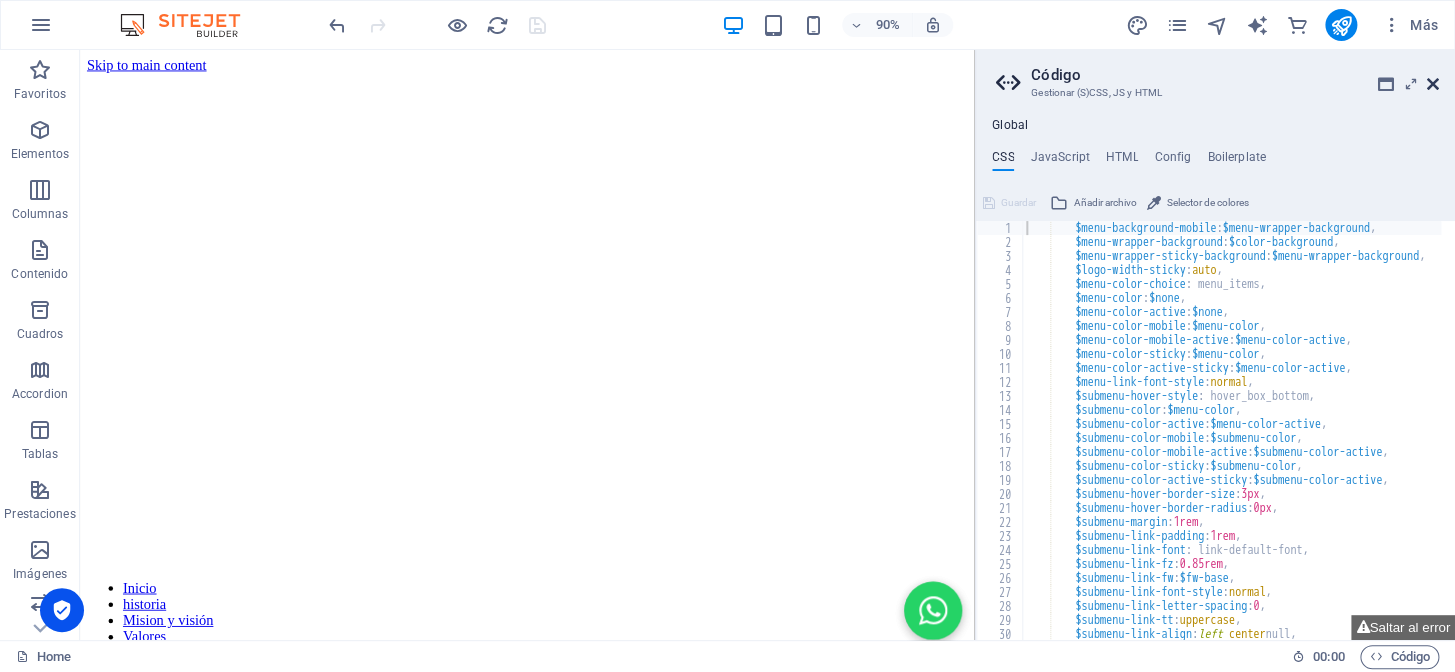 click at bounding box center (1433, 84) 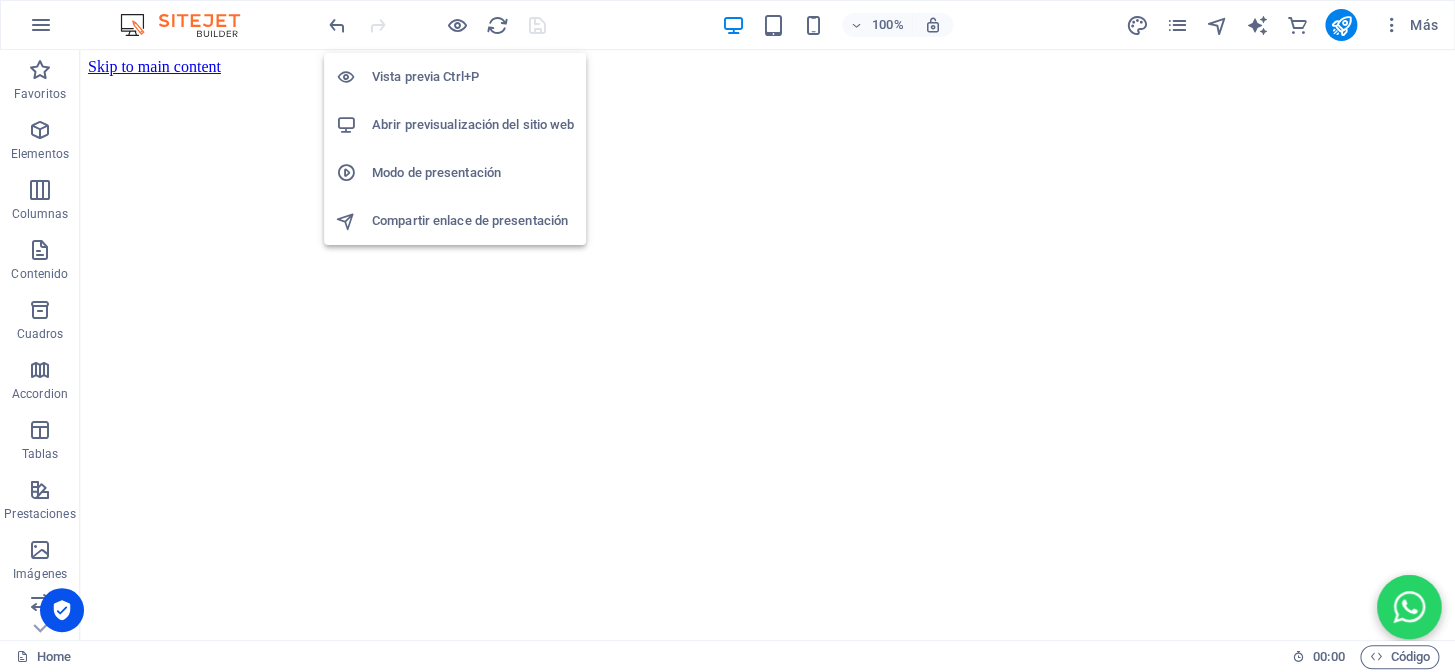 click on "Abrir previsualización del sitio web" at bounding box center (473, 125) 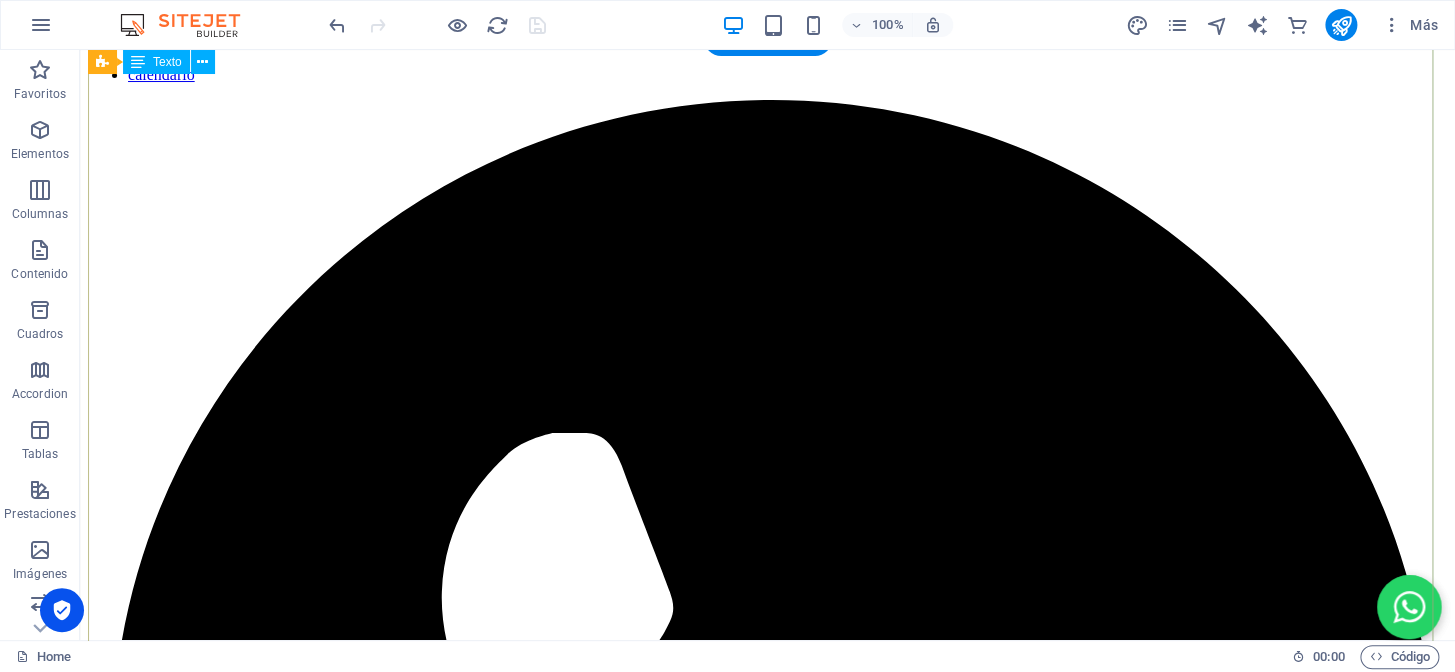scroll, scrollTop: 909, scrollLeft: 0, axis: vertical 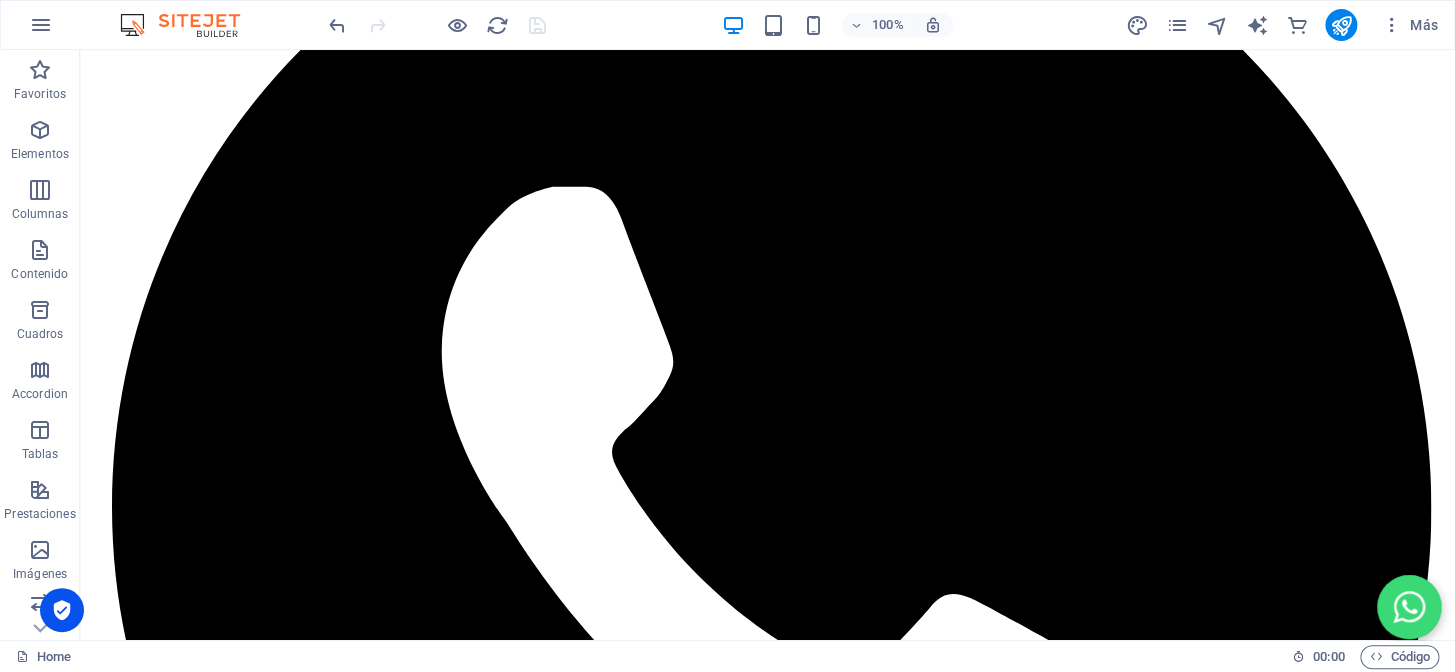 click at bounding box center [1409, 607] 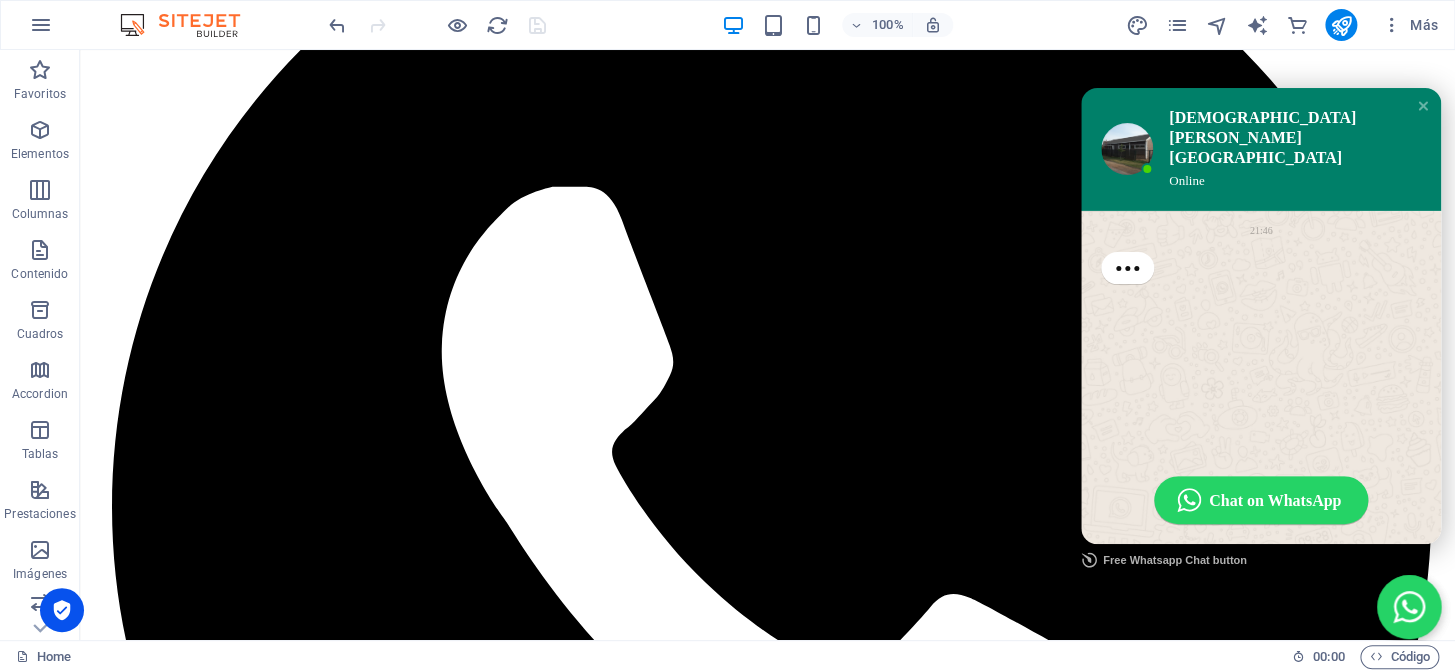 click on "Free Whatsapp Chat button" at bounding box center [1164, 560] 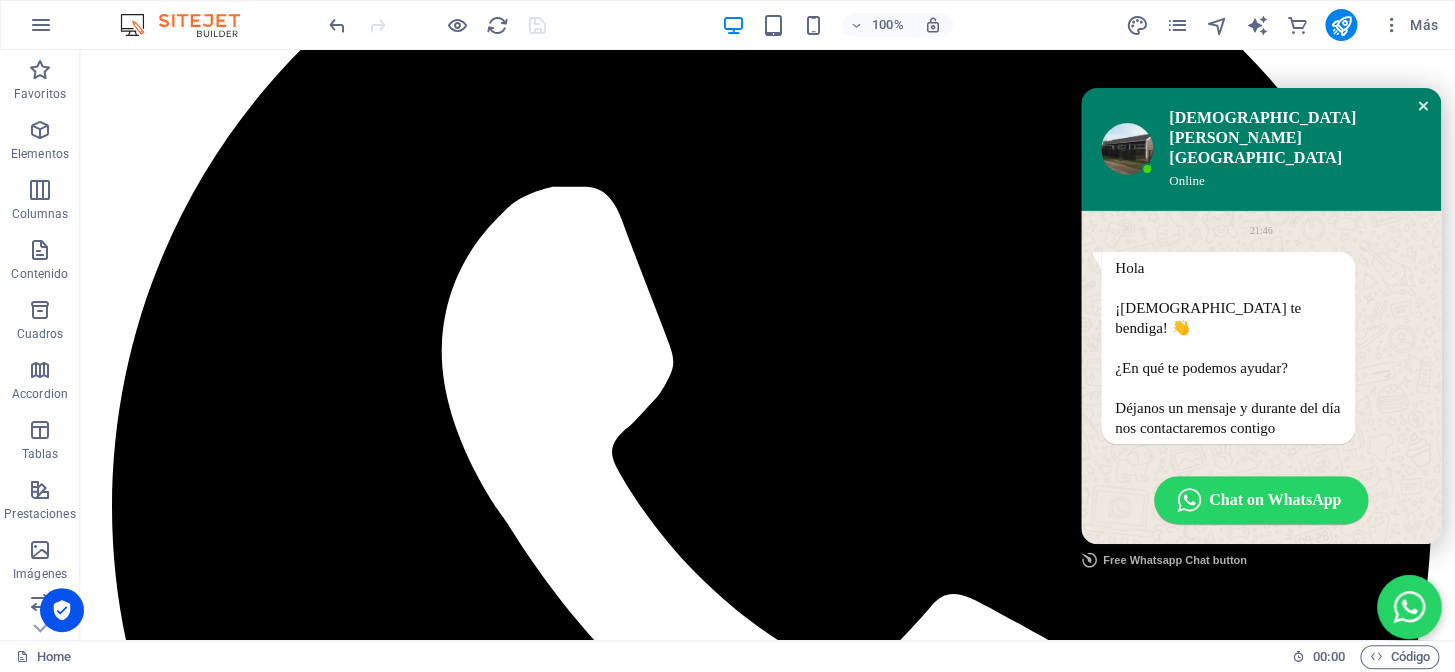 click at bounding box center [1423, 106] 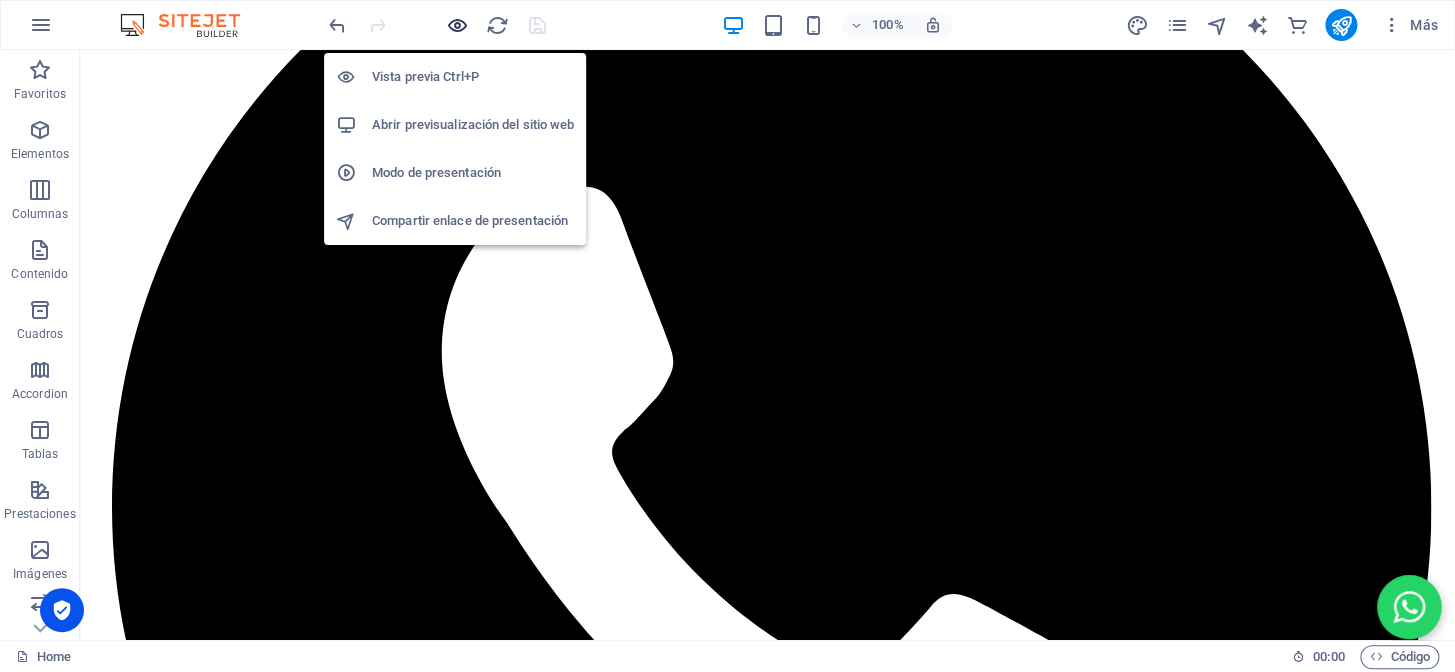 click at bounding box center (457, 25) 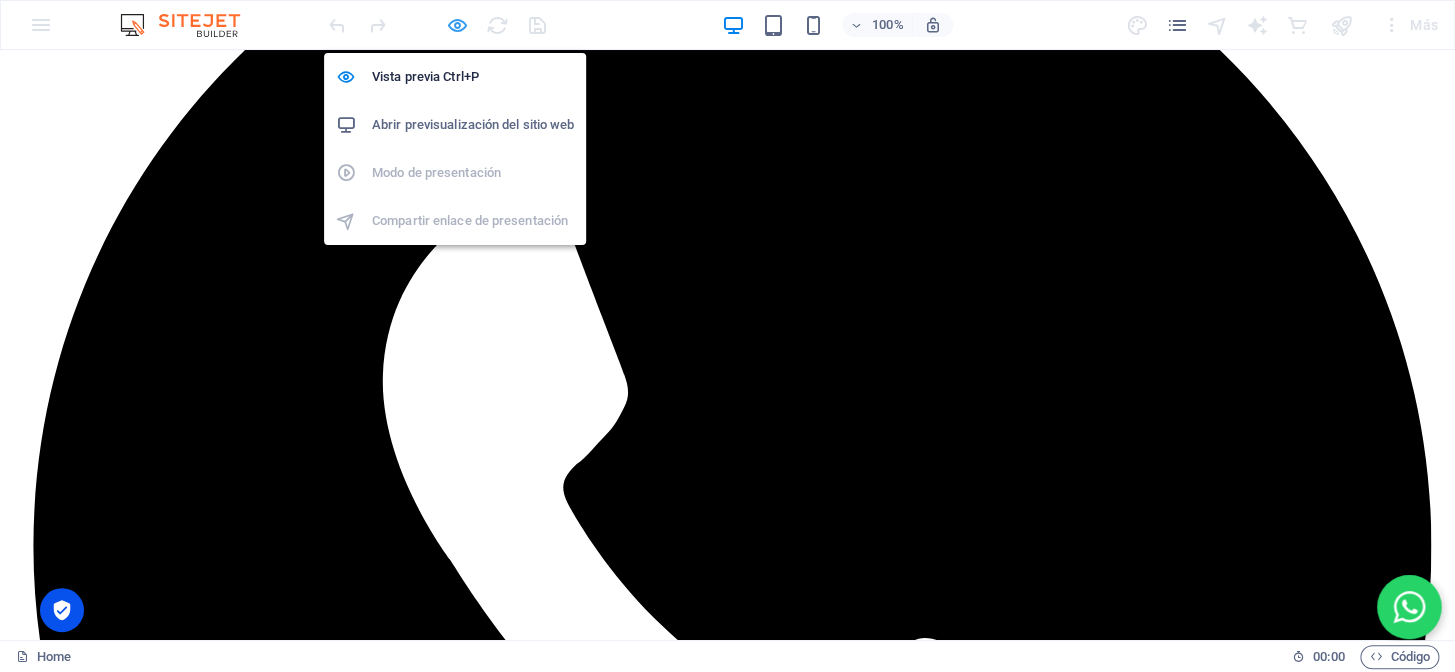 click at bounding box center (457, 25) 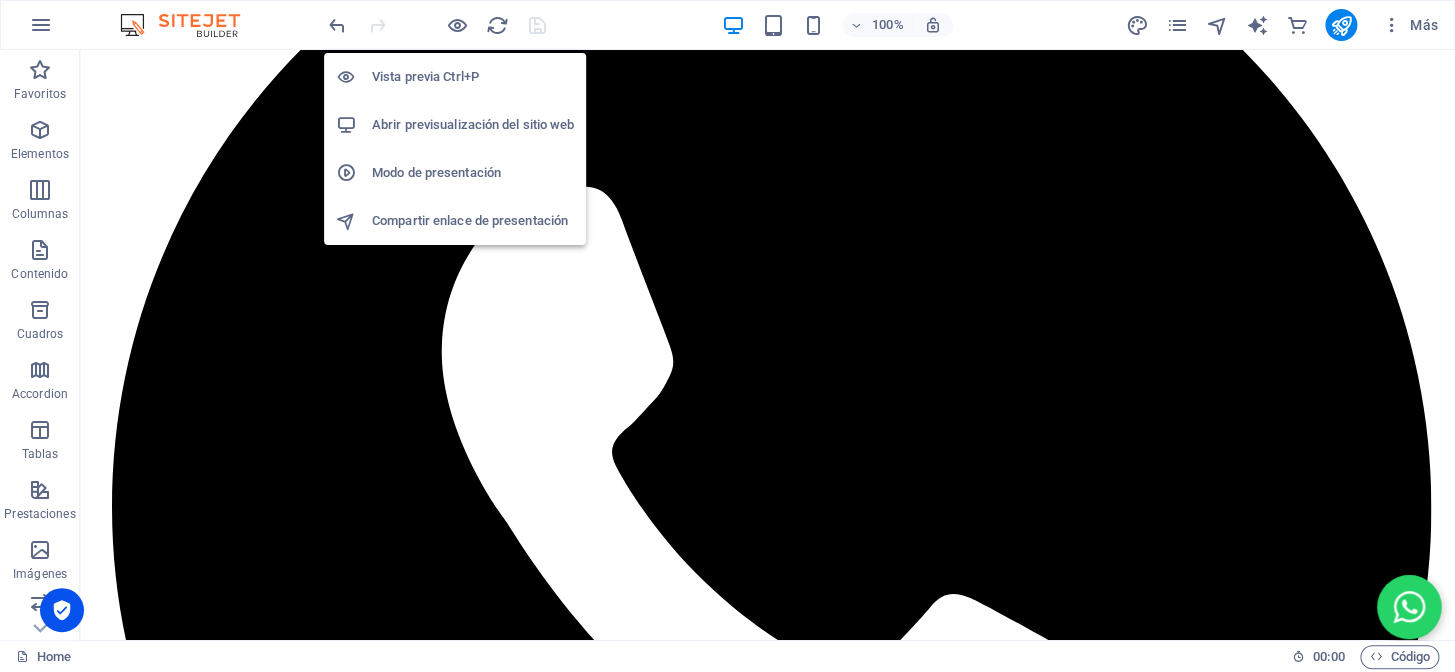 click on "Abrir previsualización del sitio web" at bounding box center (473, 125) 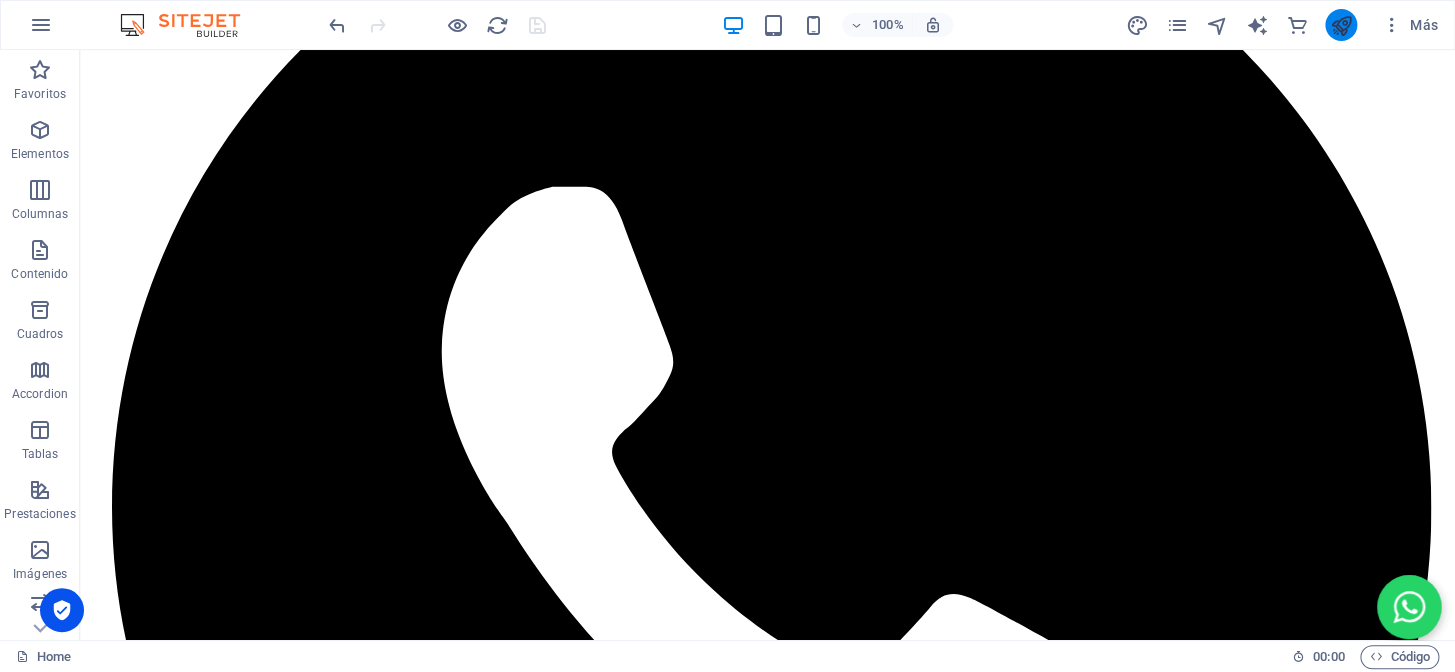 click at bounding box center (1341, 25) 